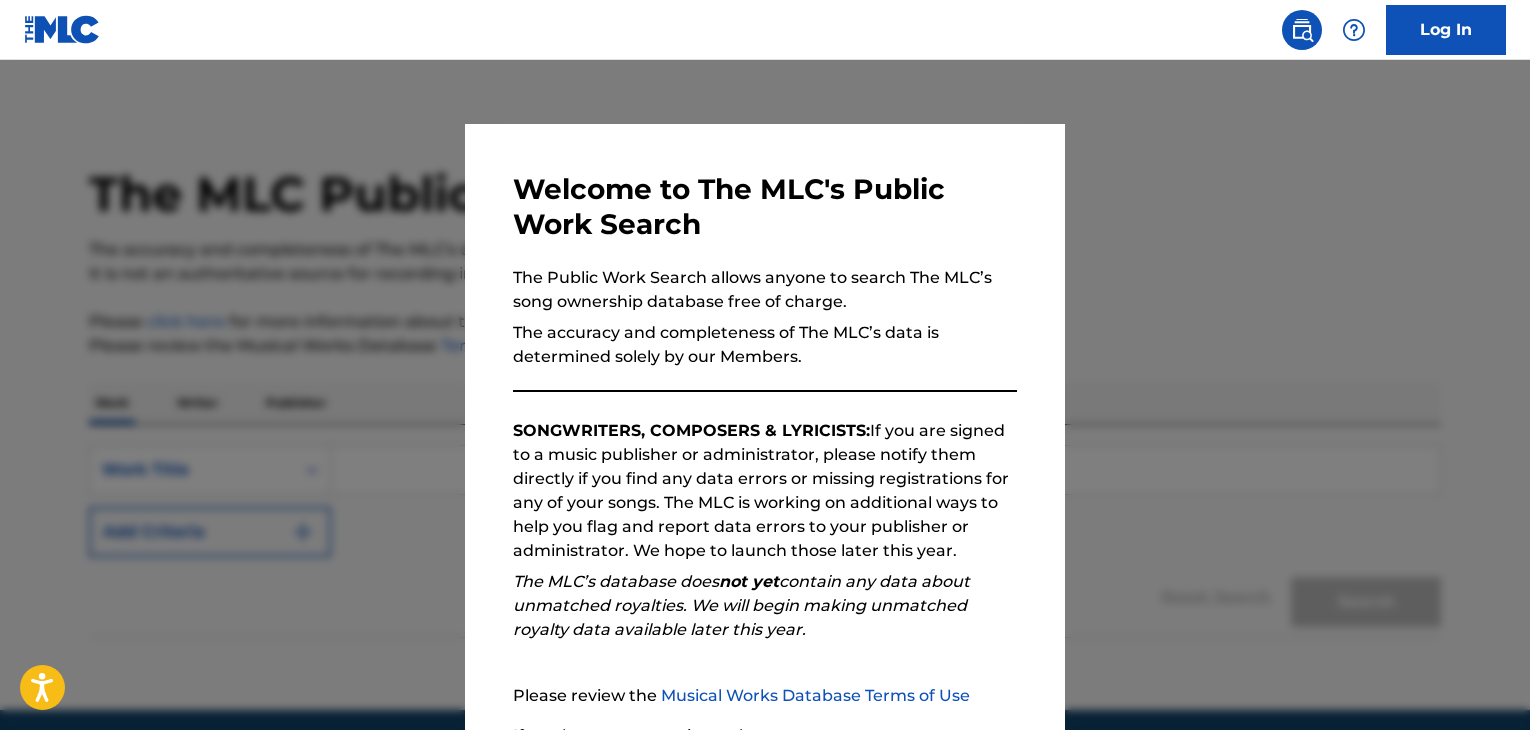 scroll, scrollTop: 0, scrollLeft: 0, axis: both 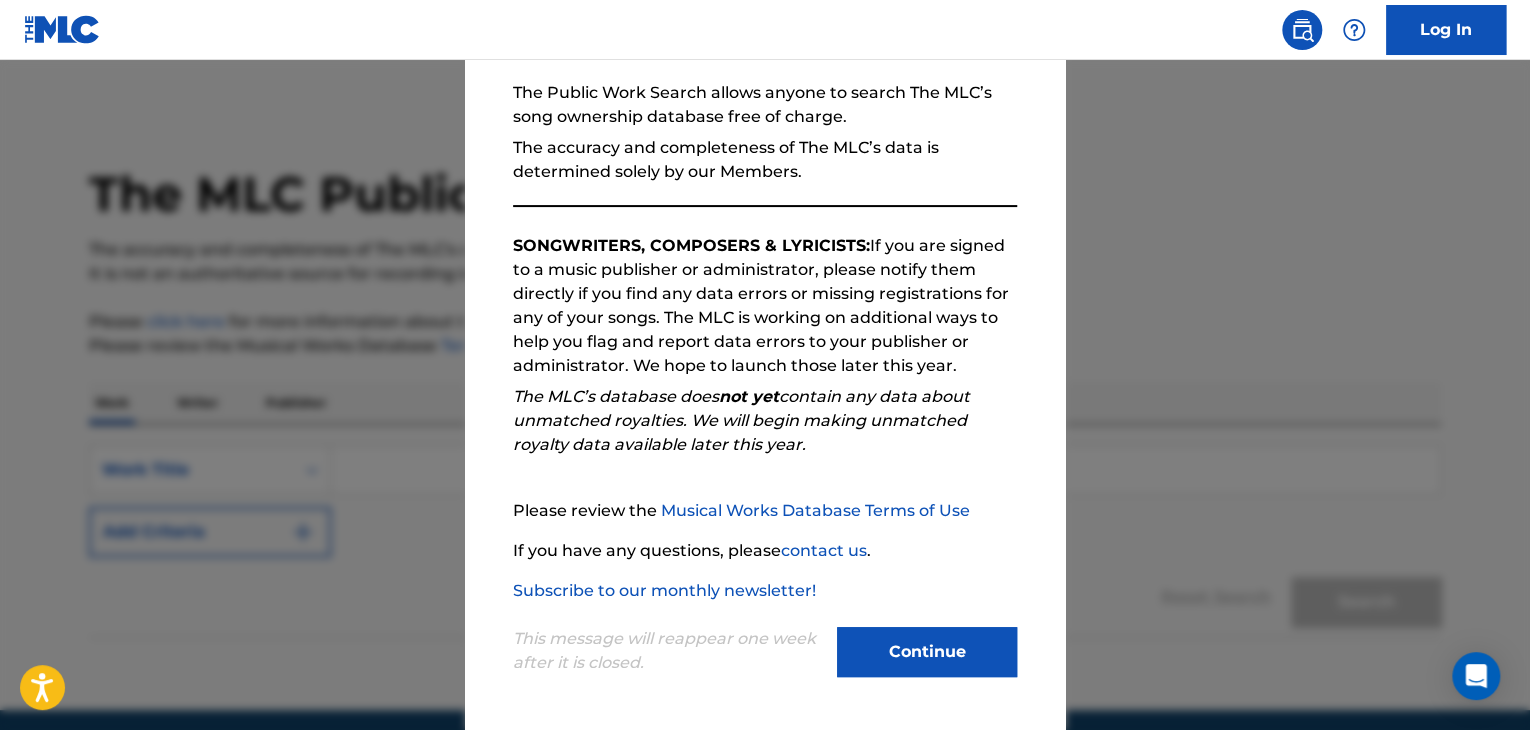 click on "Continue" at bounding box center [927, 652] 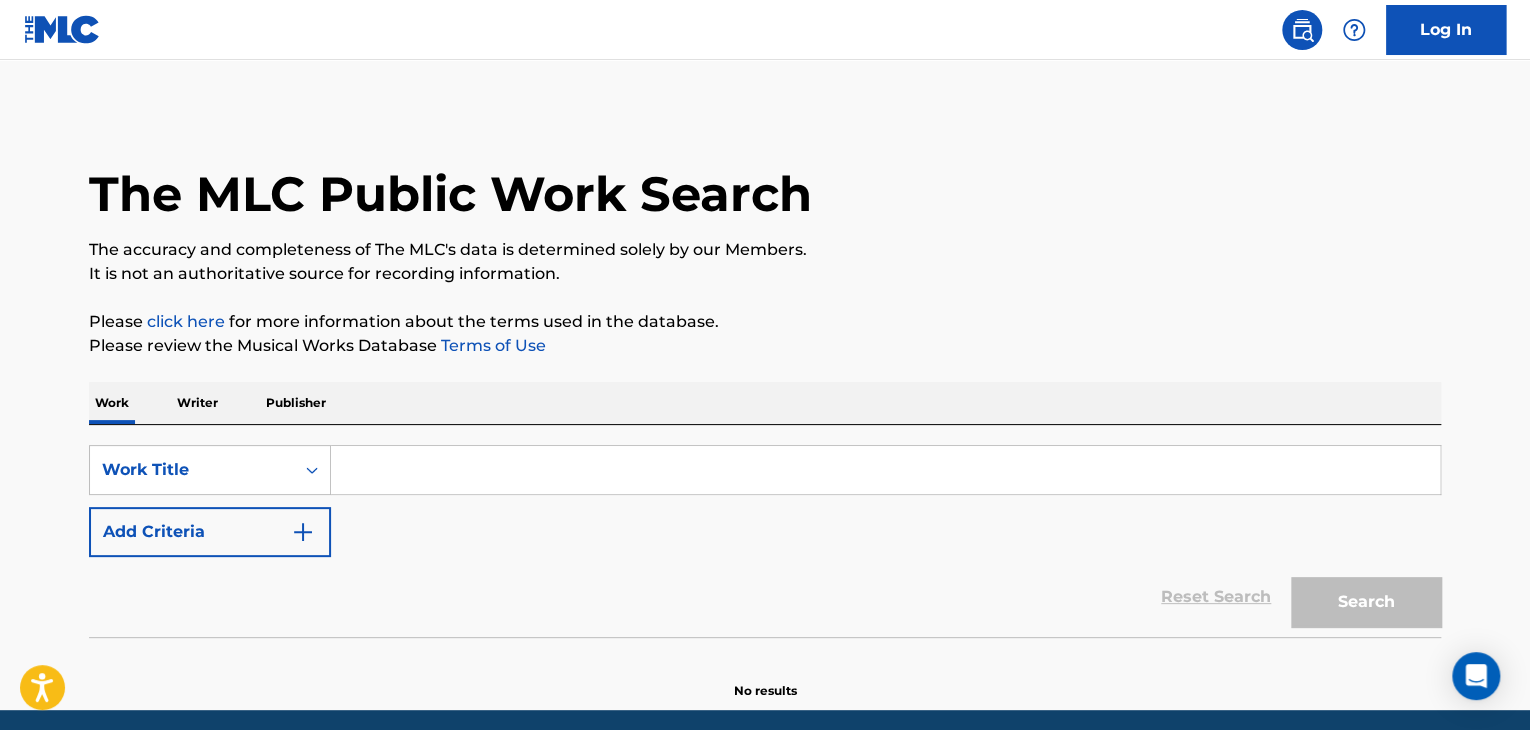 scroll, scrollTop: 76, scrollLeft: 0, axis: vertical 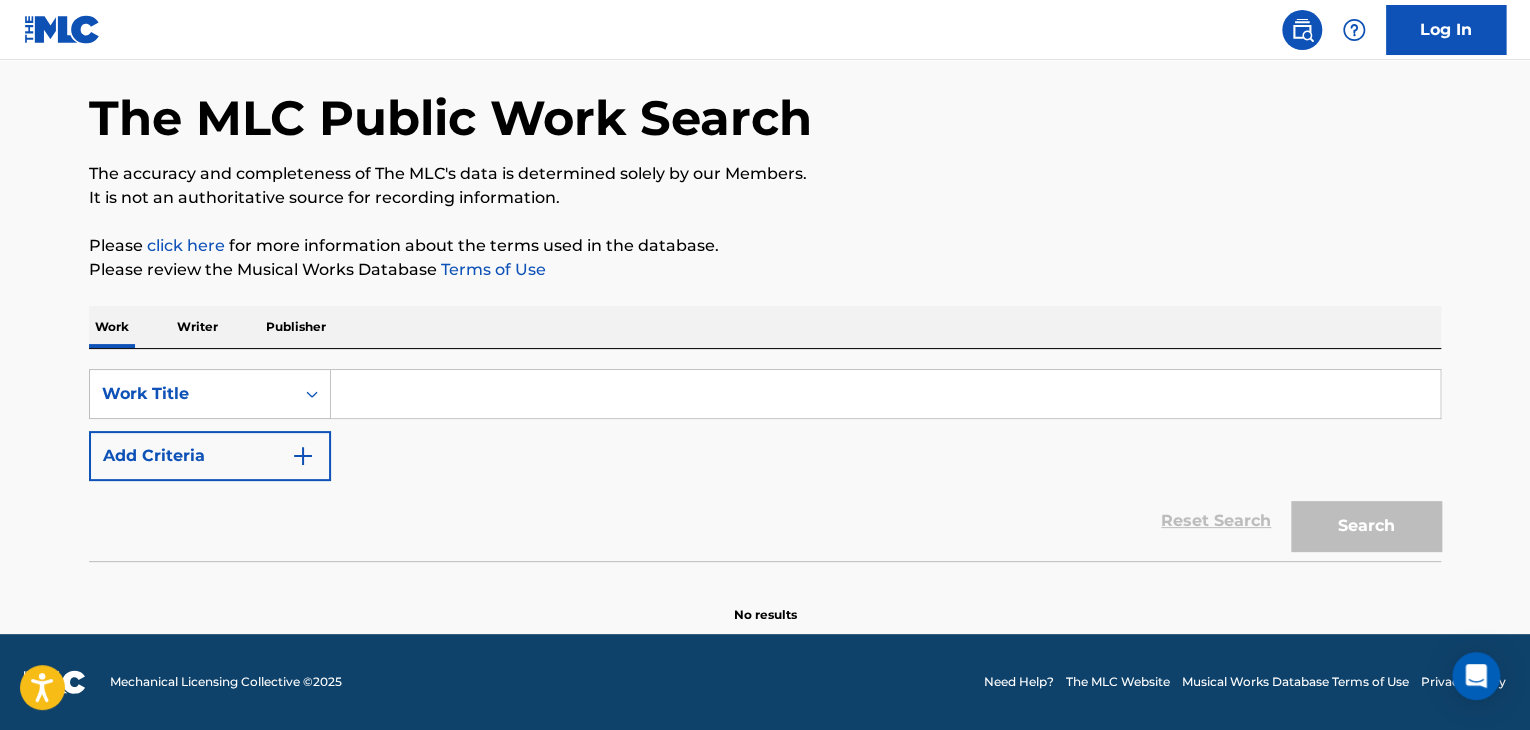 click on "Log In" at bounding box center [1446, 30] 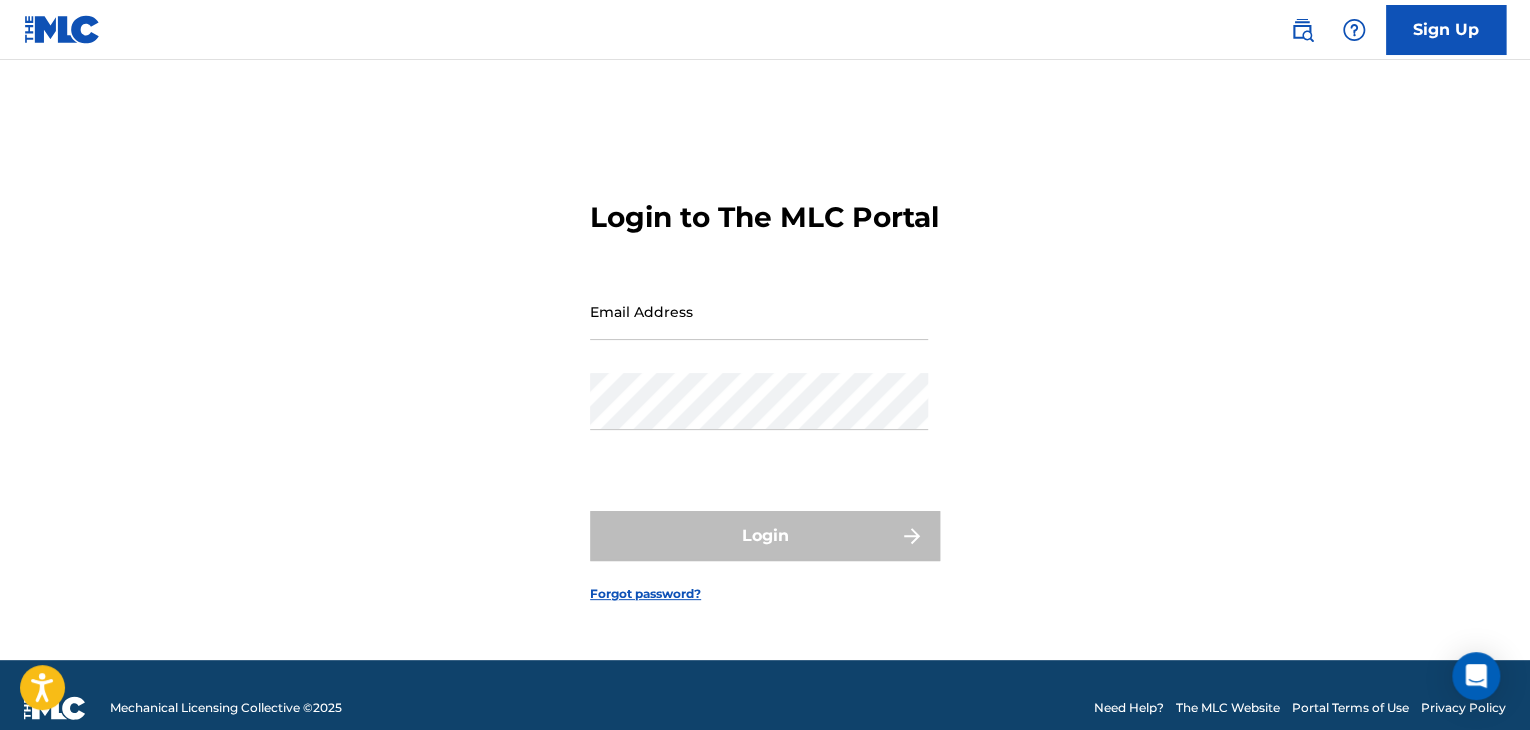 click on "Sign Up" at bounding box center (1446, 30) 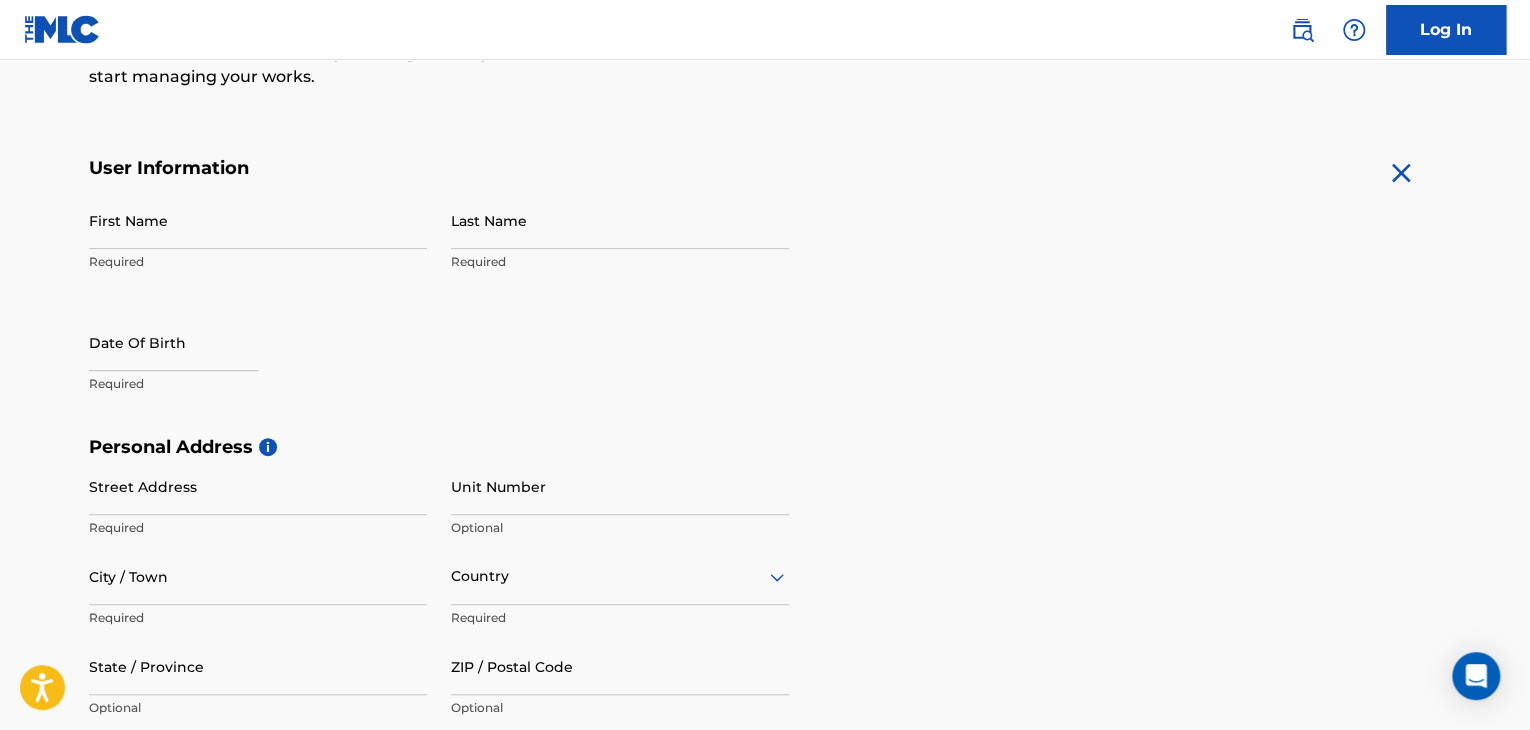scroll, scrollTop: 312, scrollLeft: 0, axis: vertical 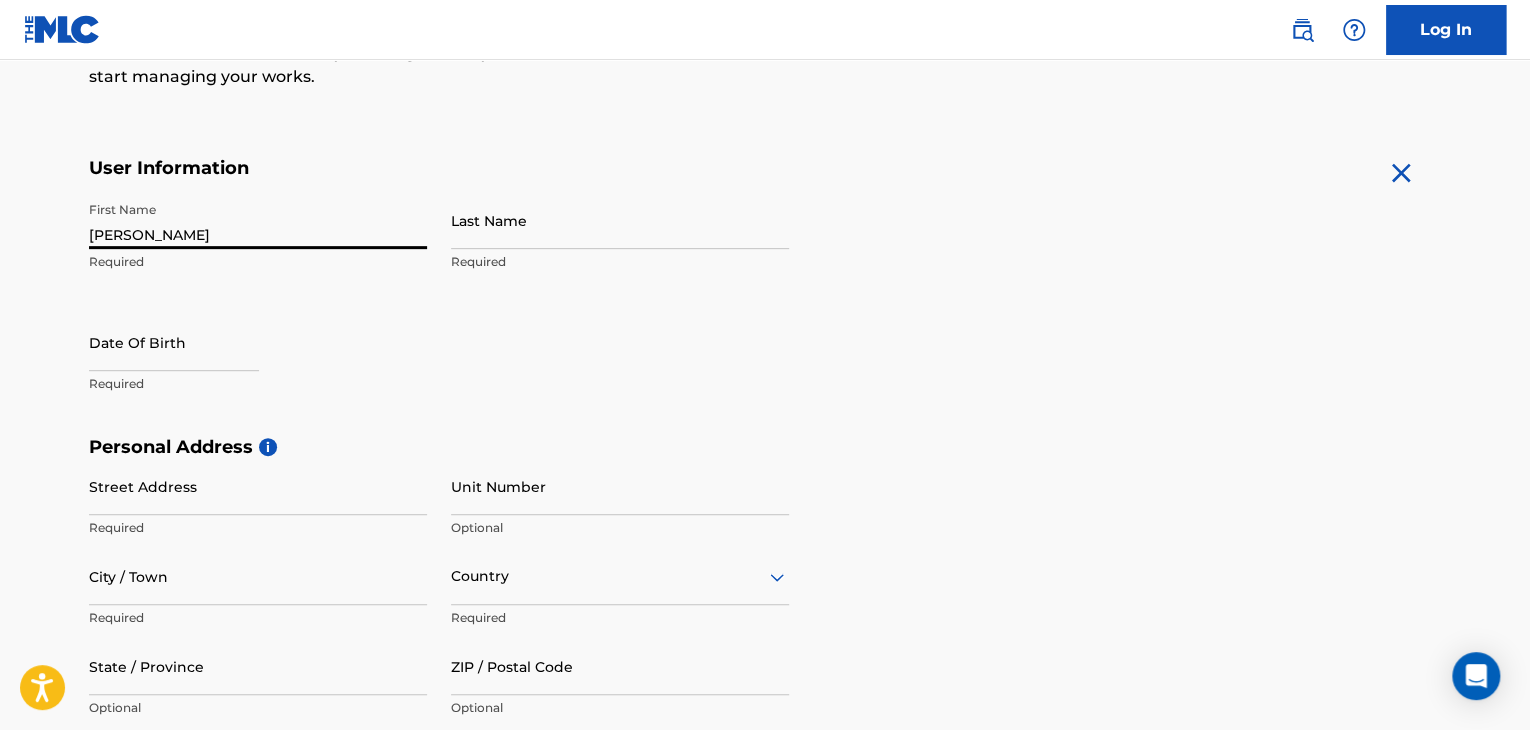type on "[PERSON_NAME]" 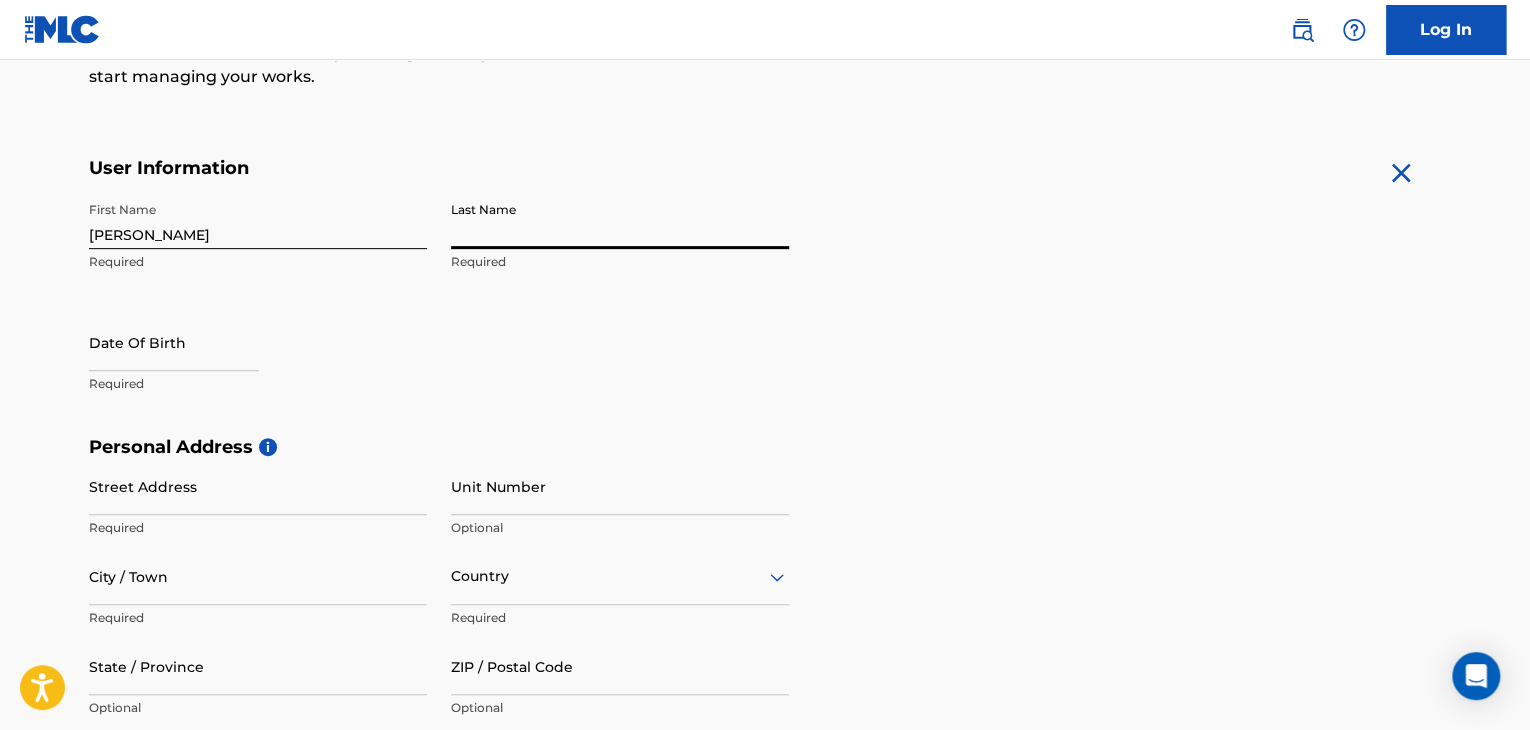 click on "Last Name" at bounding box center [620, 220] 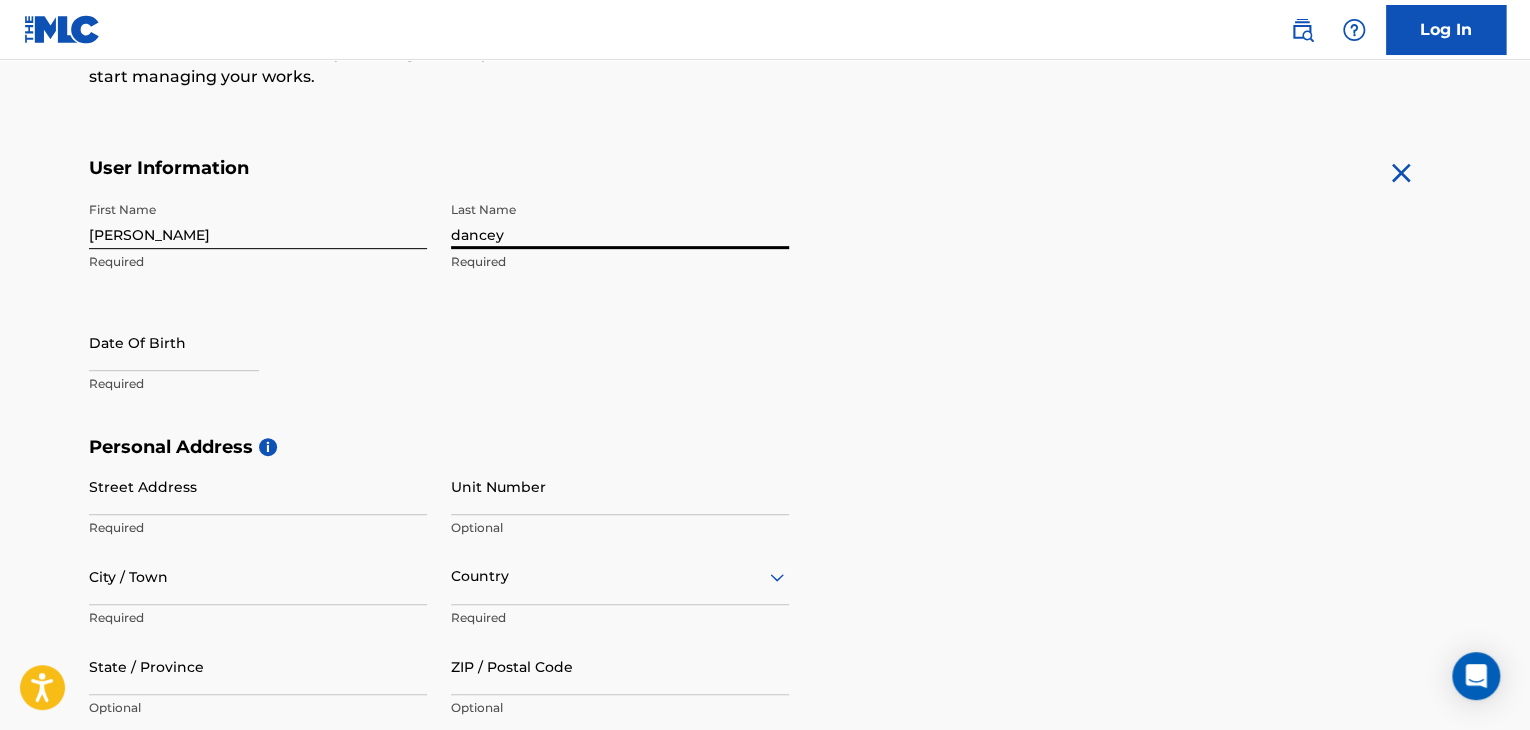 click on "dancey" at bounding box center (620, 220) 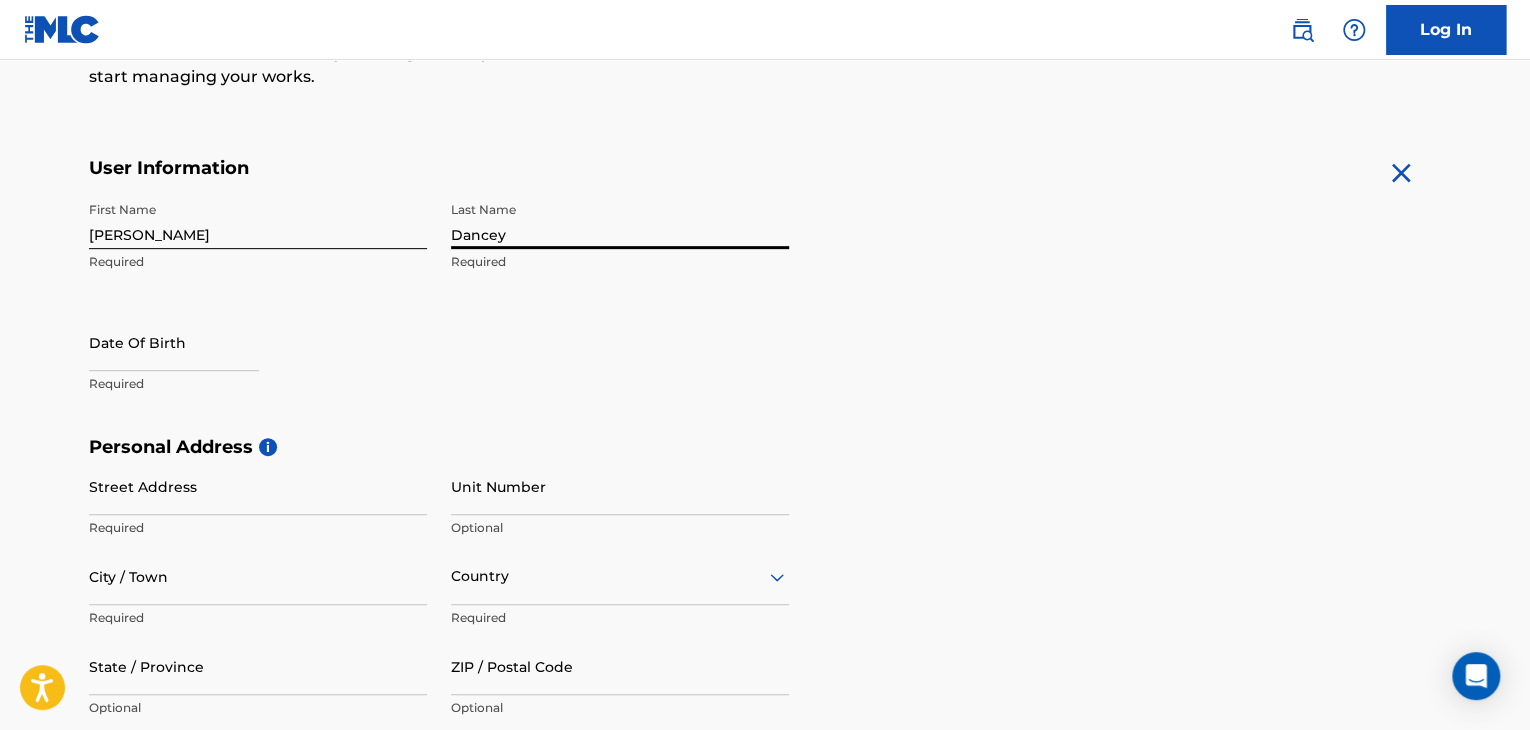 type on "Dancey" 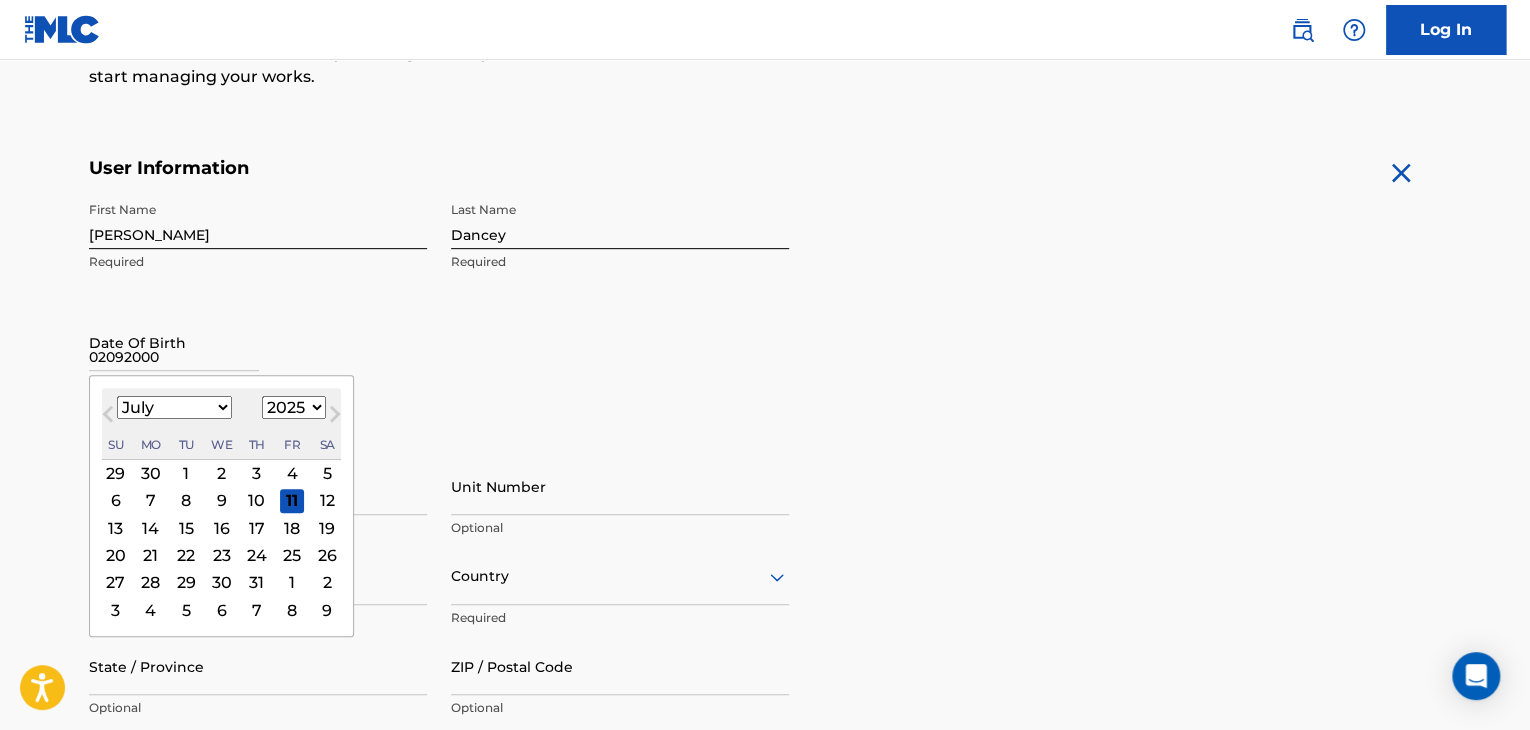 type on "02092000" 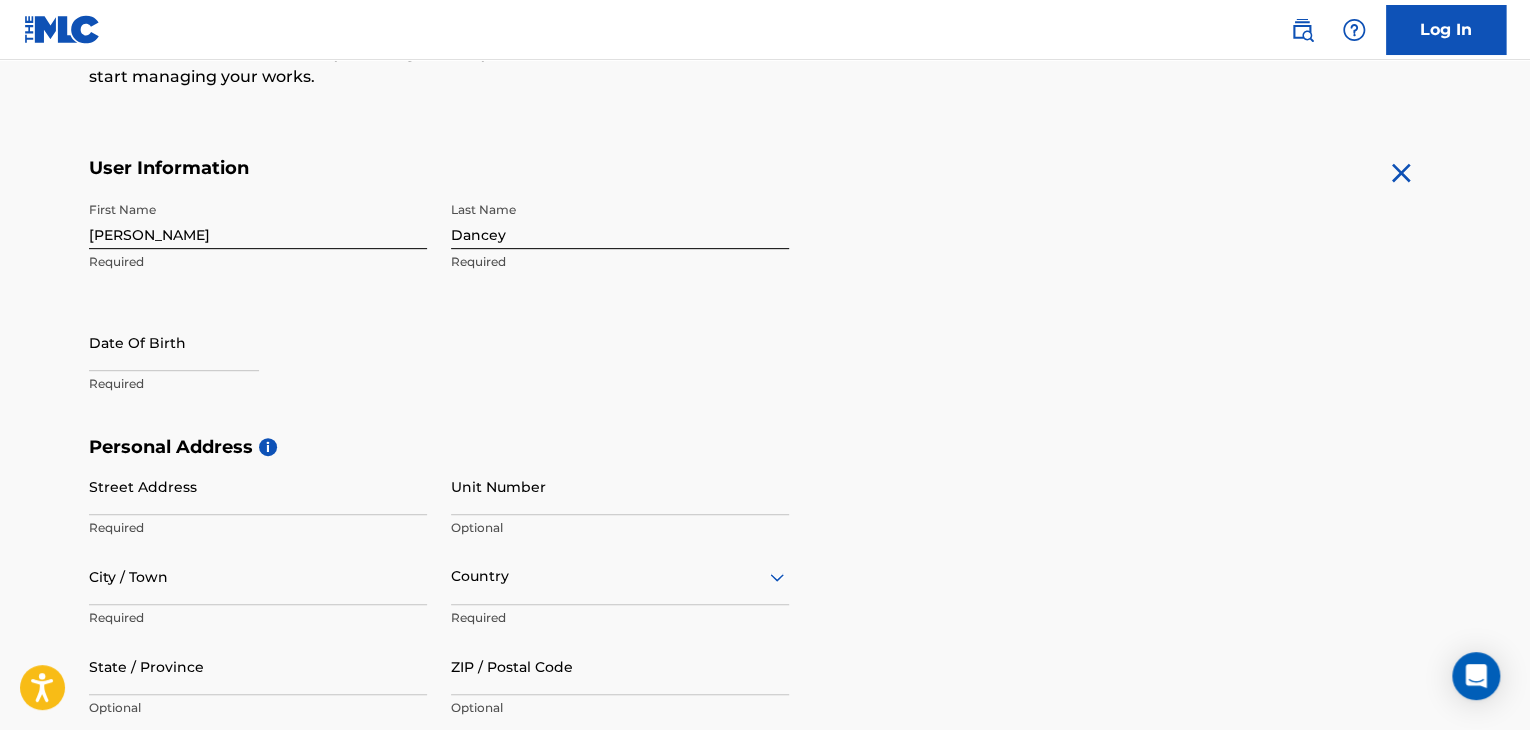 select on "6" 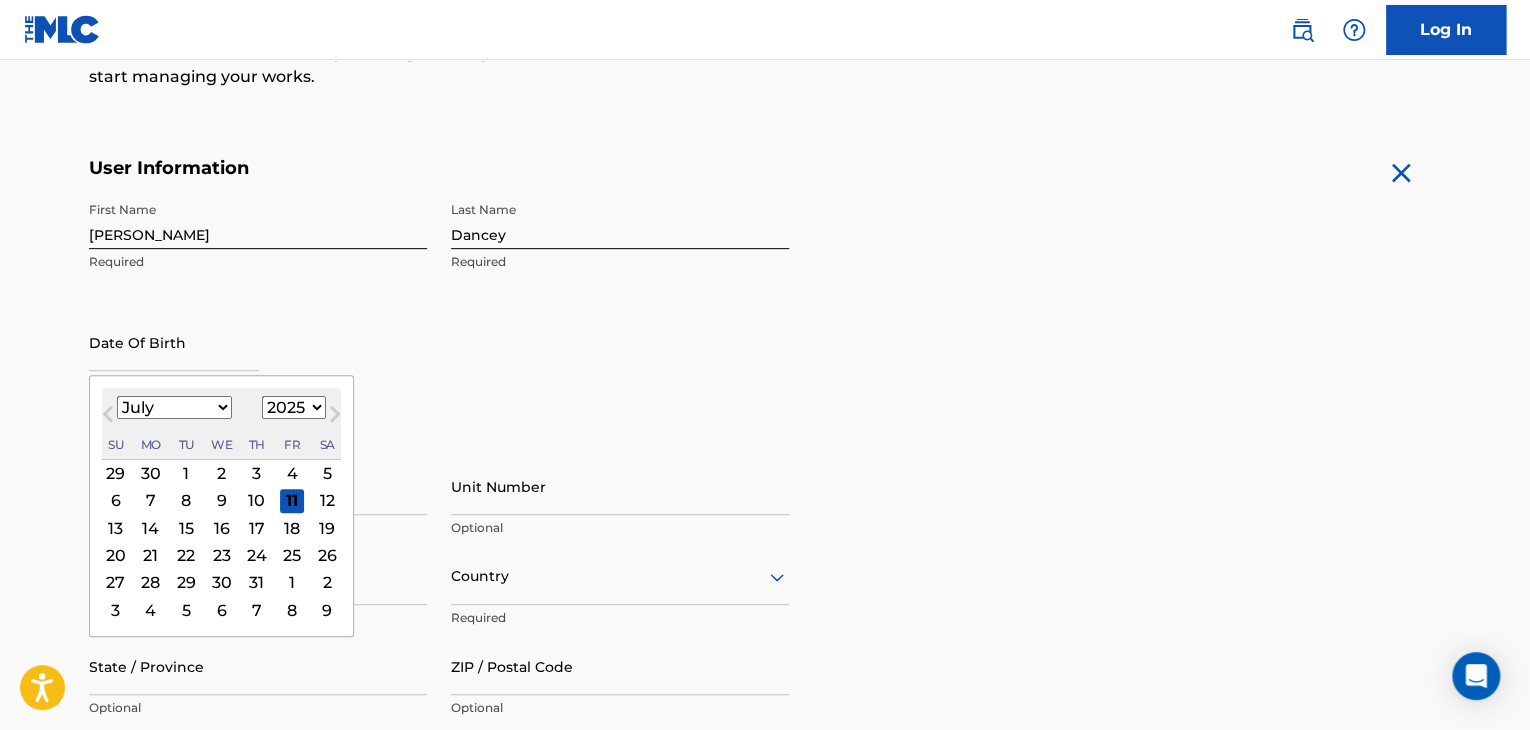 click at bounding box center (174, 342) 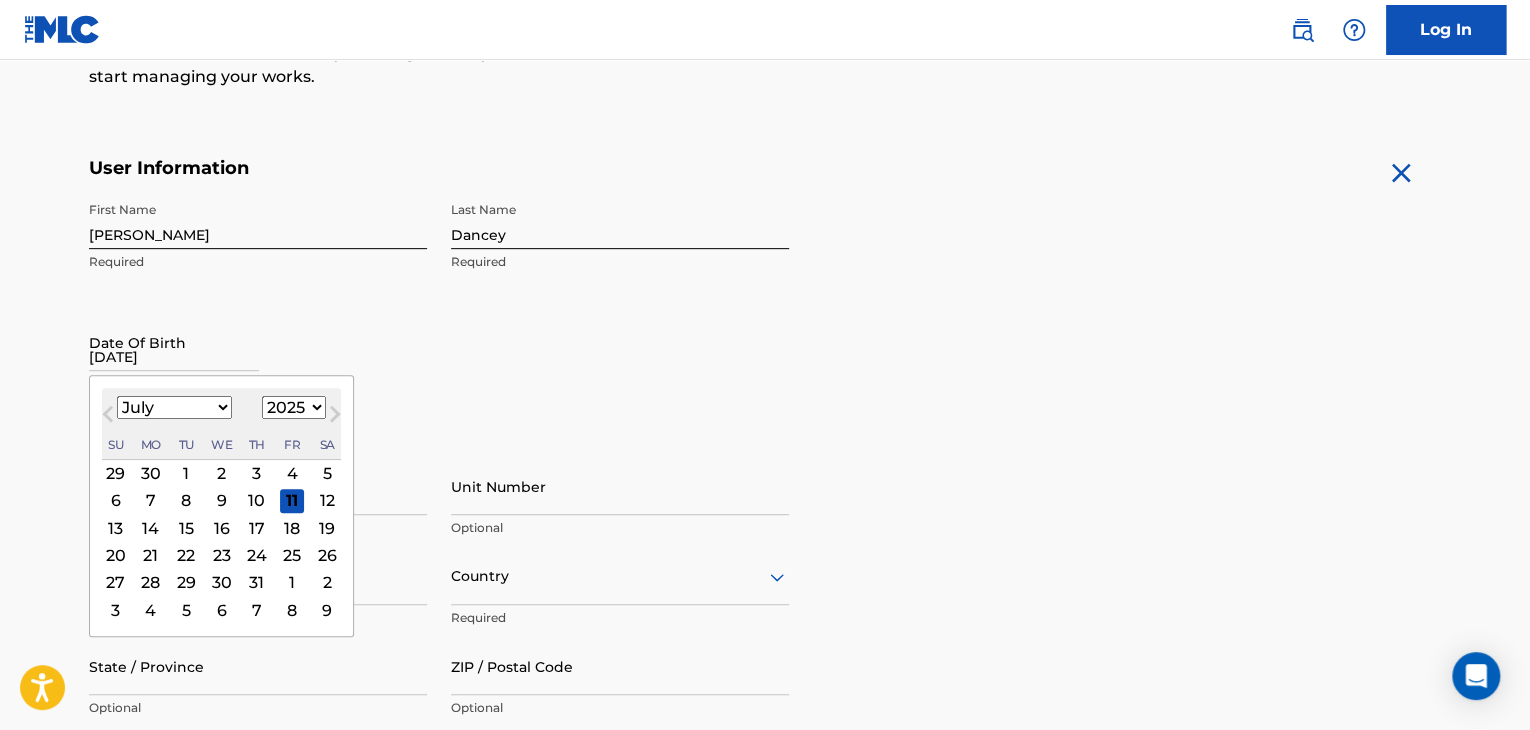type on "[DATE]" 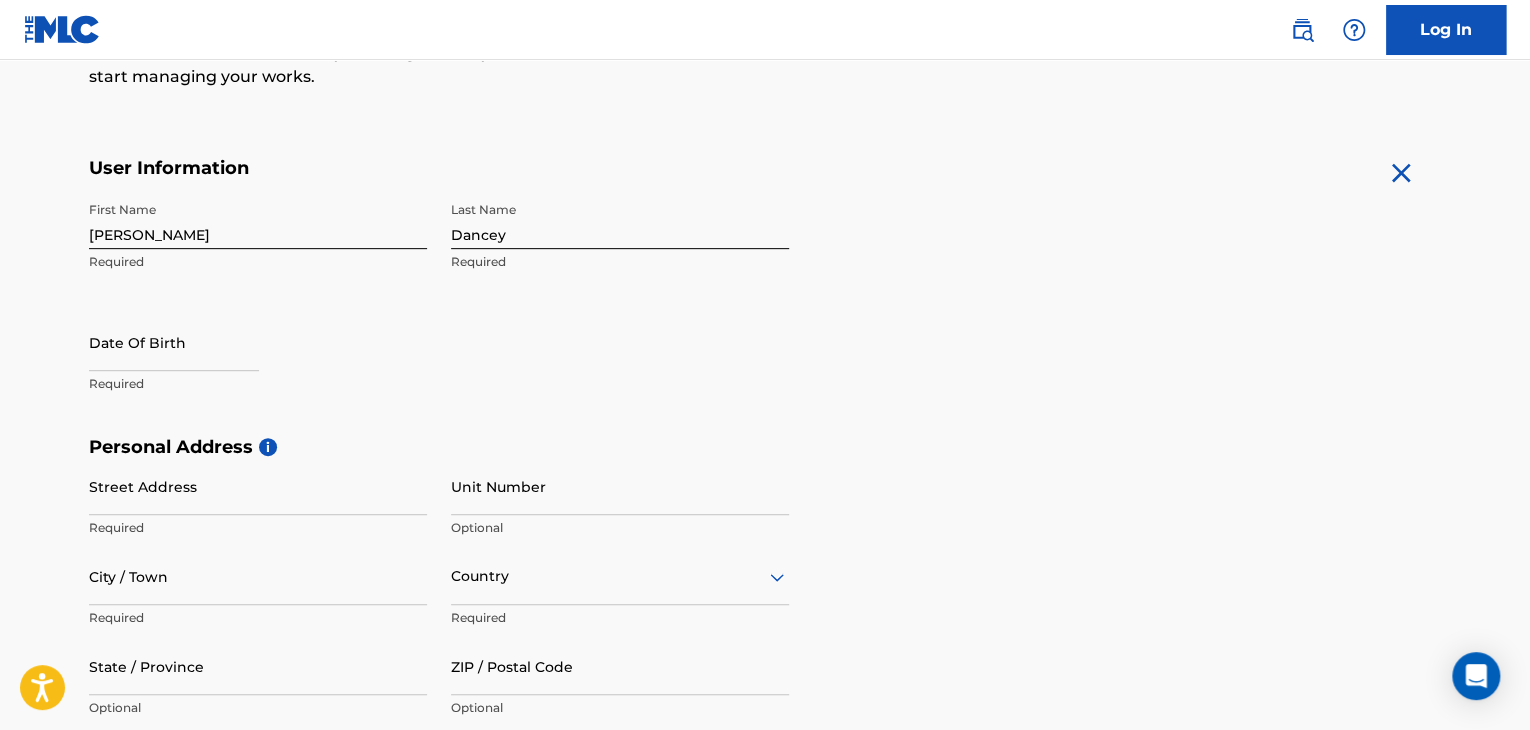click at bounding box center [174, 342] 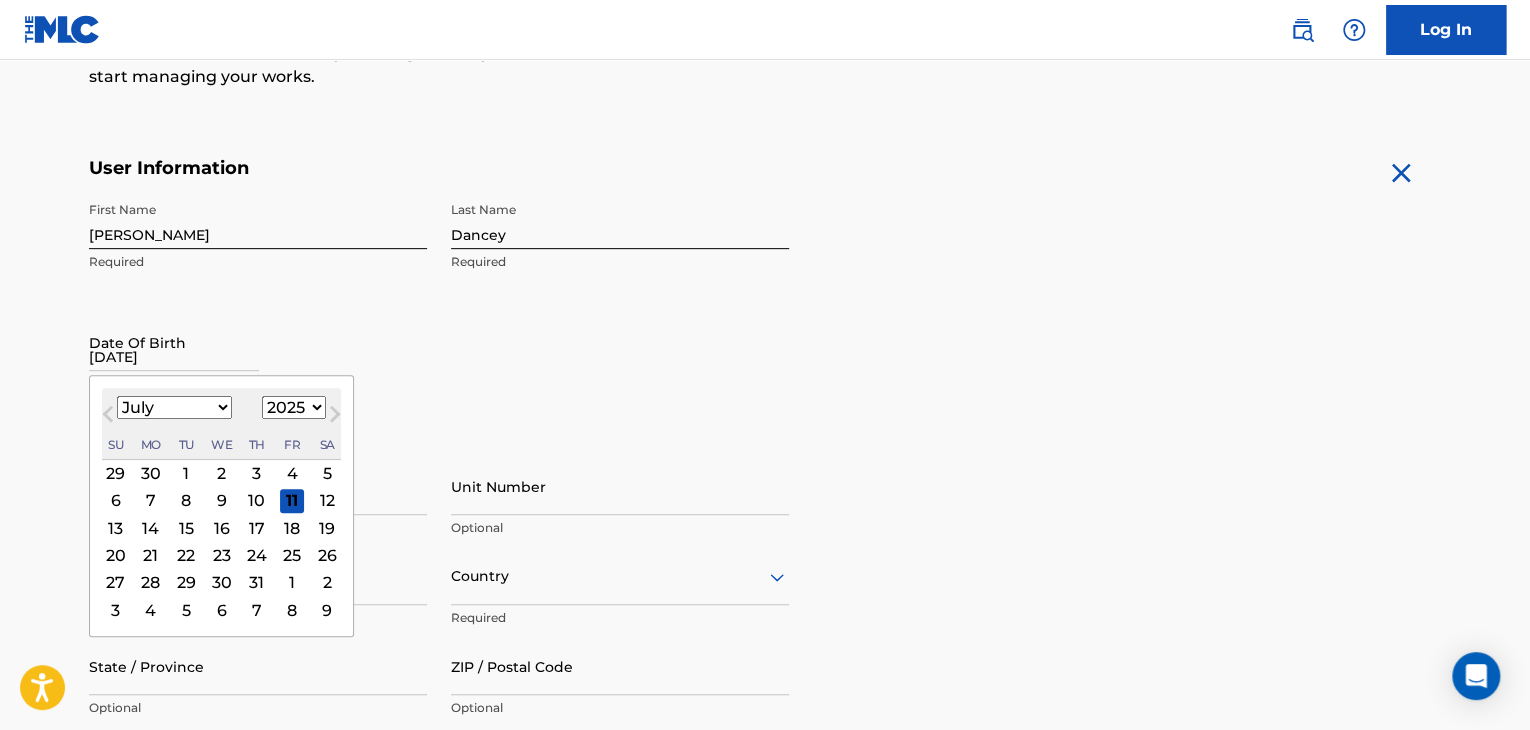 type on "[DATE]" 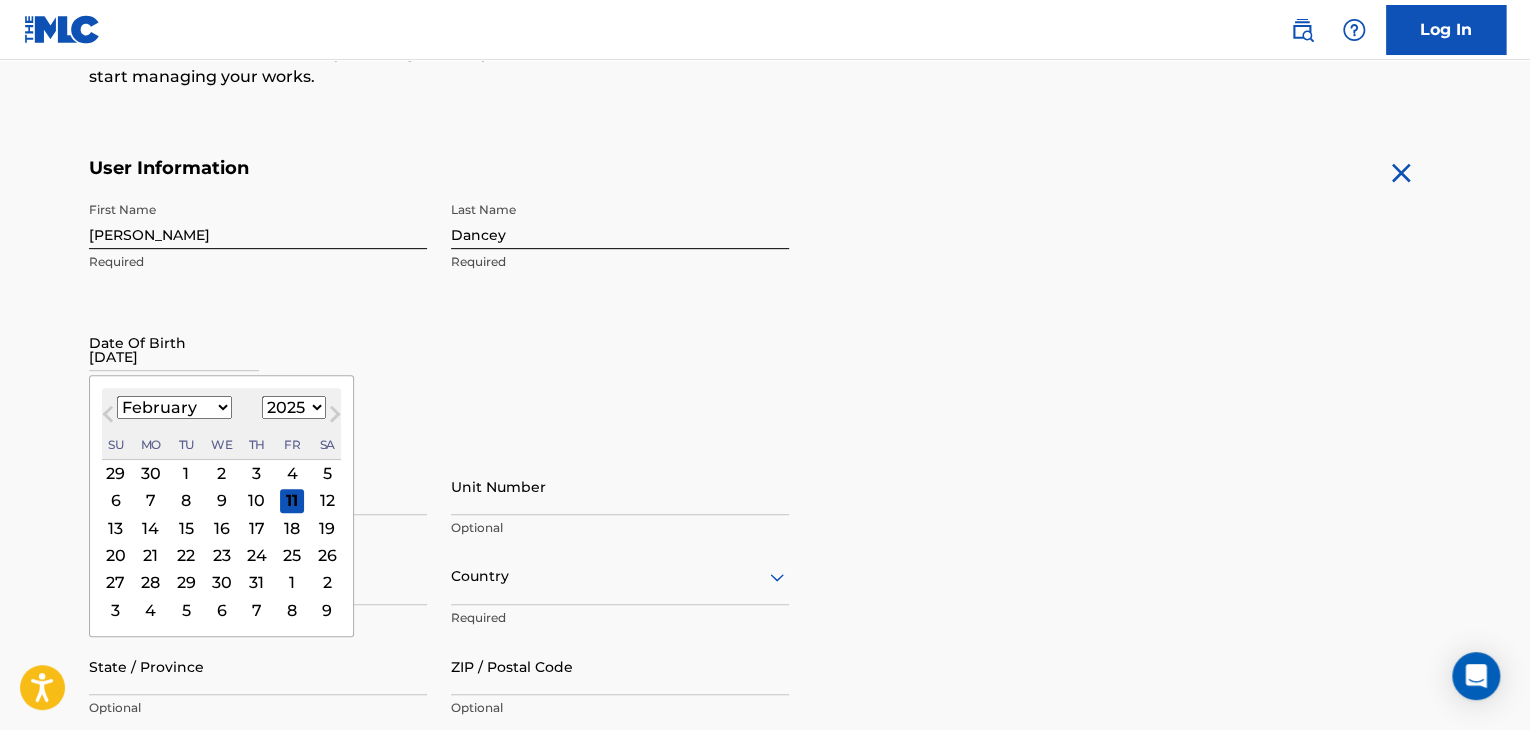 click on "January February March April May June July August September October November December" at bounding box center (174, 407) 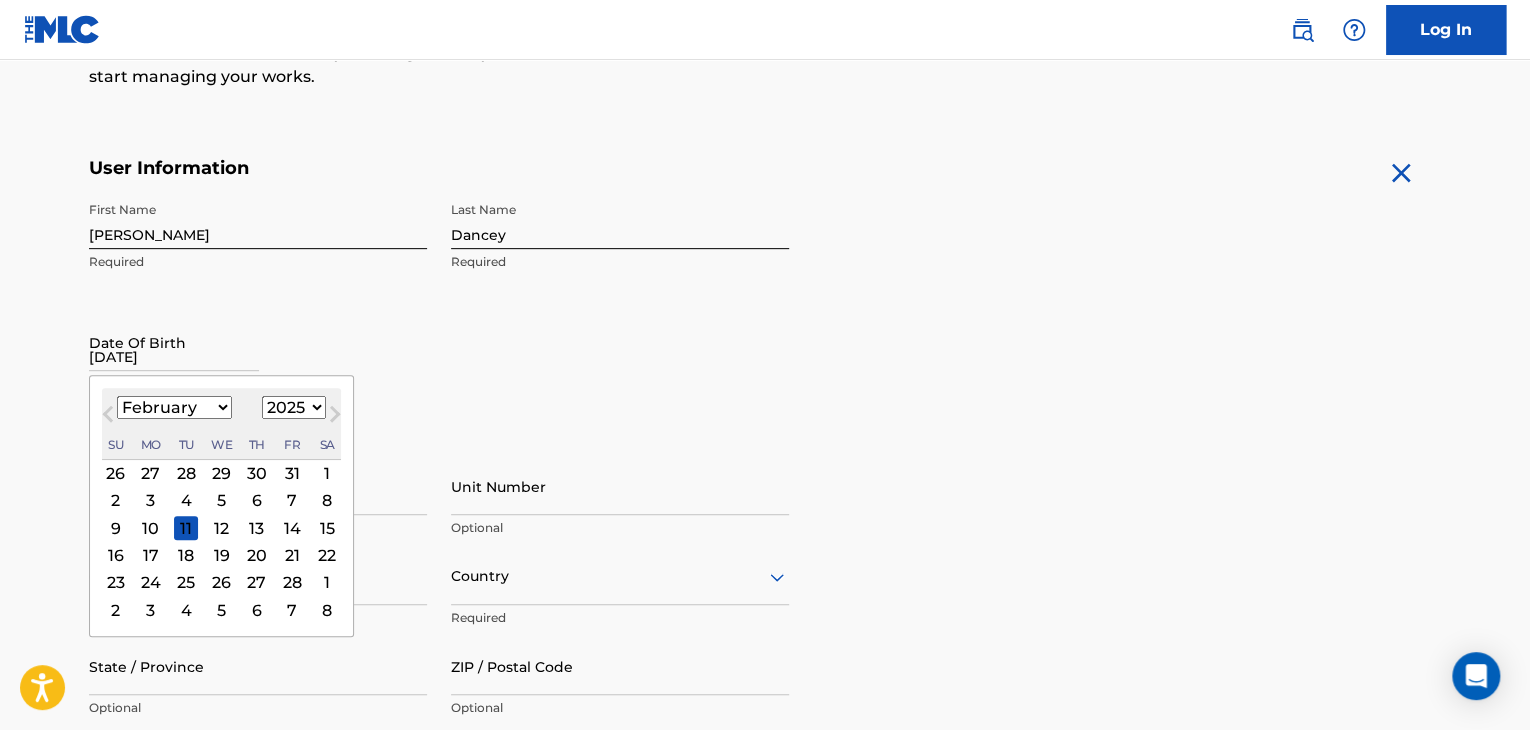 click on "1899 1900 1901 1902 1903 1904 1905 1906 1907 1908 1909 1910 1911 1912 1913 1914 1915 1916 1917 1918 1919 1920 1921 1922 1923 1924 1925 1926 1927 1928 1929 1930 1931 1932 1933 1934 1935 1936 1937 1938 1939 1940 1941 1942 1943 1944 1945 1946 1947 1948 1949 1950 1951 1952 1953 1954 1955 1956 1957 1958 1959 1960 1961 1962 1963 1964 1965 1966 1967 1968 1969 1970 1971 1972 1973 1974 1975 1976 1977 1978 1979 1980 1981 1982 1983 1984 1985 1986 1987 1988 1989 1990 1991 1992 1993 1994 1995 1996 1997 1998 1999 2000 2001 2002 2003 2004 2005 2006 2007 2008 2009 2010 2011 2012 2013 2014 2015 2016 2017 2018 2019 2020 2021 2022 2023 2024 2025 2026 2027 2028 2029 2030 2031 2032 2033 2034 2035 2036 2037 2038 2039 2040 2041 2042 2043 2044 2045 2046 2047 2048 2049 2050 2051 2052 2053 2054 2055 2056 2057 2058 2059 2060 2061 2062 2063 2064 2065 2066 2067 2068 2069 2070 2071 2072 2073 2074 2075 2076 2077 2078 2079 2080 2081 2082 2083 2084 2085 2086 2087 2088 2089 2090 2091 2092 2093 2094 2095 2096 2097 2098 2099 2100" at bounding box center (294, 407) 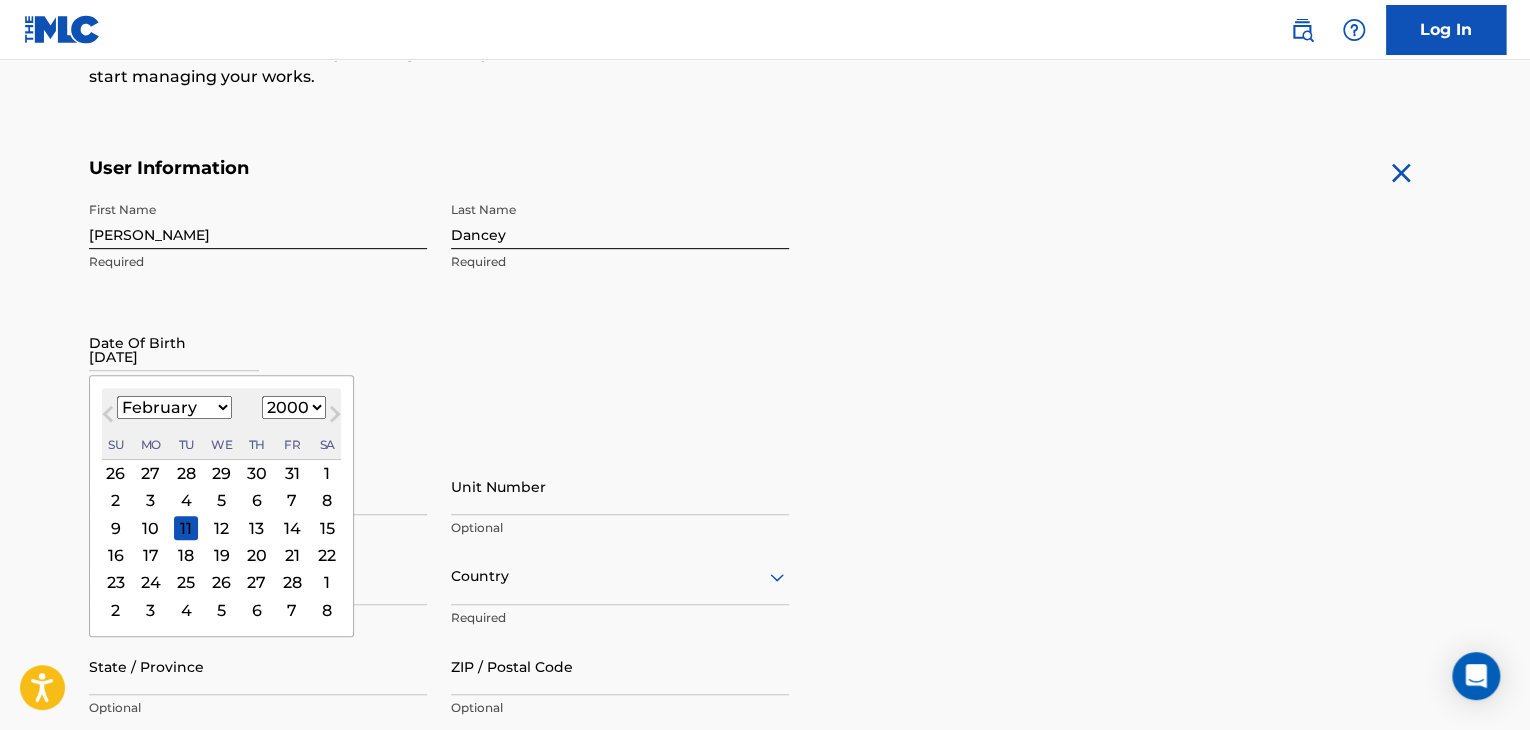 click on "1899 1900 1901 1902 1903 1904 1905 1906 1907 1908 1909 1910 1911 1912 1913 1914 1915 1916 1917 1918 1919 1920 1921 1922 1923 1924 1925 1926 1927 1928 1929 1930 1931 1932 1933 1934 1935 1936 1937 1938 1939 1940 1941 1942 1943 1944 1945 1946 1947 1948 1949 1950 1951 1952 1953 1954 1955 1956 1957 1958 1959 1960 1961 1962 1963 1964 1965 1966 1967 1968 1969 1970 1971 1972 1973 1974 1975 1976 1977 1978 1979 1980 1981 1982 1983 1984 1985 1986 1987 1988 1989 1990 1991 1992 1993 1994 1995 1996 1997 1998 1999 2000 2001 2002 2003 2004 2005 2006 2007 2008 2009 2010 2011 2012 2013 2014 2015 2016 2017 2018 2019 2020 2021 2022 2023 2024 2025 2026 2027 2028 2029 2030 2031 2032 2033 2034 2035 2036 2037 2038 2039 2040 2041 2042 2043 2044 2045 2046 2047 2048 2049 2050 2051 2052 2053 2054 2055 2056 2057 2058 2059 2060 2061 2062 2063 2064 2065 2066 2067 2068 2069 2070 2071 2072 2073 2074 2075 2076 2077 2078 2079 2080 2081 2082 2083 2084 2085 2086 2087 2088 2089 2090 2091 2092 2093 2094 2095 2096 2097 2098 2099 2100" at bounding box center [294, 407] 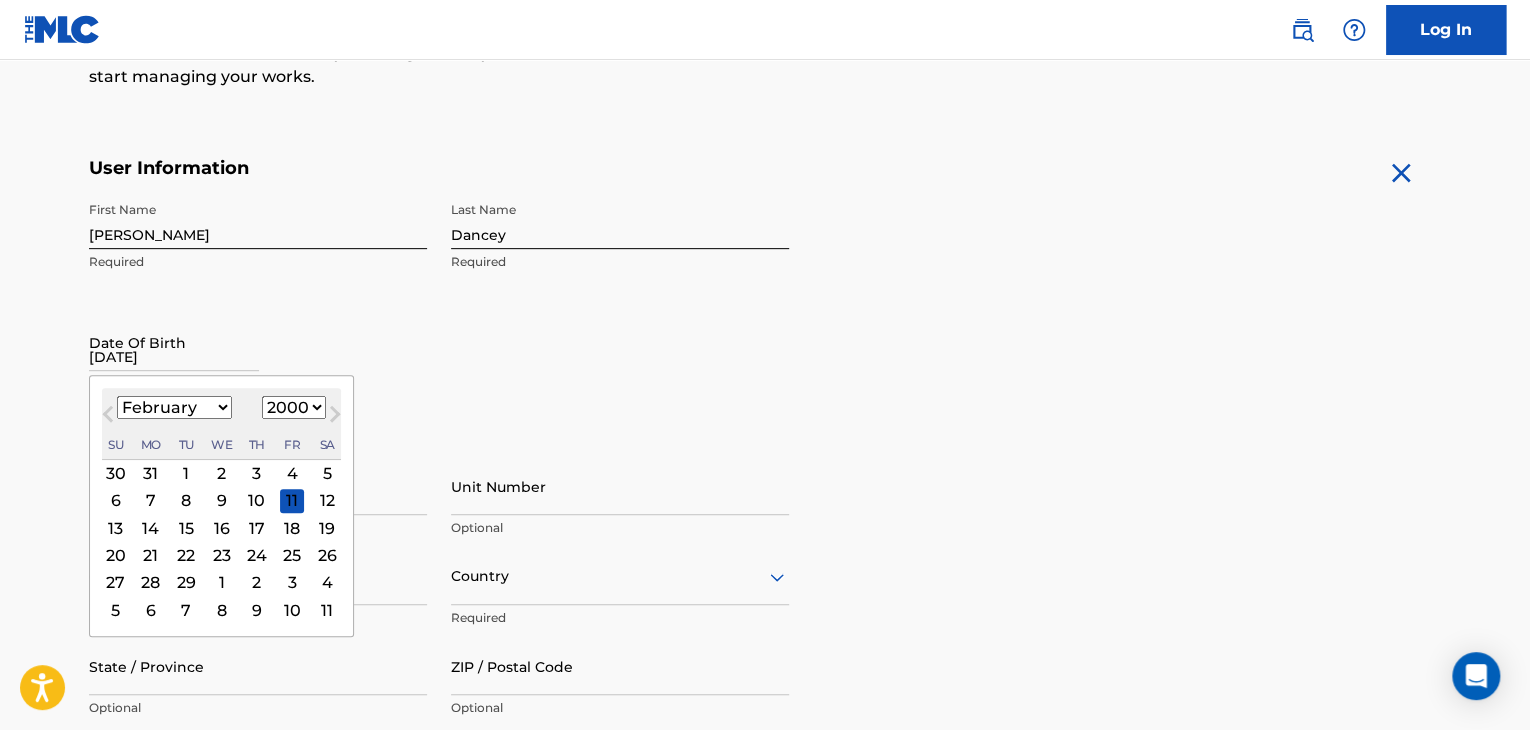 click on "9" at bounding box center (222, 501) 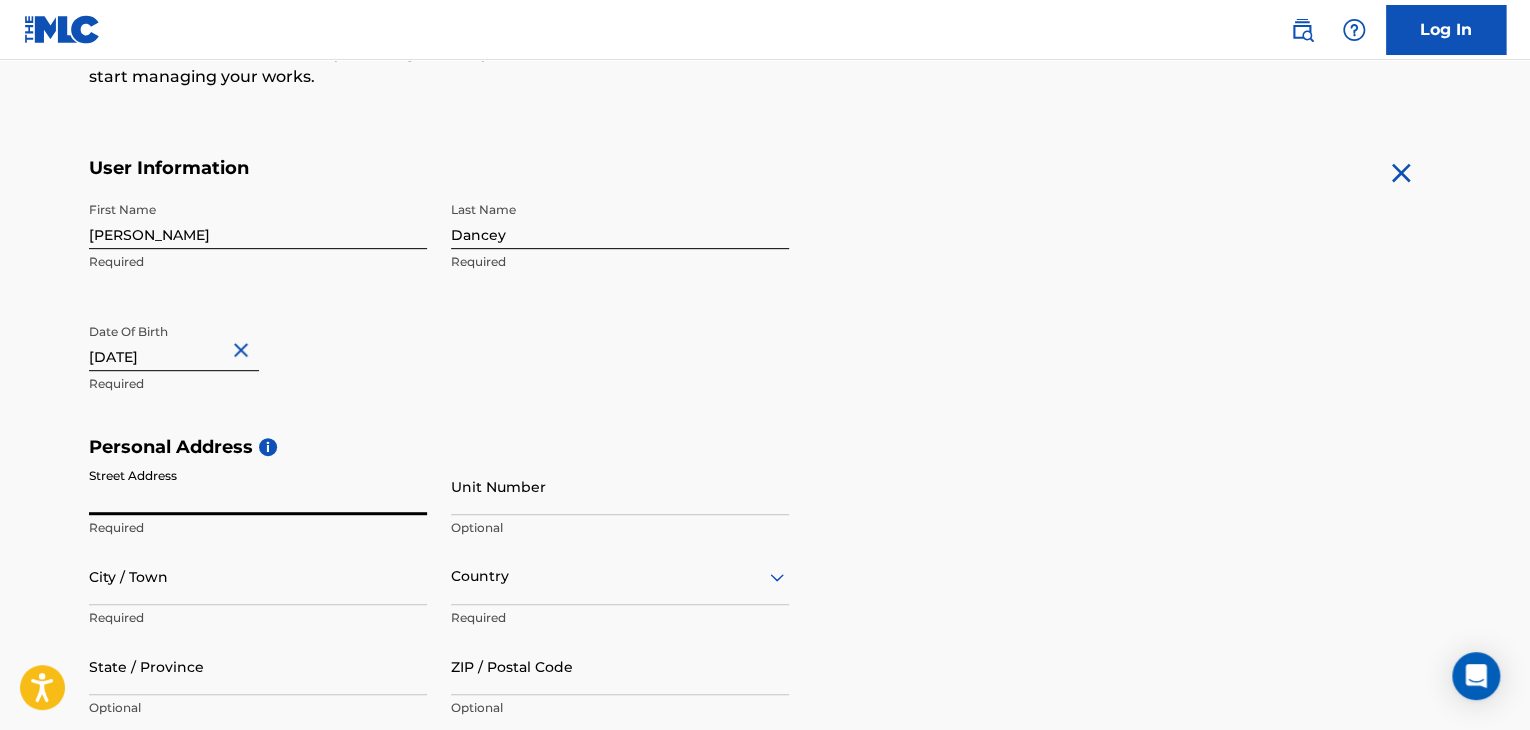 click on "Street Address" at bounding box center [258, 486] 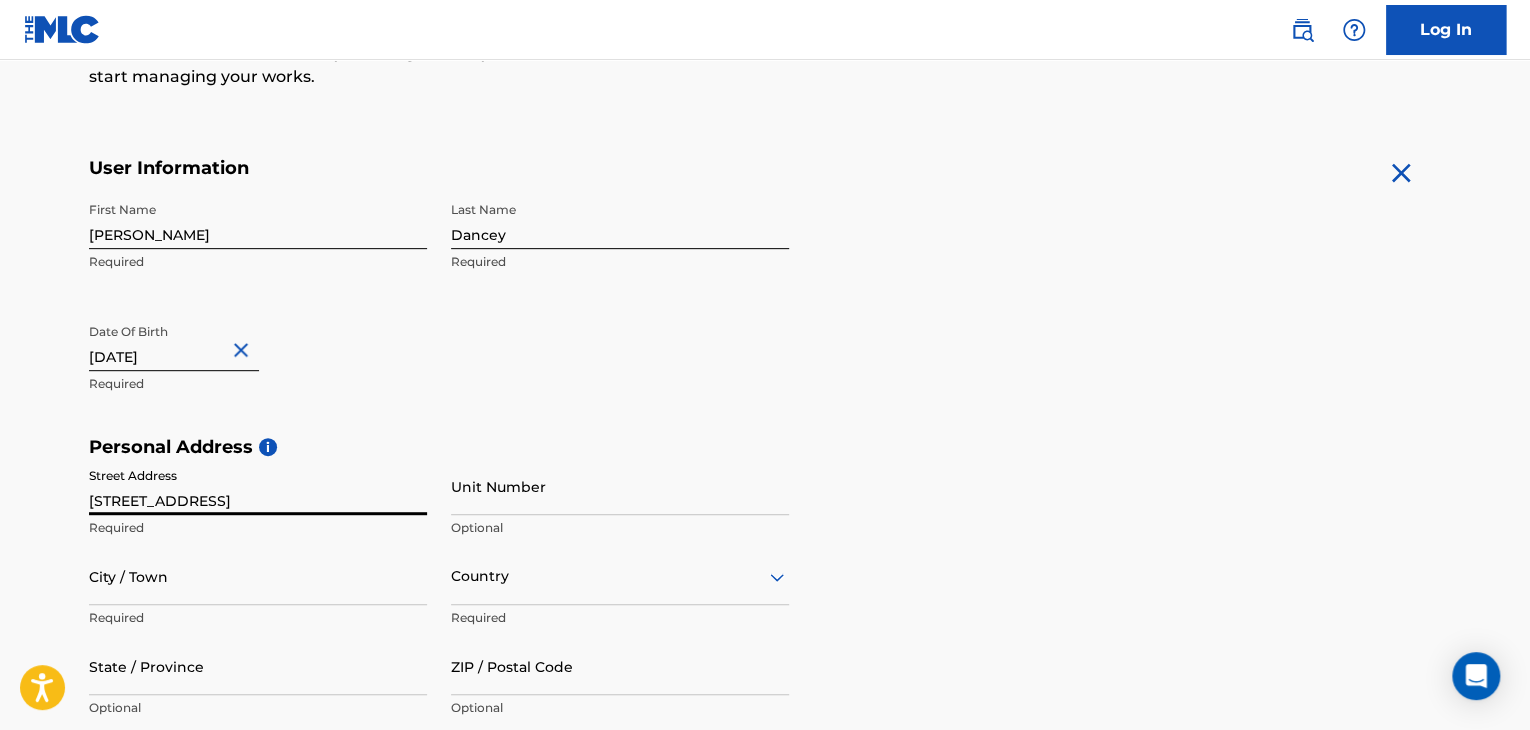 type on "hampton" 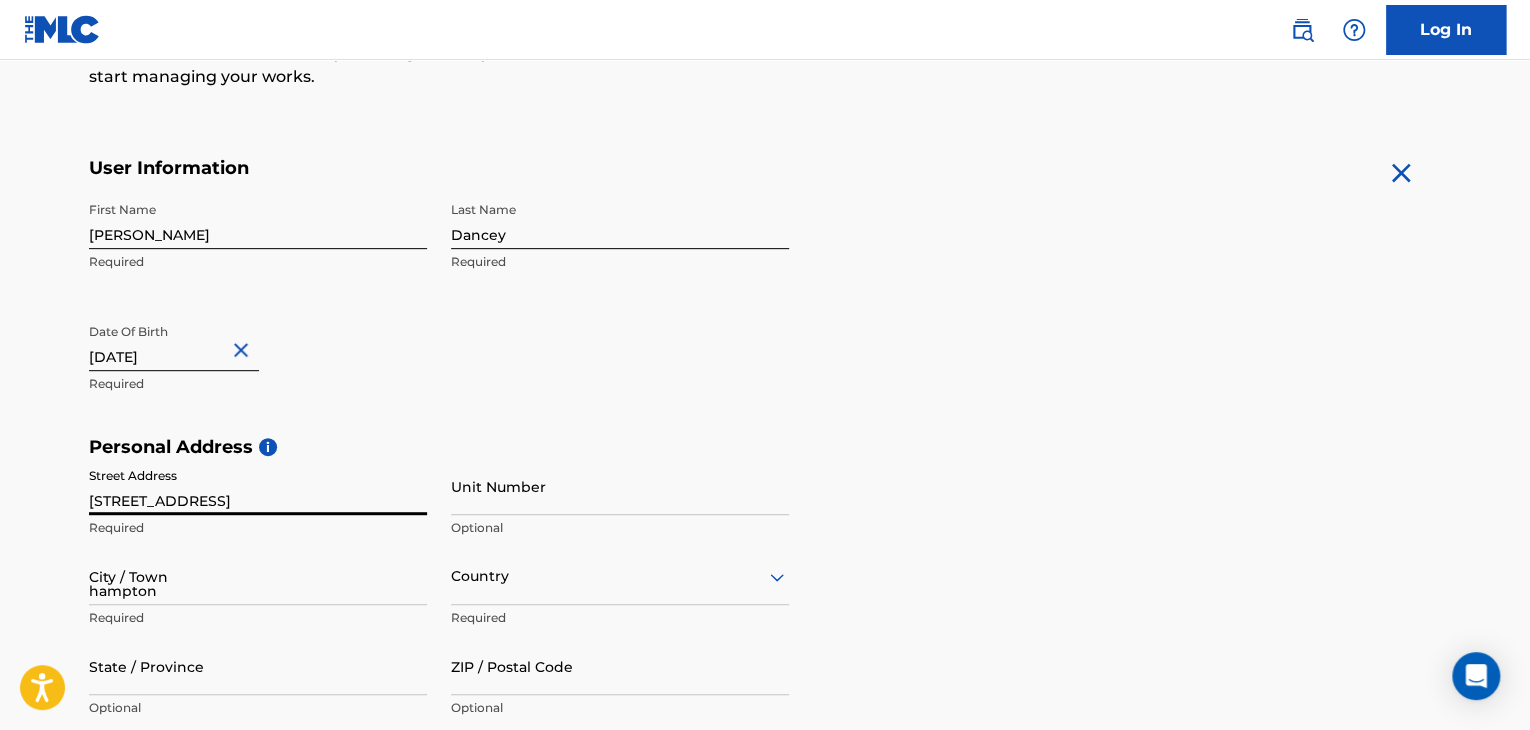 type on "[GEOGRAPHIC_DATA]" 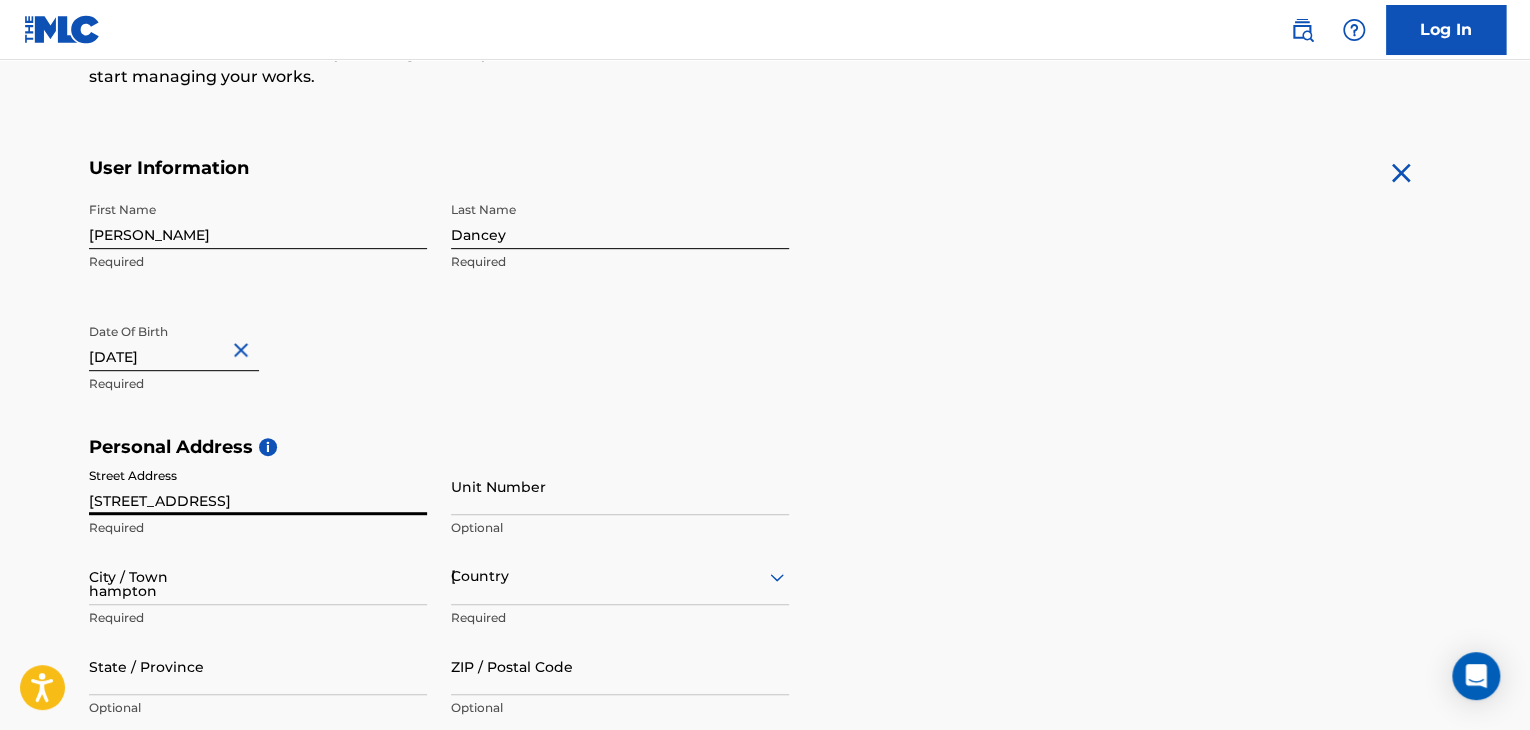 type on "[US_STATE]" 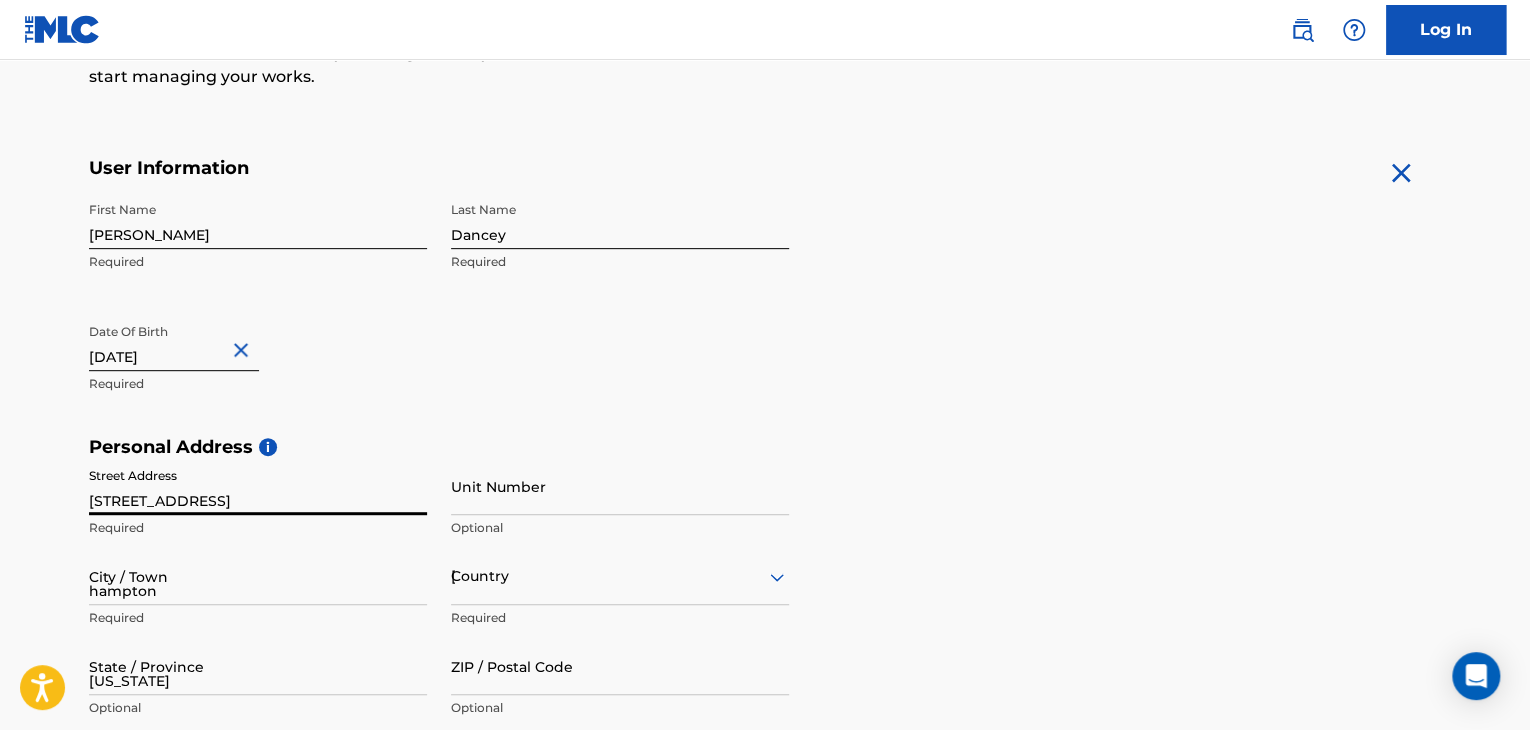 type on "23661" 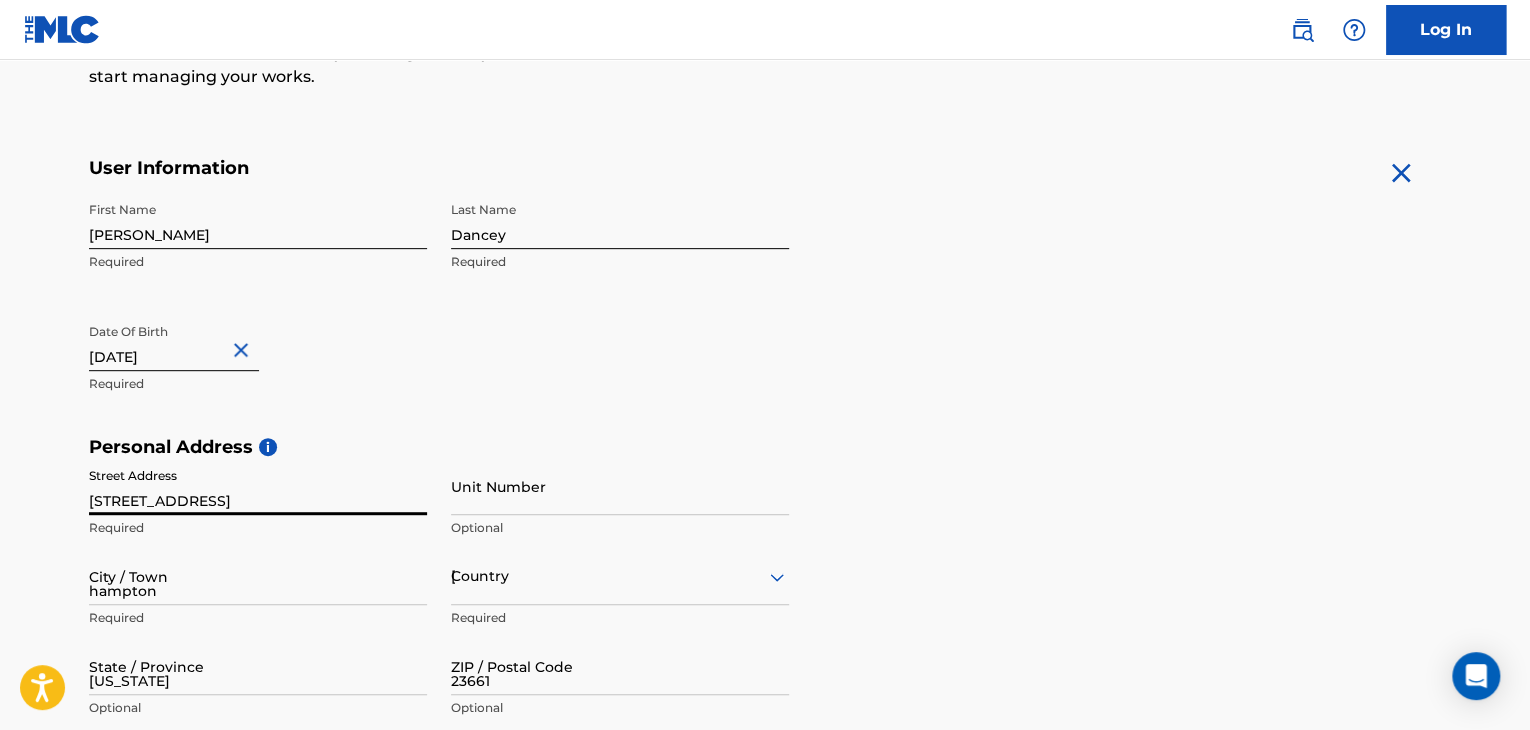 type on "757" 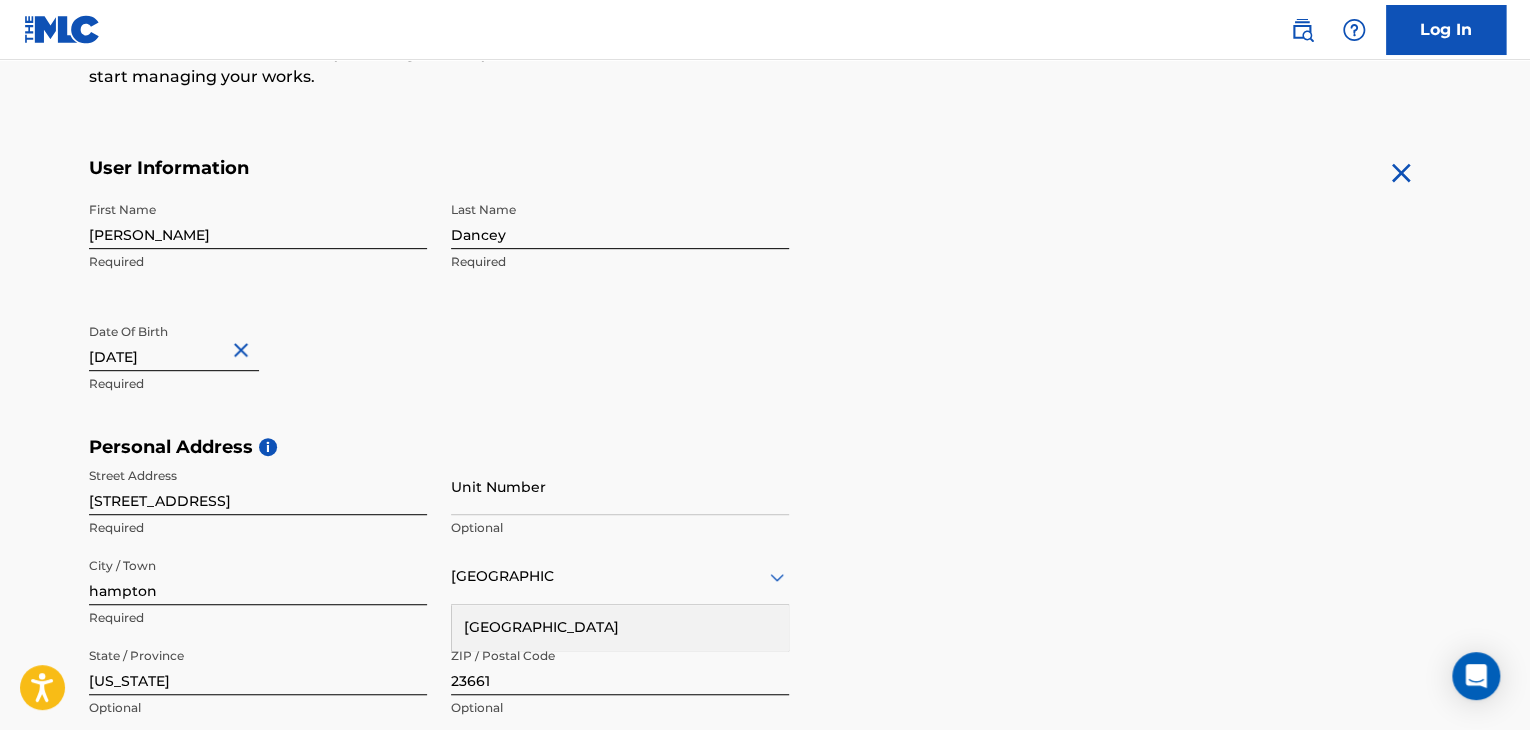 click on "User Information First Name [PERSON_NAME] Required Last Name [PERSON_NAME] Required Date Of Birth [DEMOGRAPHIC_DATA] Required Personal Address i Street Address [STREET_ADDRESS] Required Unit Number Optional City / Town [GEOGRAPHIC_DATA] Required [GEOGRAPHIC_DATA] [GEOGRAPHIC_DATA] Required State / Province [US_STATE] Optional ZIP / Postal Code 23661 Optional Contact Information Phone Number Country Country Required 757 Area 9794714 Number Required Email Address [EMAIL_ADDRESS][DOMAIN_NAME] Required Accept Terms of Use Accept Privacy Policy Enroll in marketing communications Sign up" at bounding box center [765, 600] 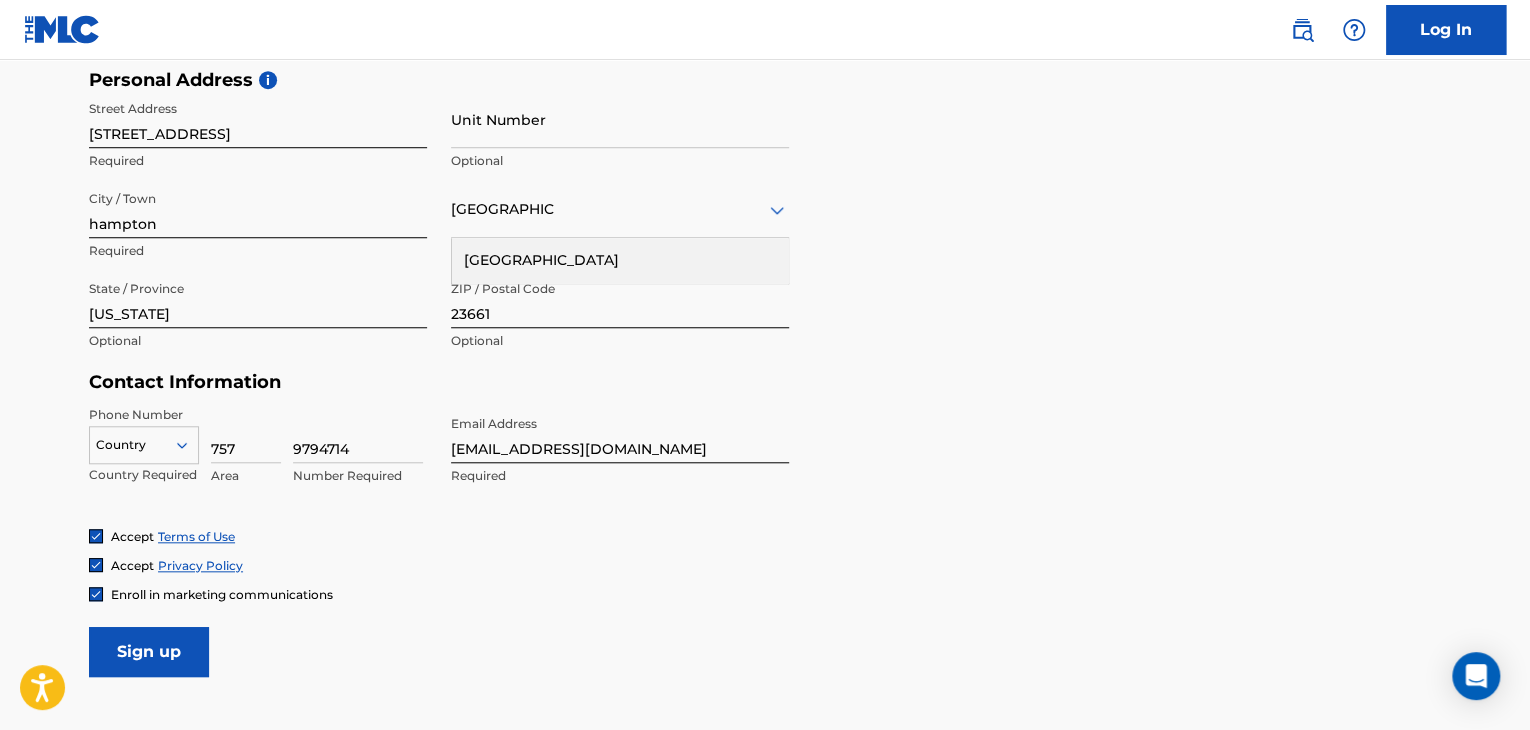 scroll, scrollTop: 672, scrollLeft: 0, axis: vertical 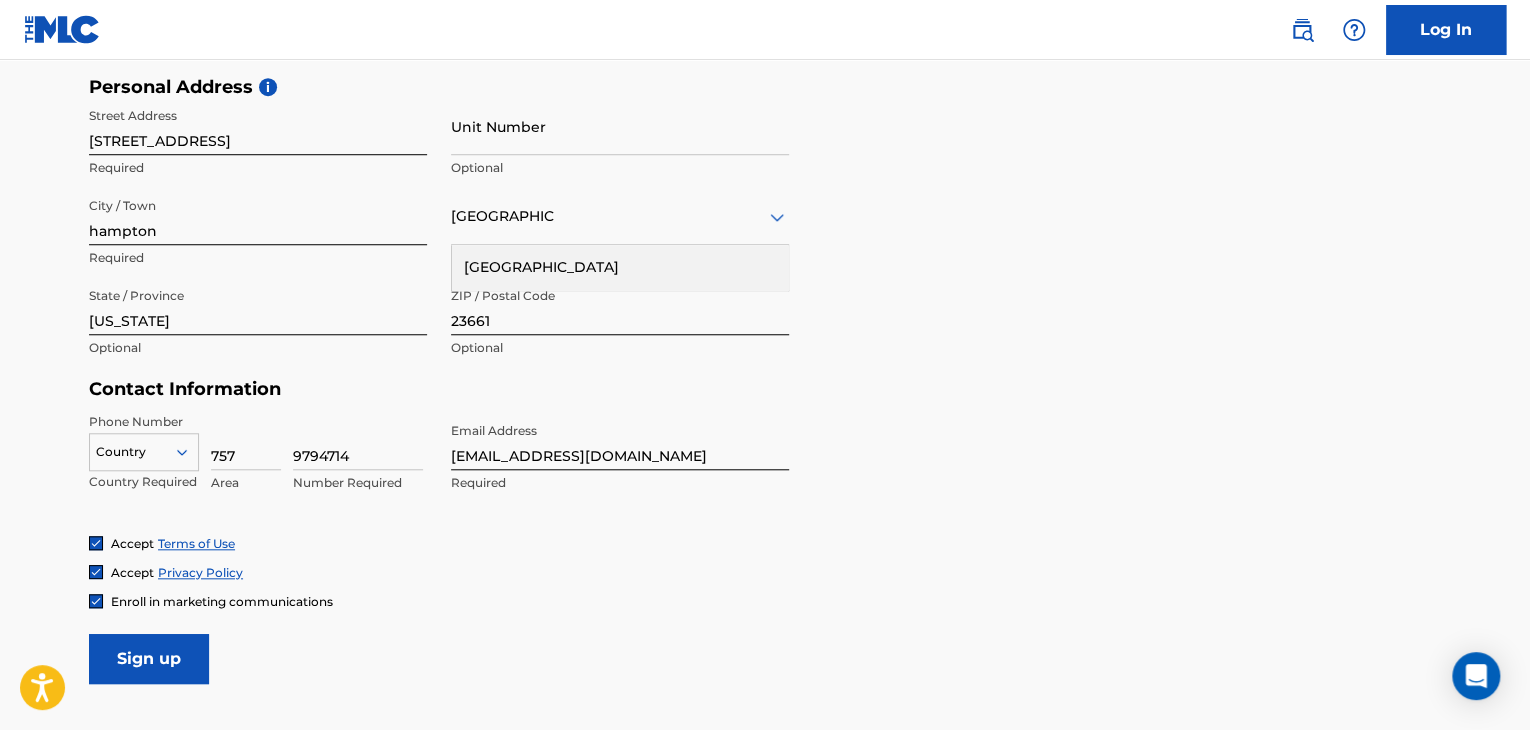 click on "Sign up" at bounding box center [149, 659] 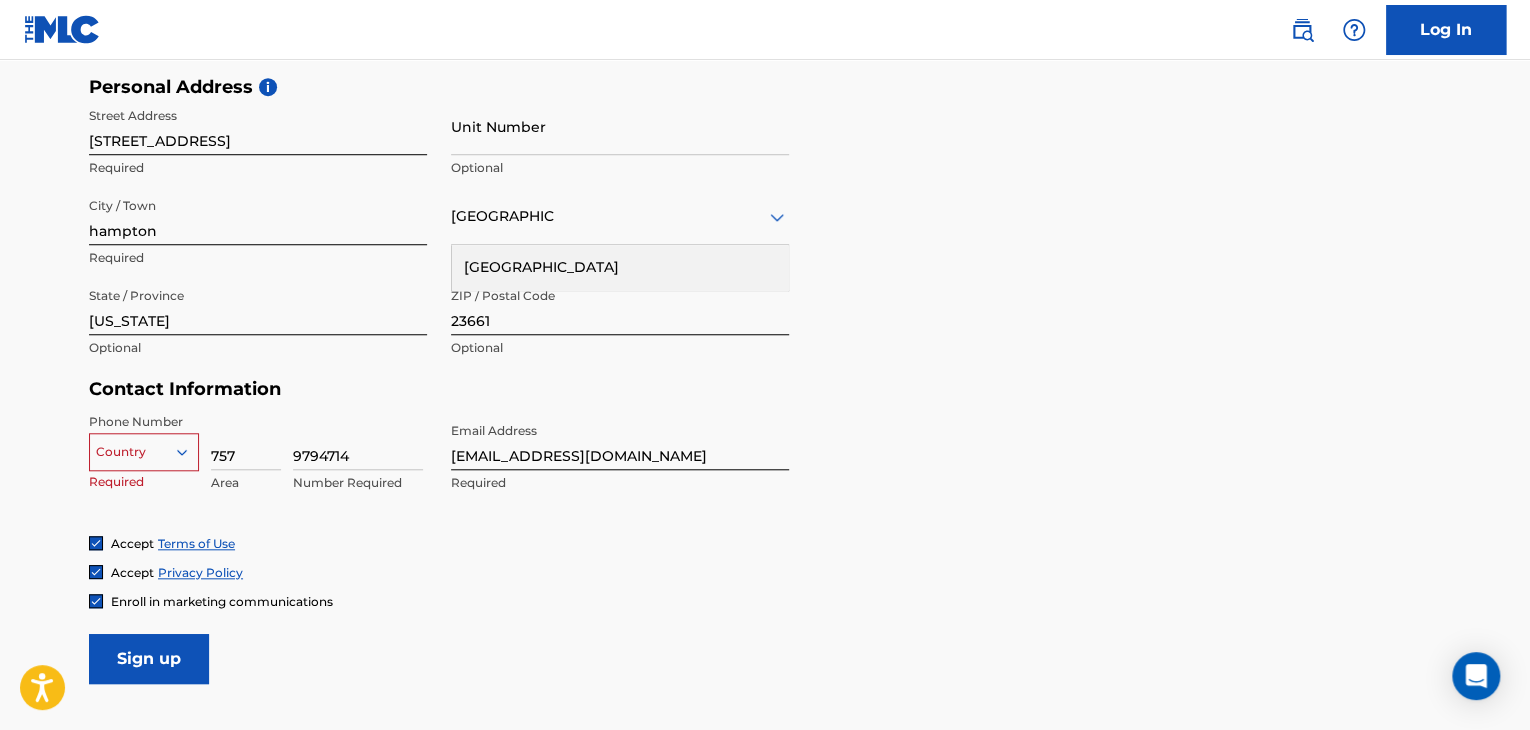 type 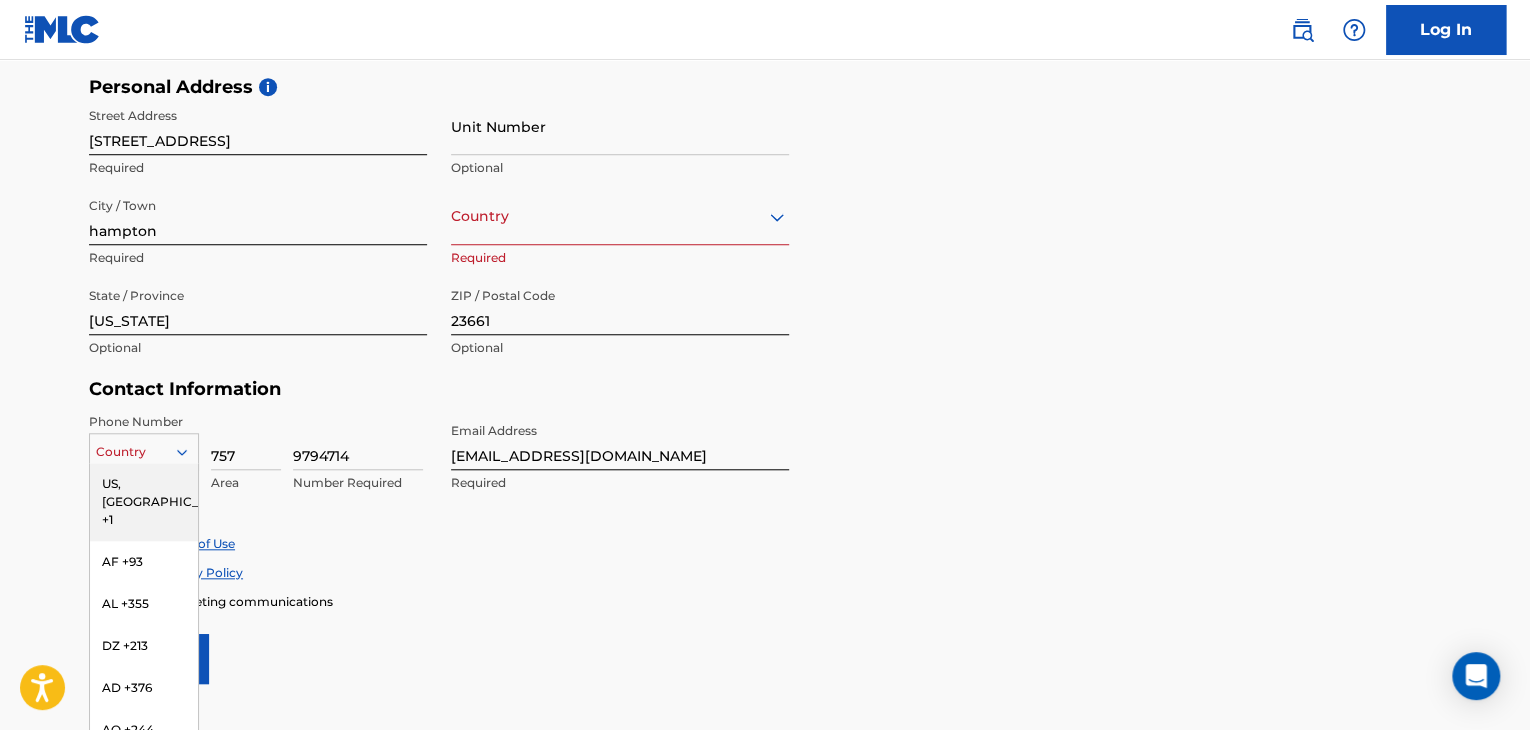 scroll, scrollTop: 705, scrollLeft: 0, axis: vertical 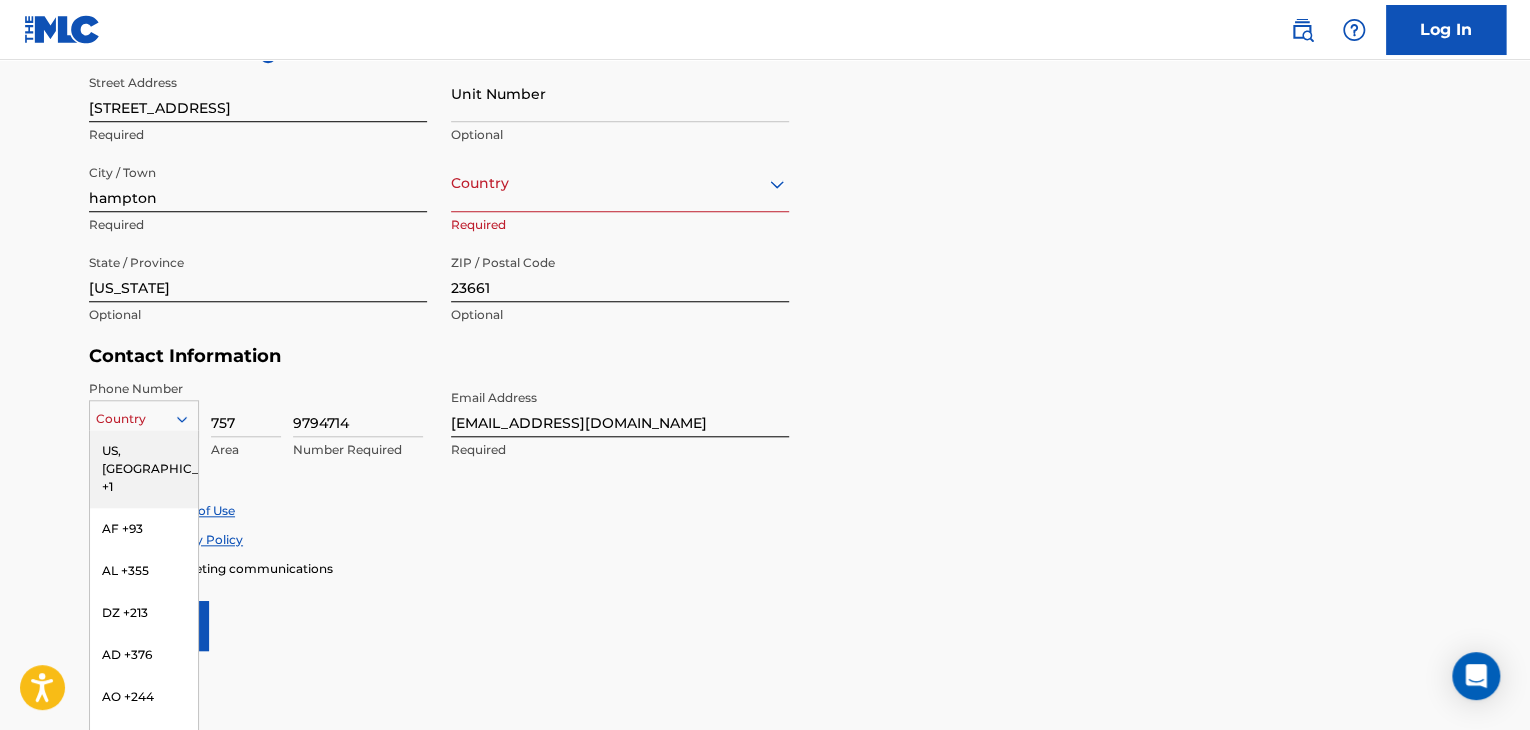 click on "216 results available. Use Up and Down to choose options, press Enter to select the currently focused option, press Escape to exit the menu, press Tab to select the option and exit the menu. Country [GEOGRAPHIC_DATA], [GEOGRAPHIC_DATA] +1 AF +93 AL +355 DZ +213 AD +376 AO +244 AI +1264 AG +1268 AR +54 AM +374 AW +297 AU +61 AT +43 AZ +994 BS +1242 BH +973 BD +880 BB +1246 BY +375 BE +32 BZ +501 BJ +229 BM +1441 BT +975 BO +591 BA +387 BW +267 BR +55 BN +673 BG +359 BF +226 BI +257 KH +855 CM +237 CV +238 KY +1345 CF +236 TD +235 CL +56 CN +86 CO +57 KM +269 CG, CD +242 CK +682 CR +506 CI +225 HR +385 CU +53 CY +357 CZ +420 DK +45 DJ +253 DM +1767 DO +1809 EC +593 EG +20 SV +503 GQ +240 ER +291 EE +372 ET +251 FK +500 FO +298 FJ +679 FI +358 FR +33 GF +594 PF +689 GA +241 GM +220 GE +995 DE +49 GH +233 GI +350 GR +30 GL +299 GD +1473 GP +590 GT +502 GN +224 GW +245 GY +592 HT +509 VA, IT +39 HN +504 HK +852 HU +36 IS +354 IN +91 ID +62 IR +98 IQ +964 IE +353 IL +972 JM +1876 JP +81 JO +962 KZ +7 KE +254 KI +686 KP +850 KR +82 KW +965" at bounding box center (144, 415) 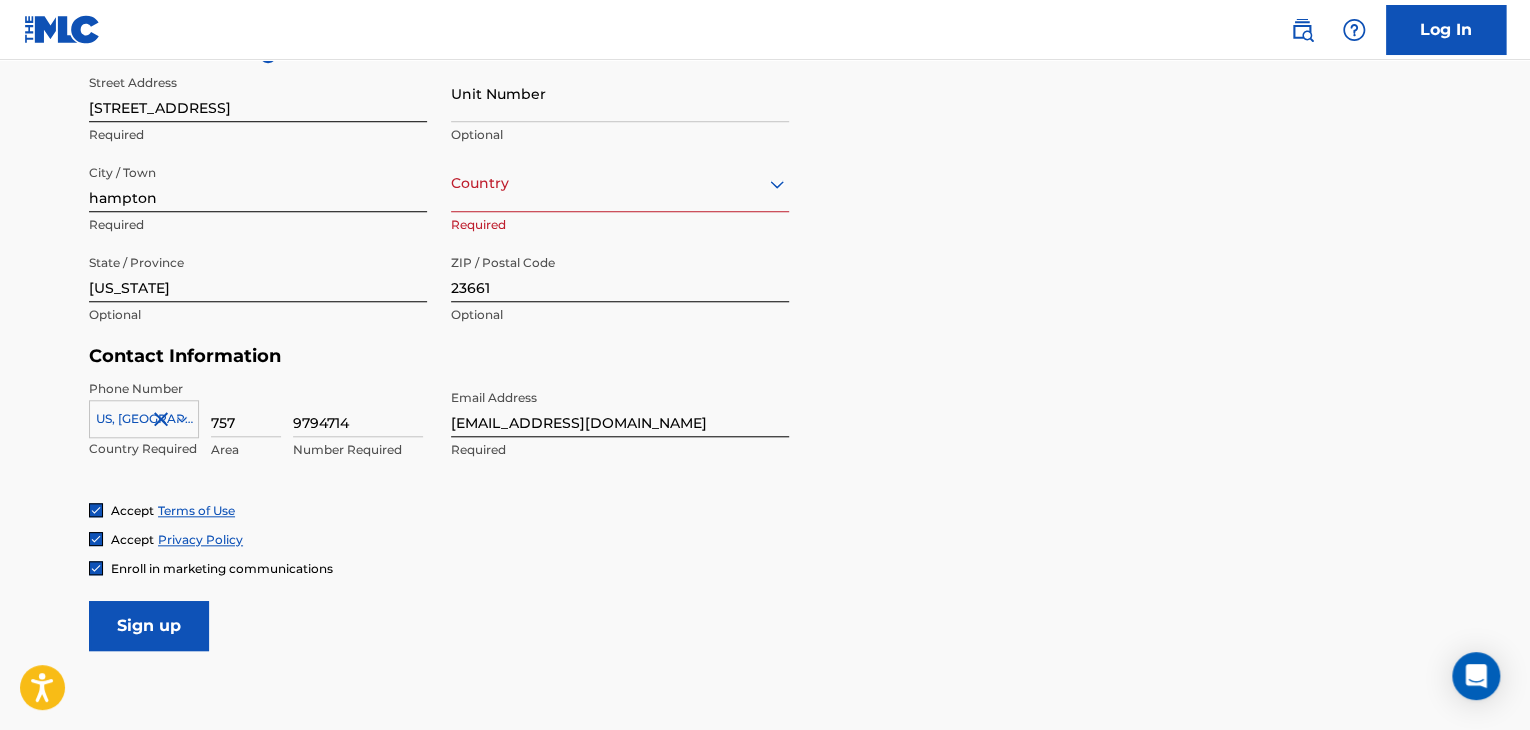 click on "Sign up" at bounding box center (149, 626) 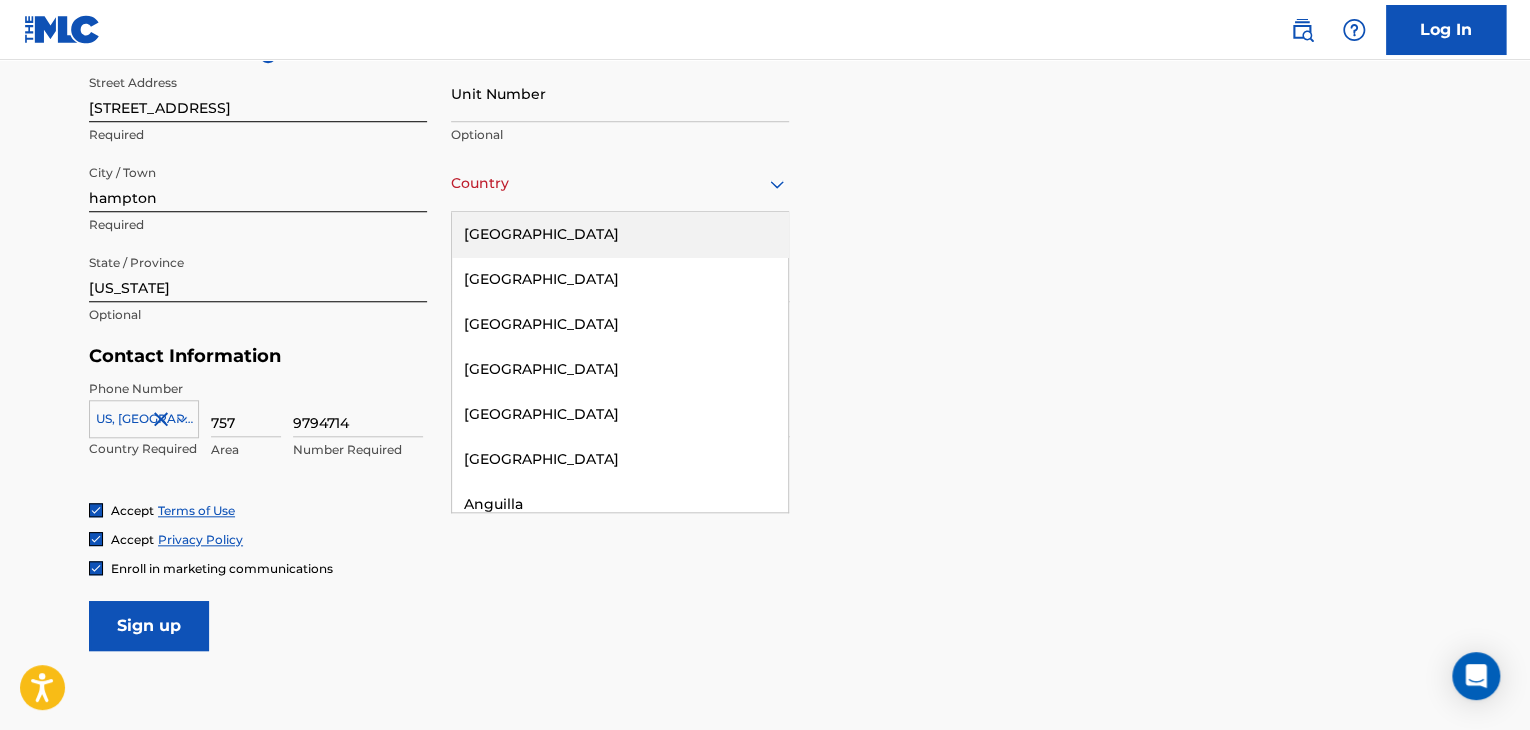 click on "[GEOGRAPHIC_DATA]" at bounding box center (620, 234) 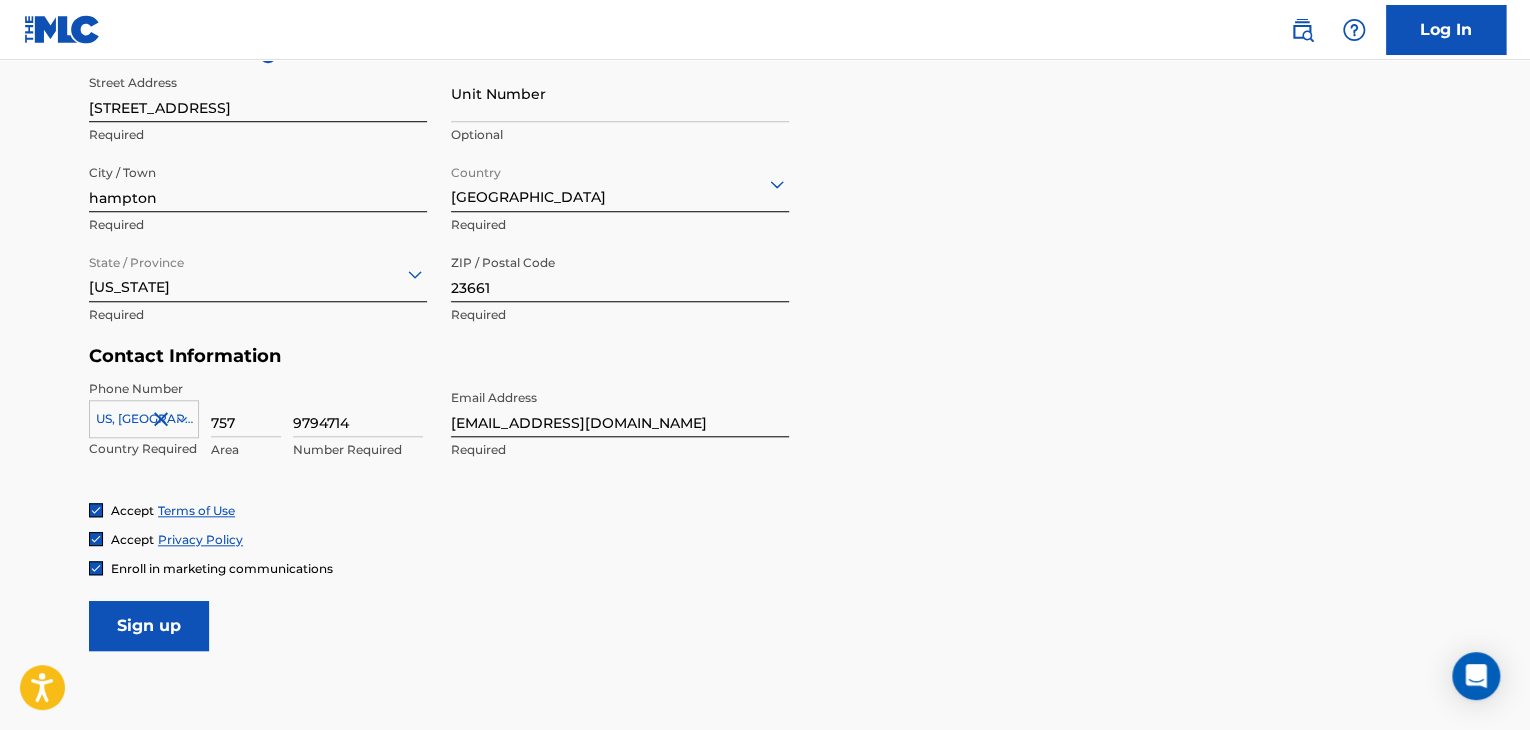 click on "Sign up" at bounding box center [149, 626] 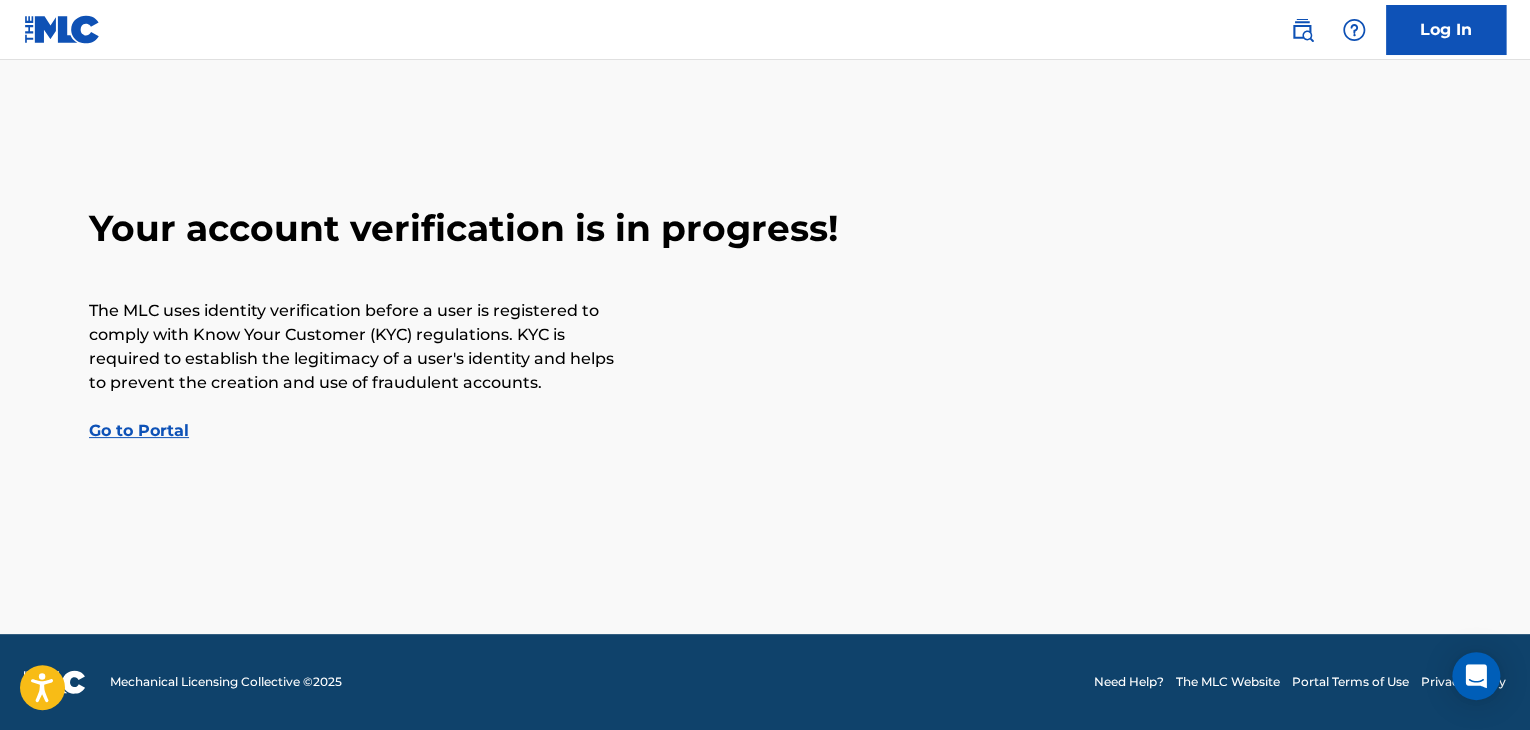 scroll, scrollTop: 0, scrollLeft: 0, axis: both 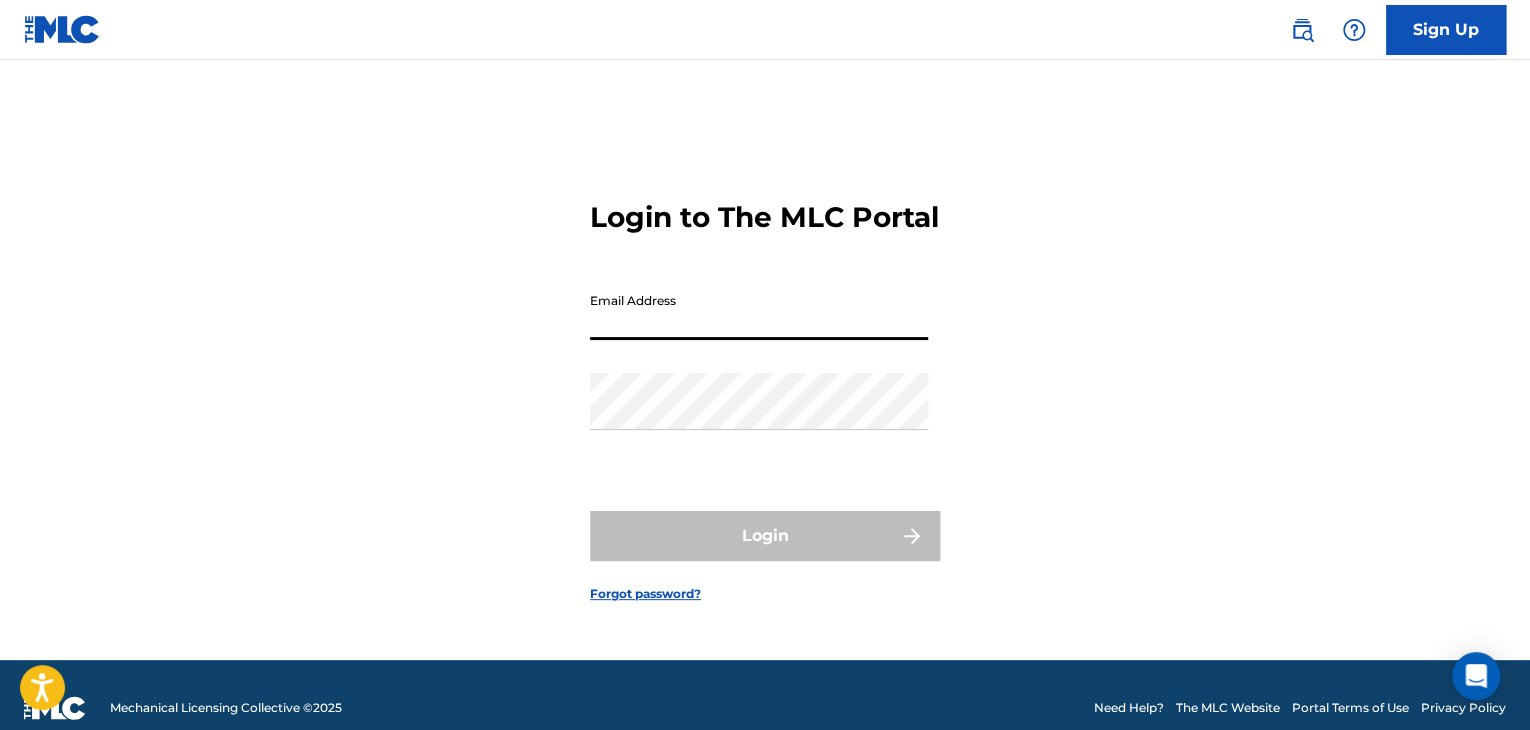 click on "Email Address" at bounding box center [759, 311] 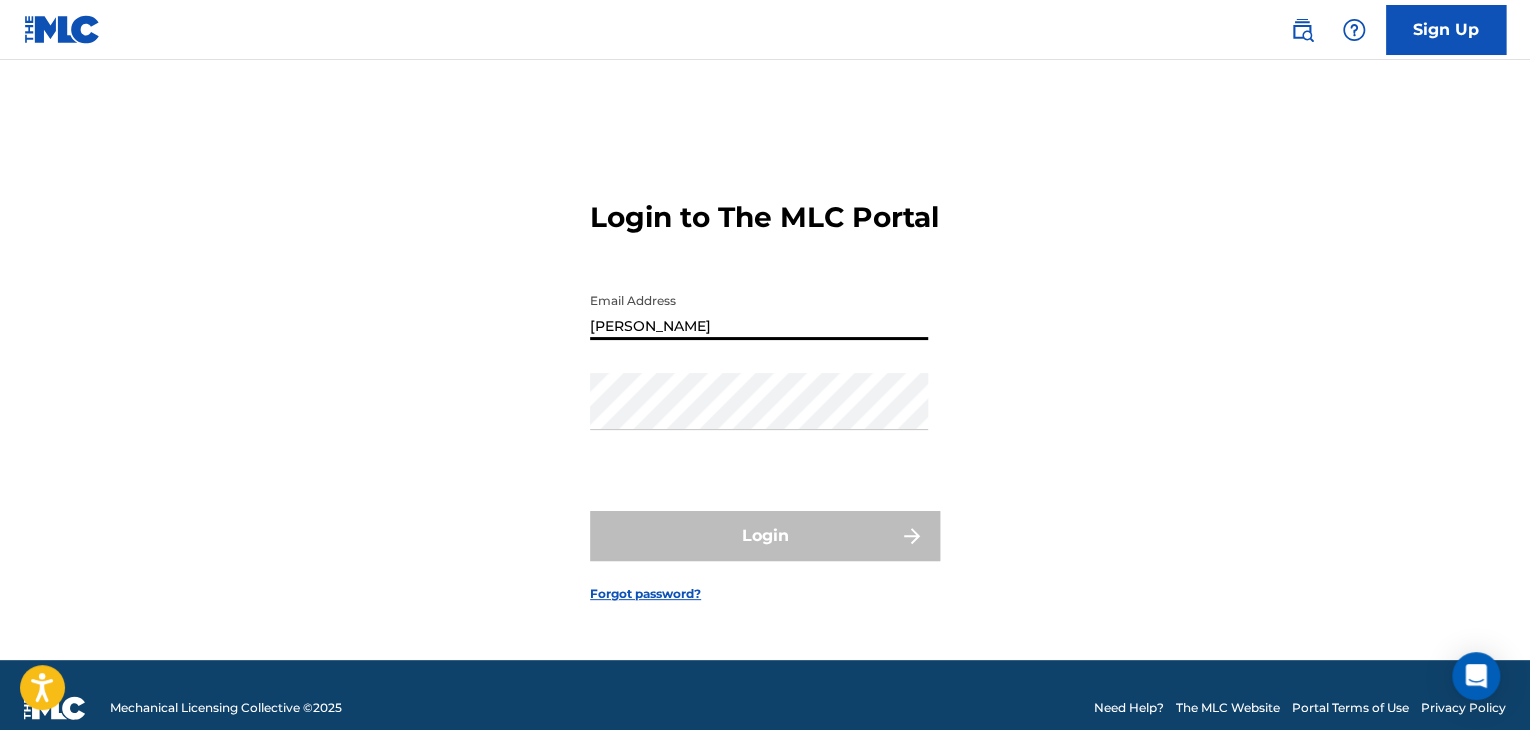 type on "[EMAIL_ADDRESS][DOMAIN_NAME]" 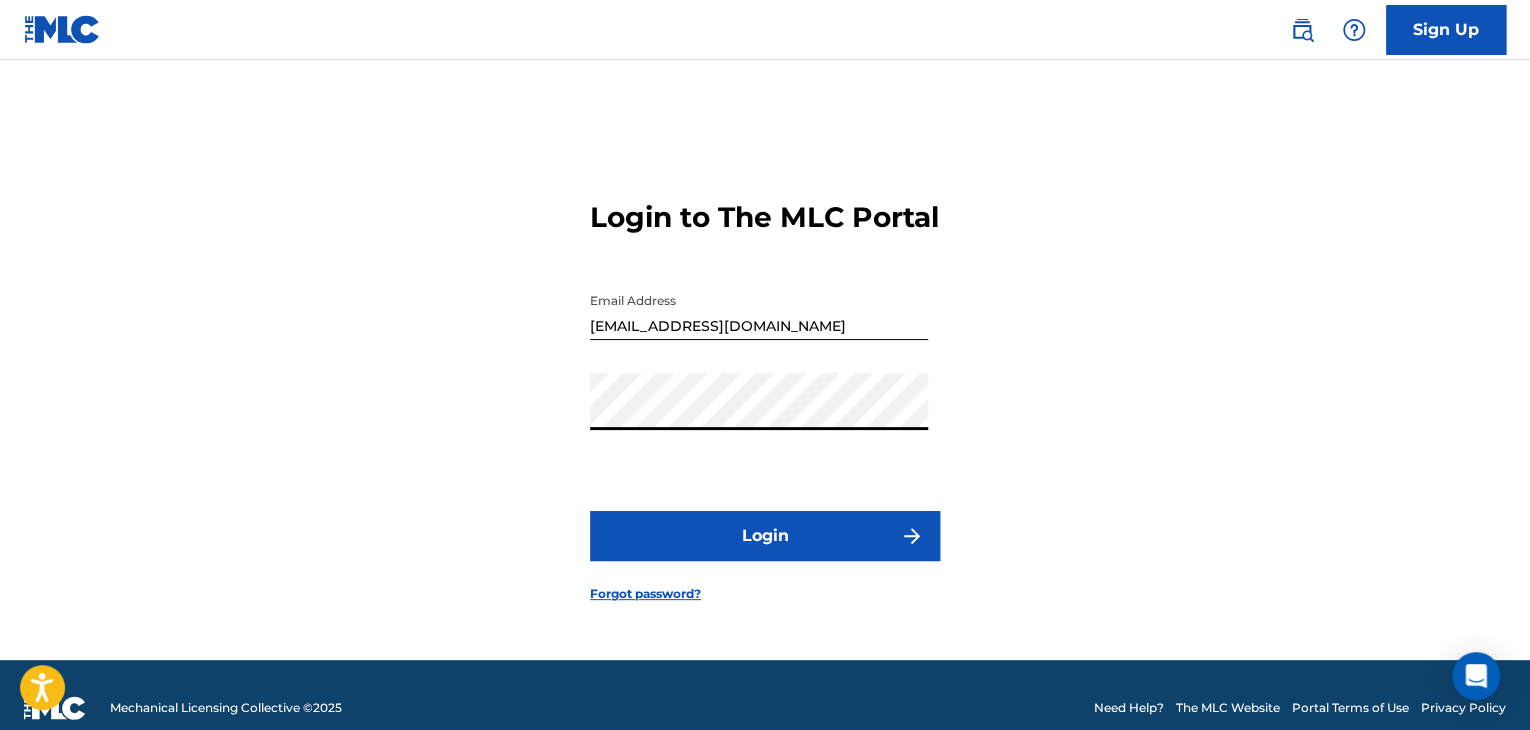 click on "Login" at bounding box center [765, 536] 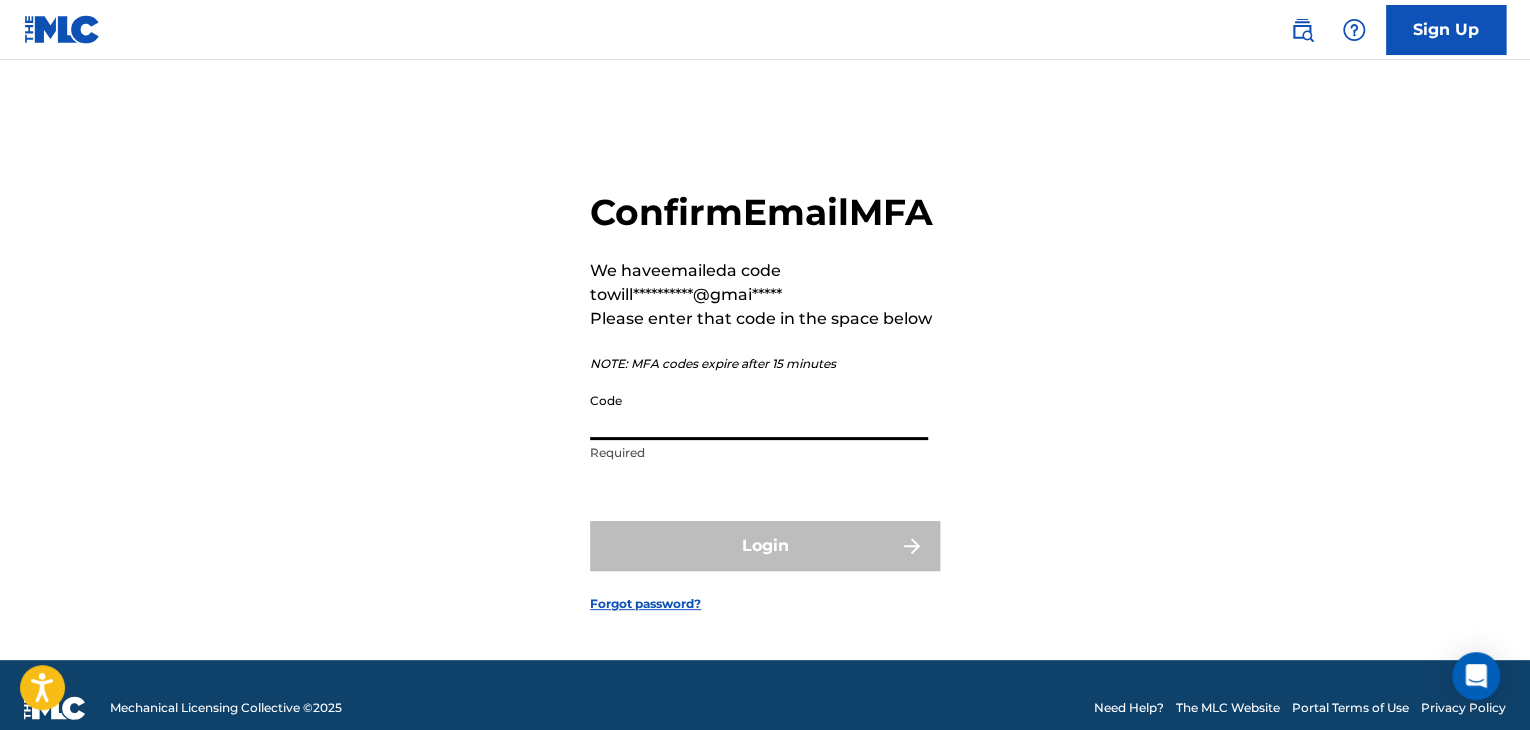click on "Code" at bounding box center [759, 411] 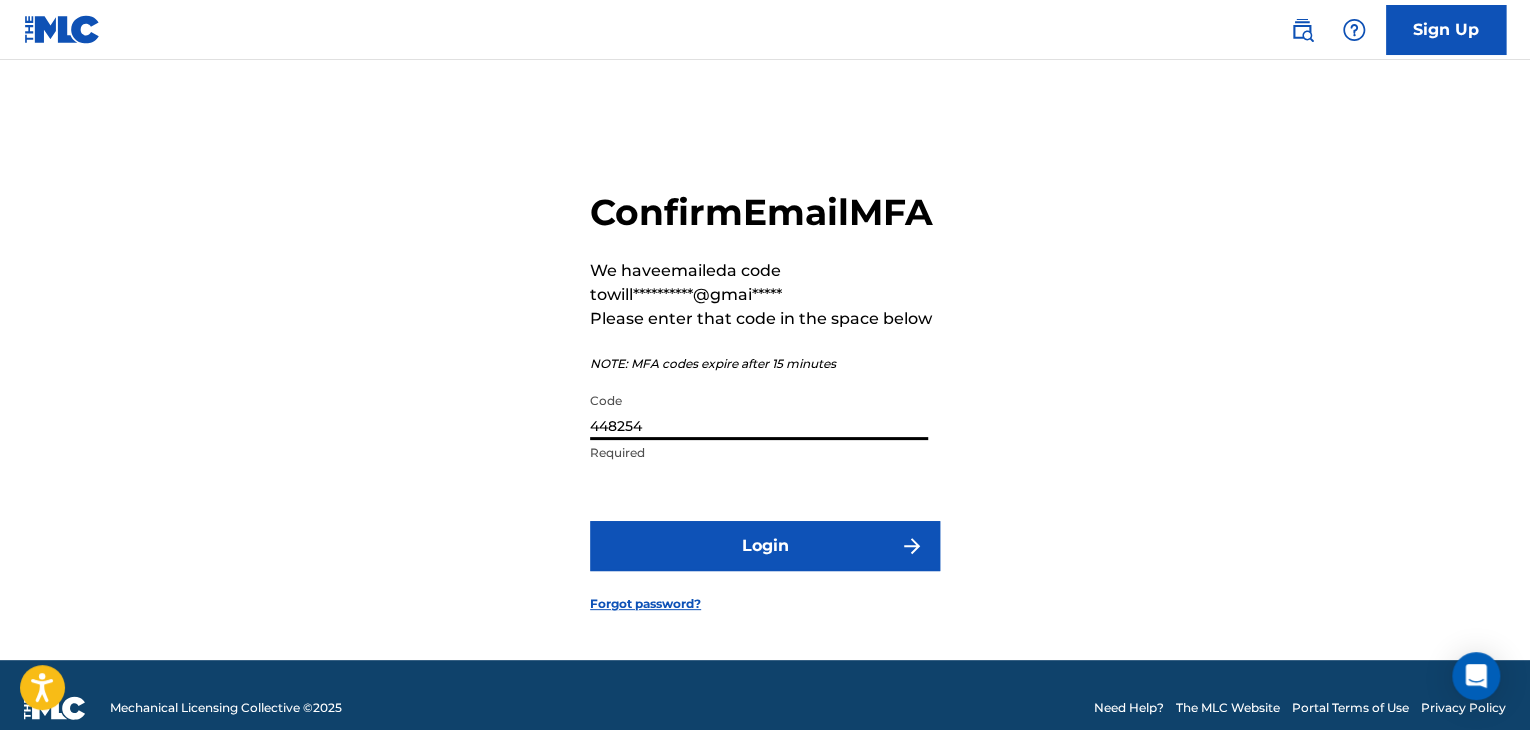 type on "448254" 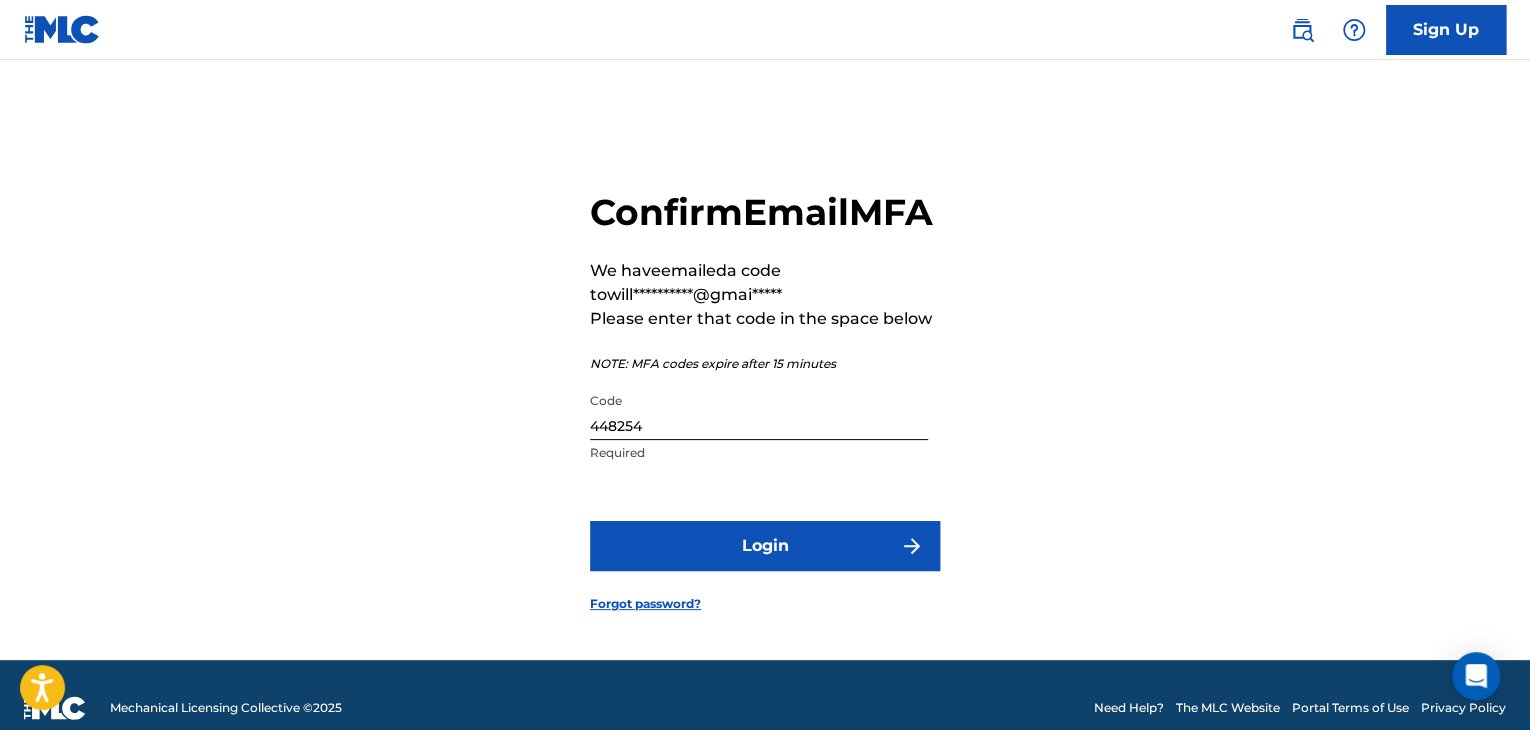 click on "Login" at bounding box center (765, 546) 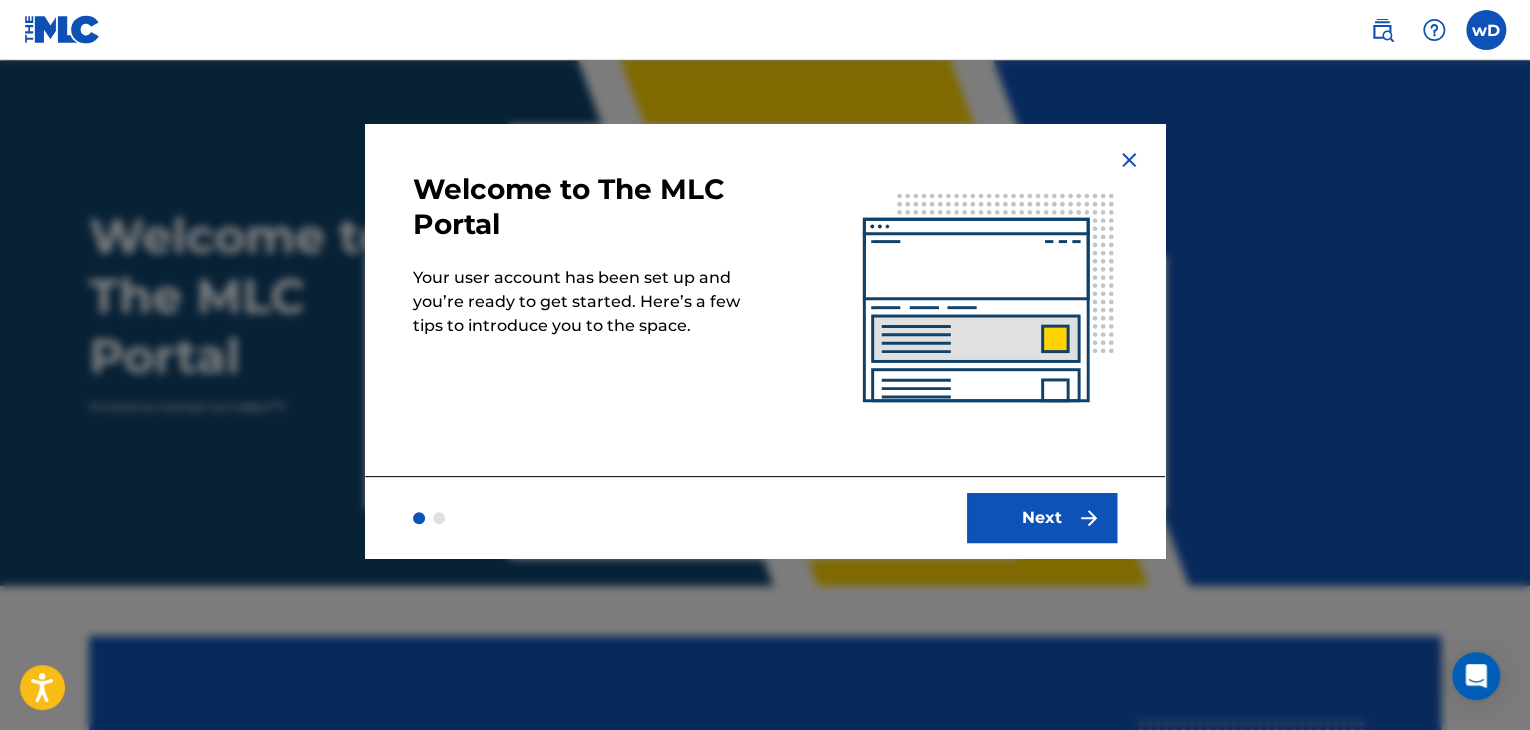 scroll, scrollTop: 0, scrollLeft: 0, axis: both 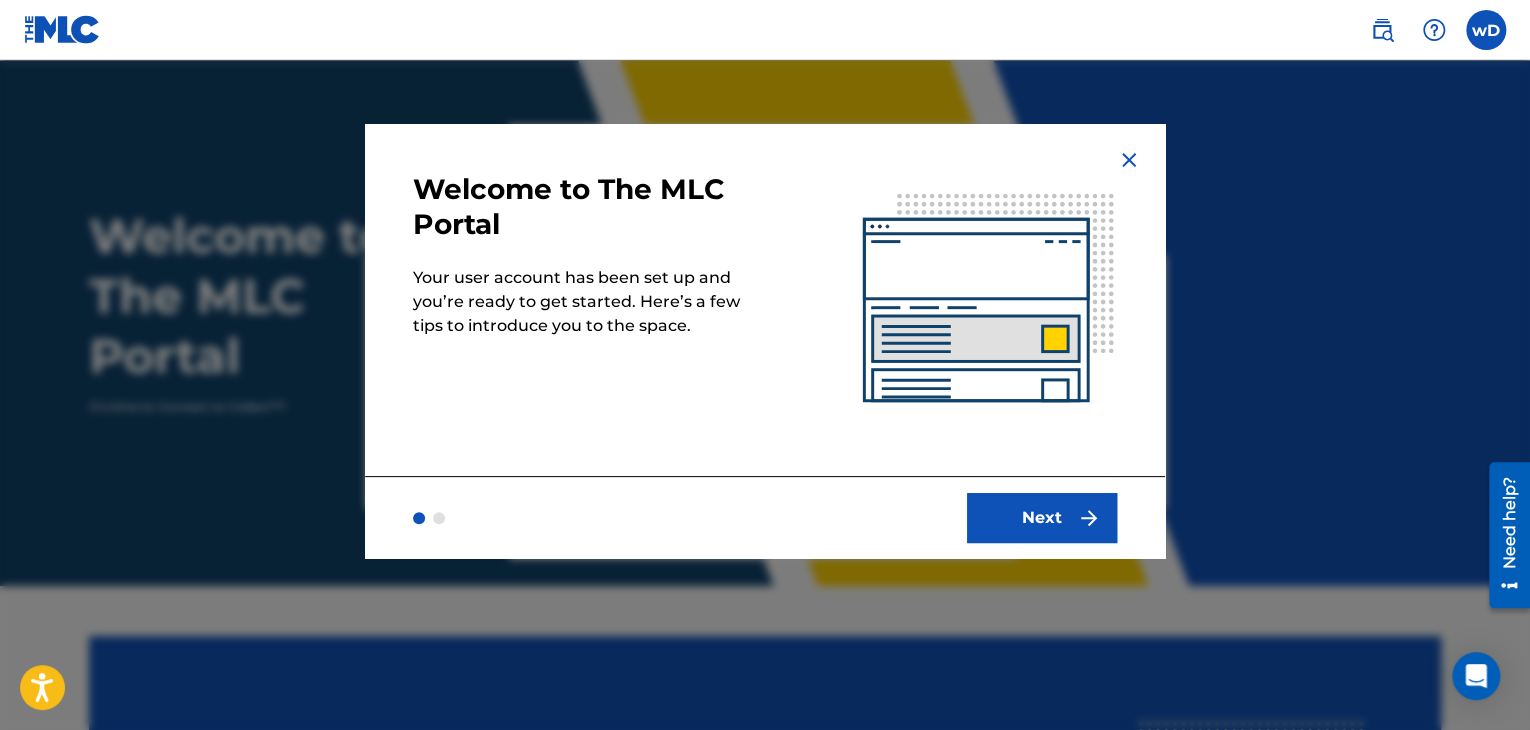click on "Next" at bounding box center [1042, 518] 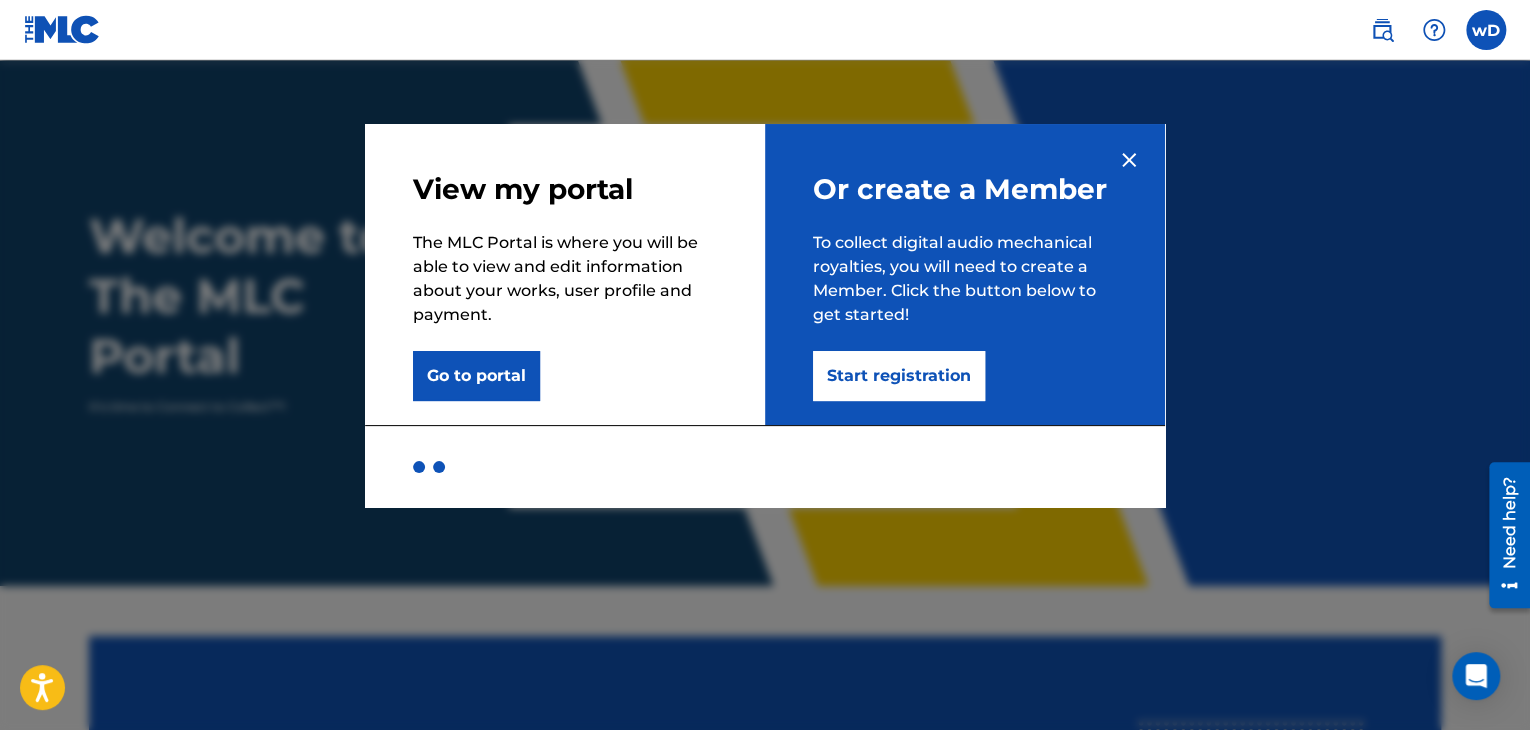 click on "Start registration" at bounding box center (899, 376) 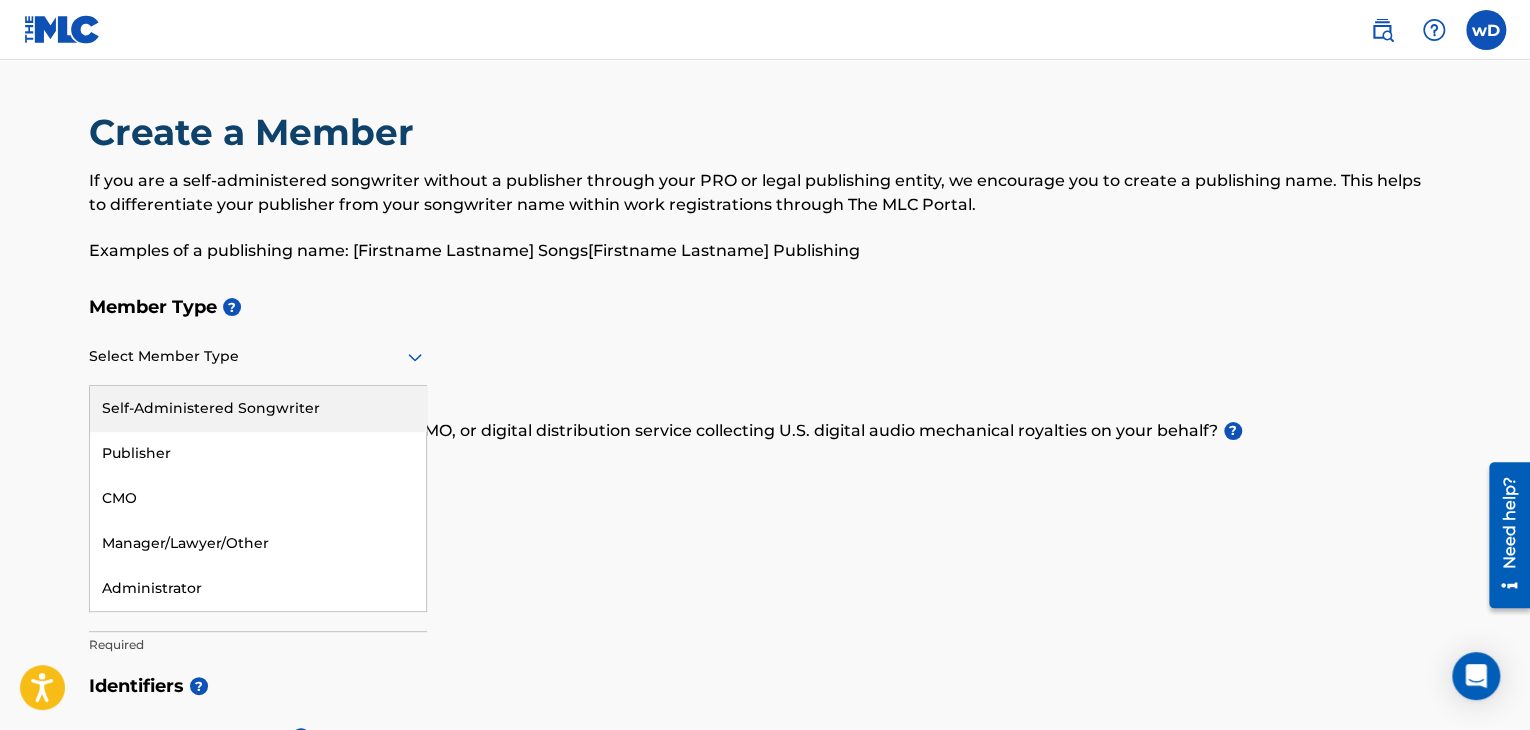 click at bounding box center [258, 356] 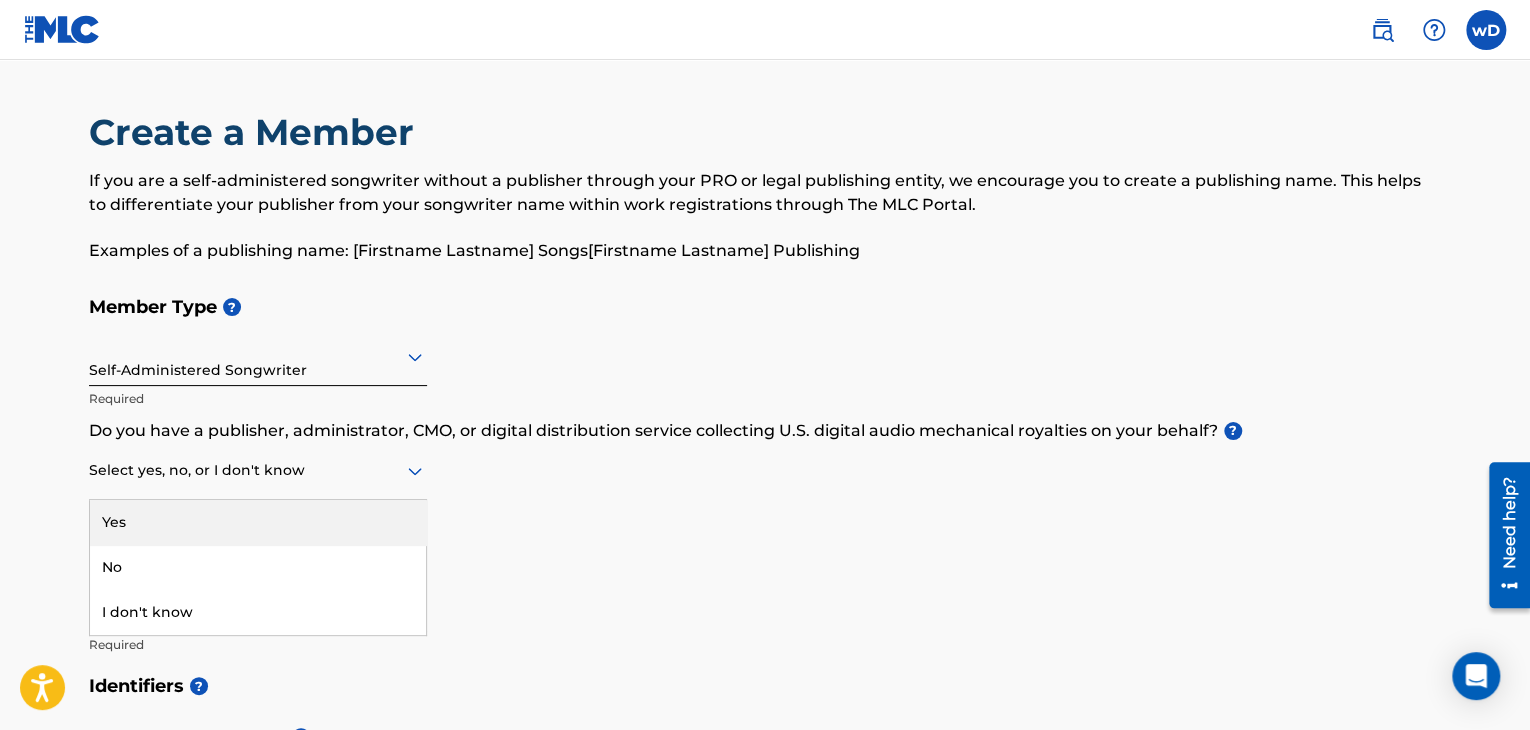 click at bounding box center (258, 470) 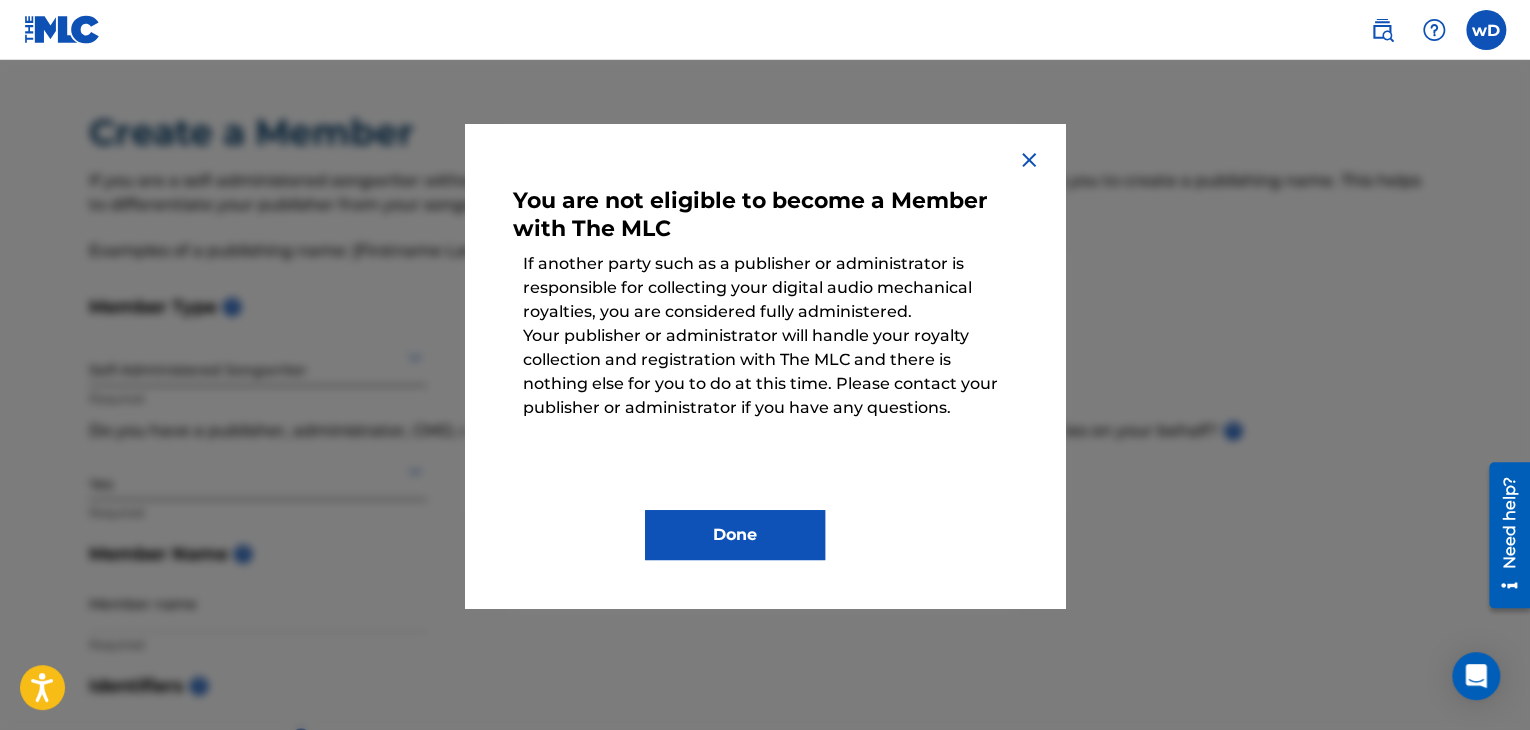 click on "Done" at bounding box center [735, 535] 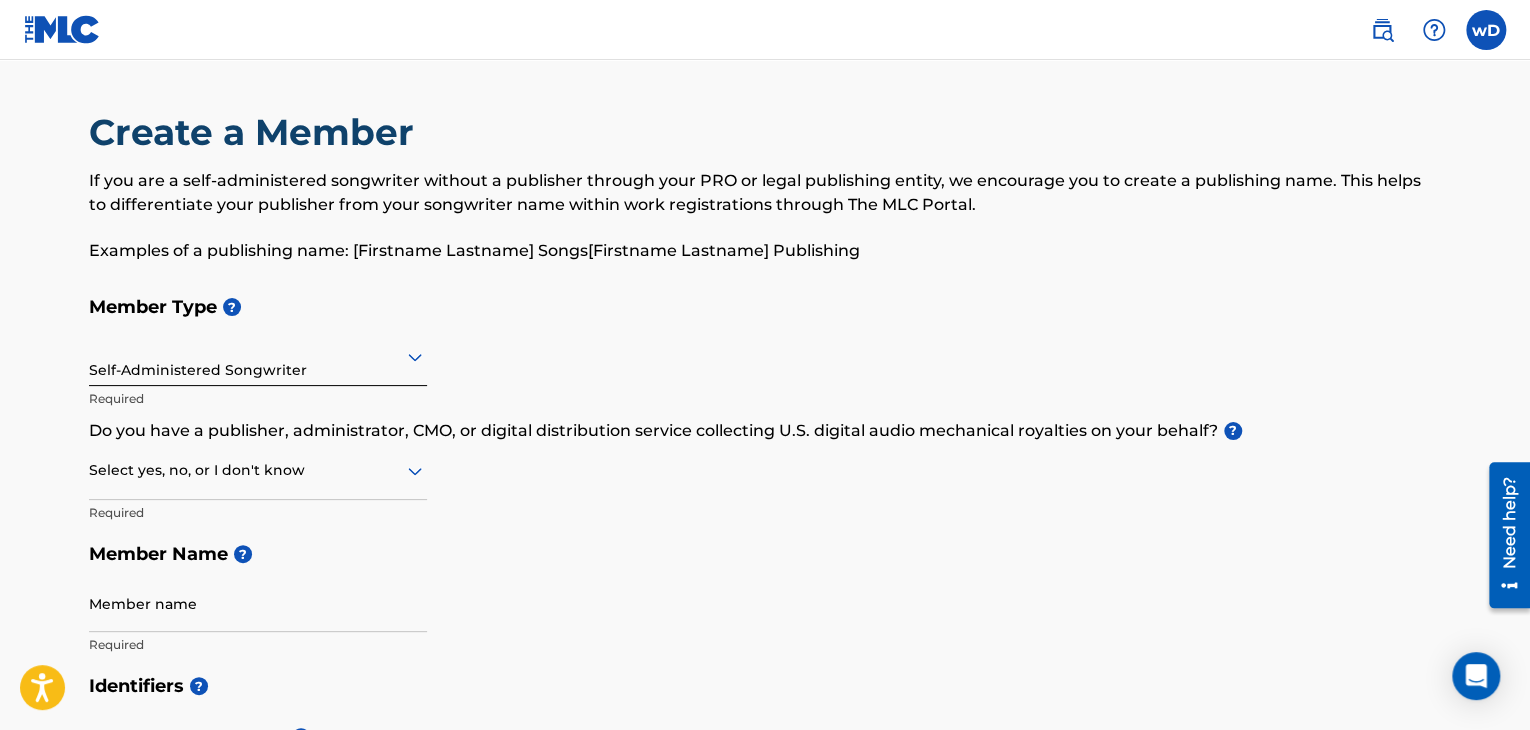 click at bounding box center [258, 470] 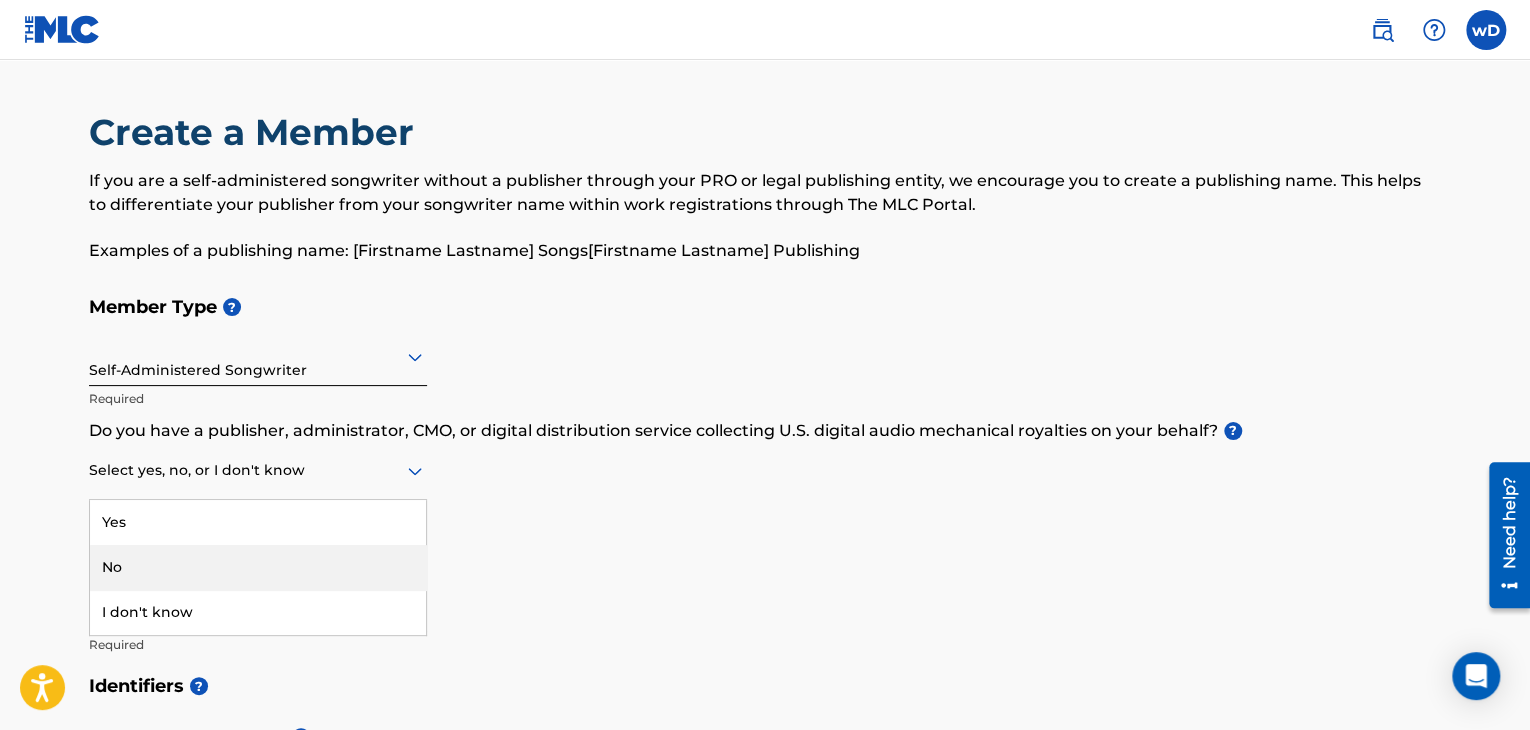 click on "No" at bounding box center [258, 567] 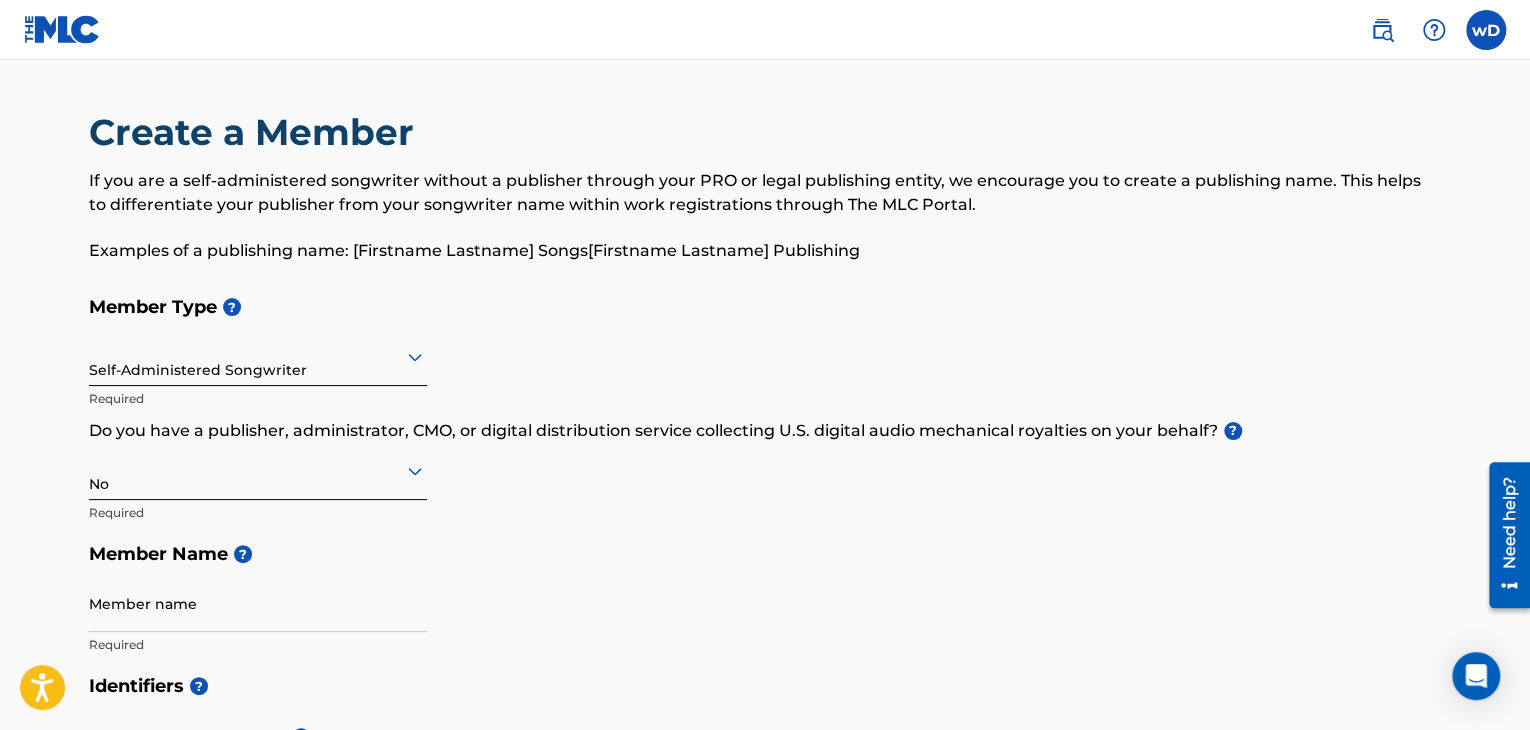 click on "Member name" at bounding box center [258, 603] 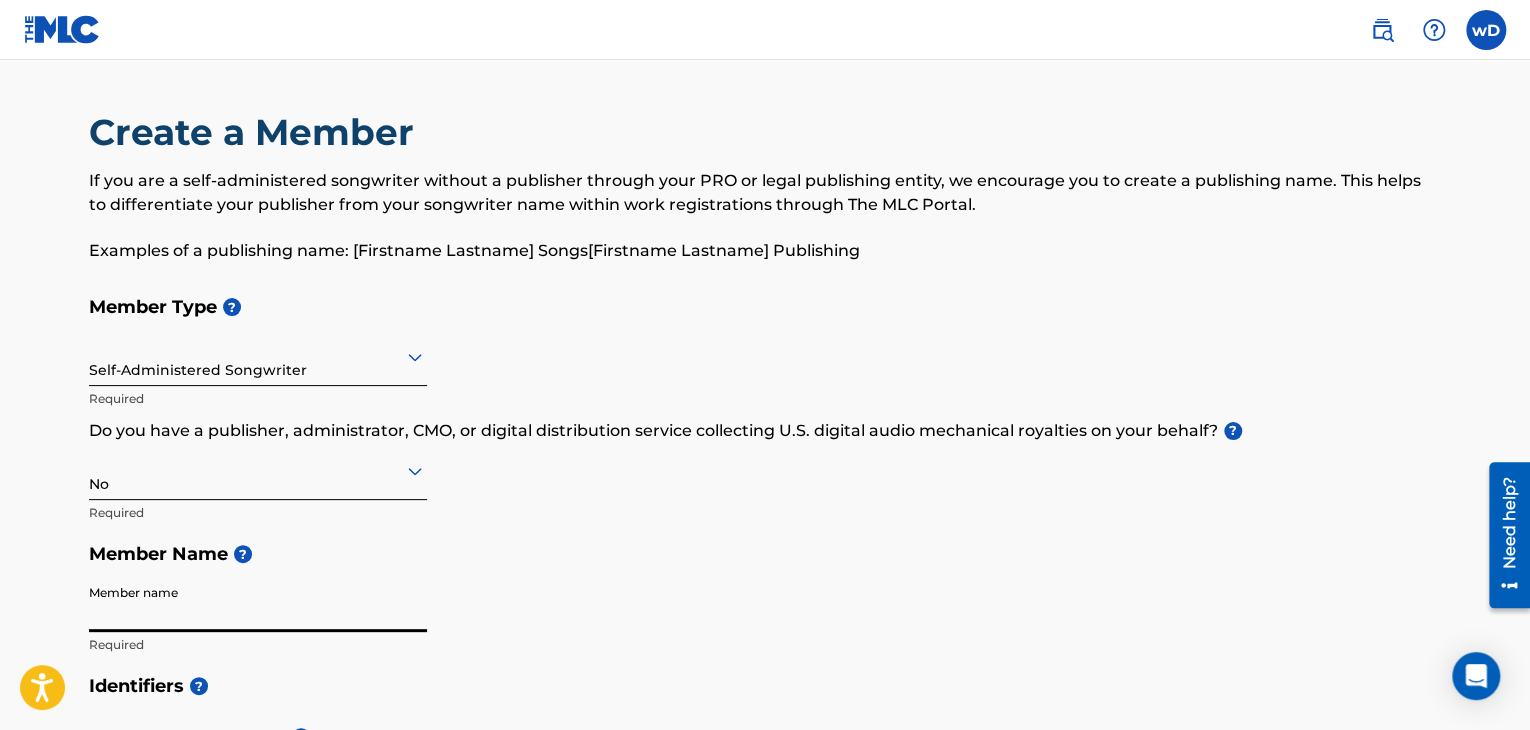 type on "[PERSON_NAME]" 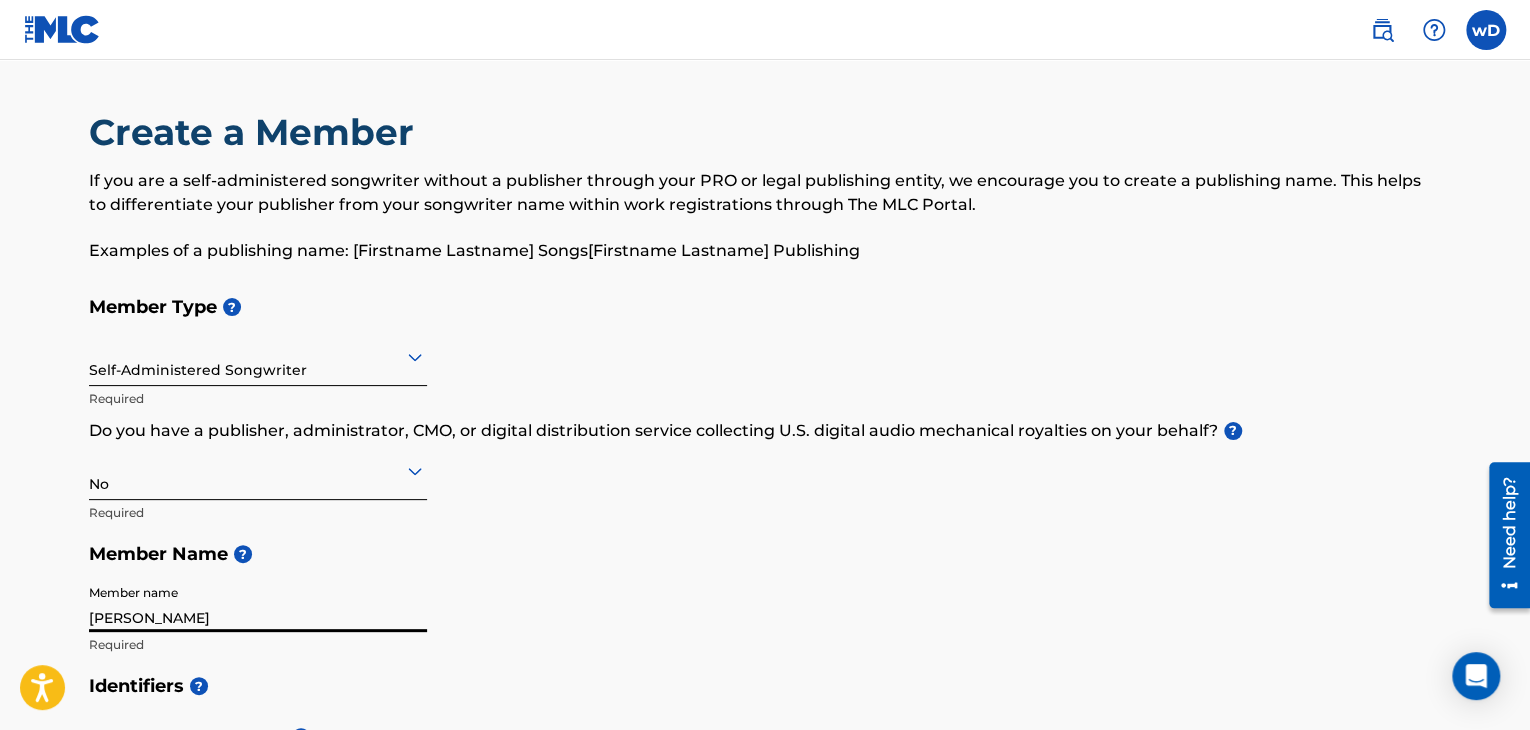 type on "[STREET_ADDRESS]" 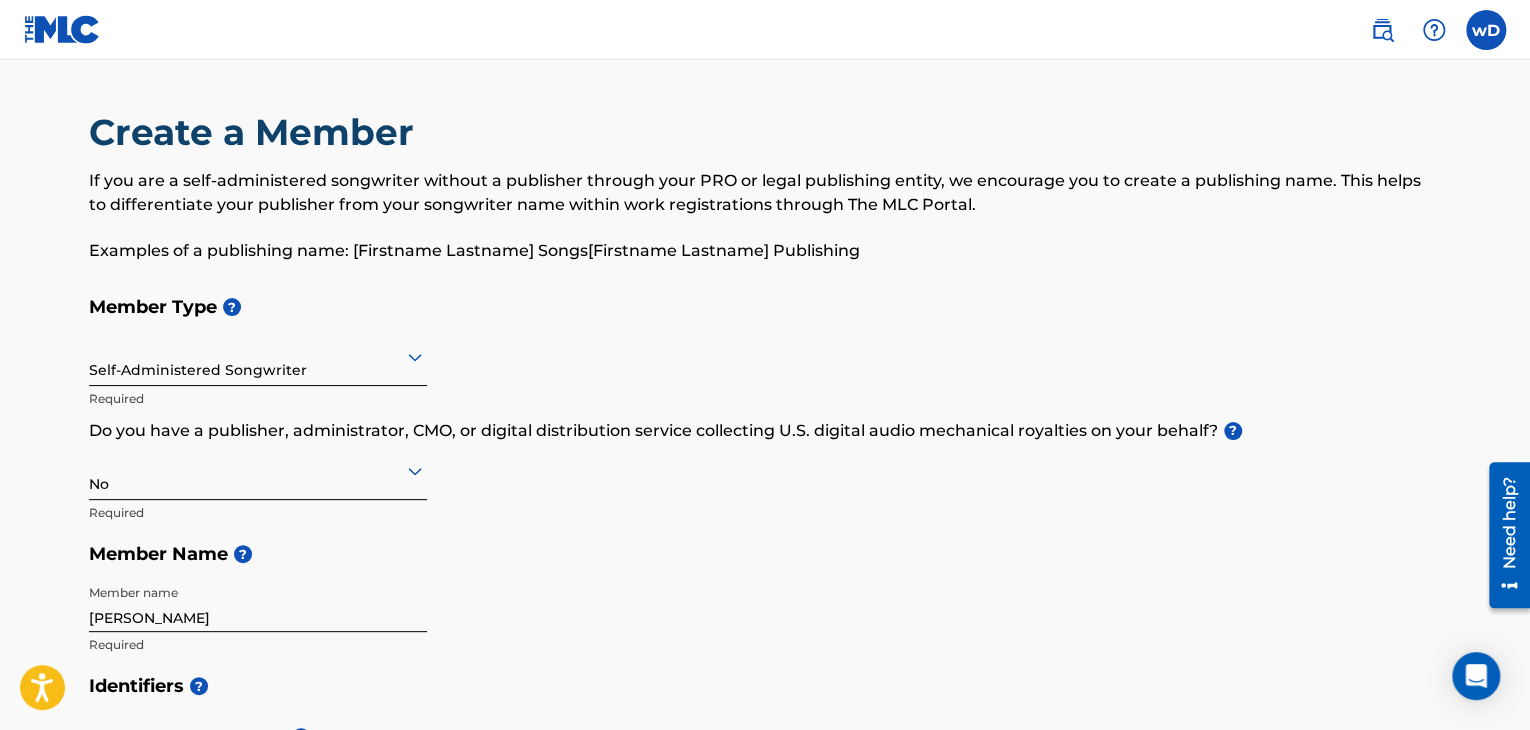 click on "Member Type ? Self-Administered Songwriter Required Do you have a publisher, administrator, CMO, or digital distribution service collecting U.S. digital audio mechanical royalties on your behalf? ? No Required Member Name ? Member name [PERSON_NAME]" at bounding box center (765, 475) 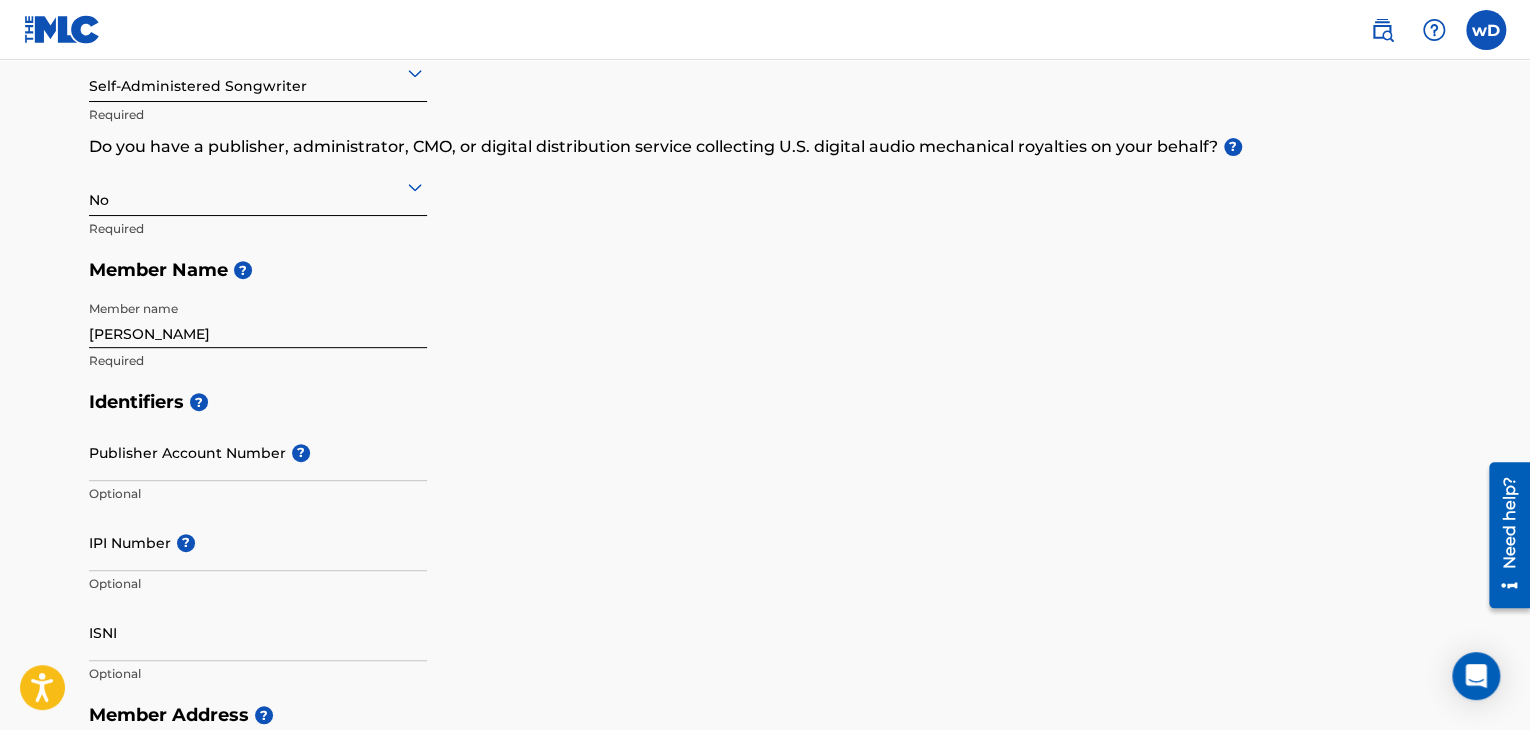 scroll, scrollTop: 200, scrollLeft: 0, axis: vertical 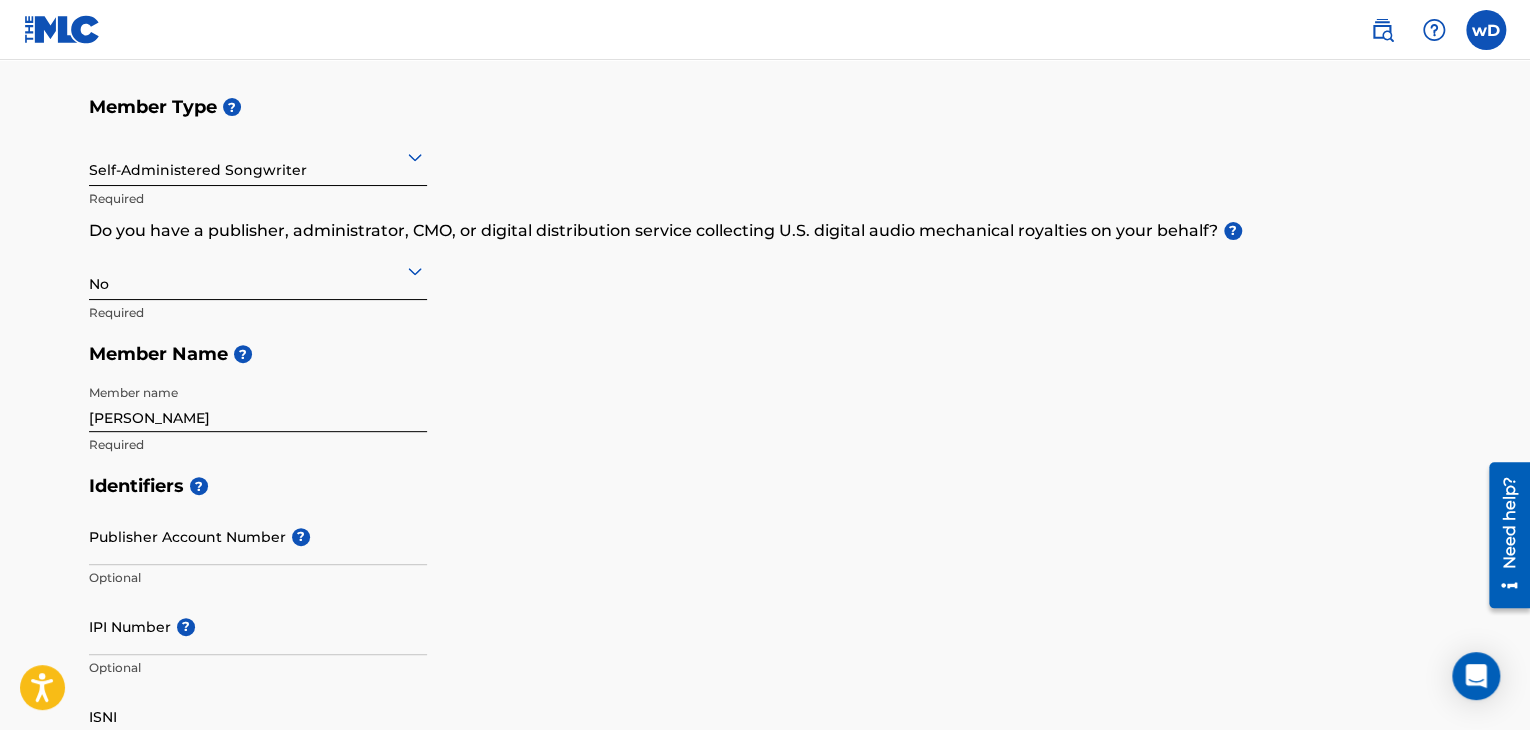 click on "[PERSON_NAME]" at bounding box center [258, 403] 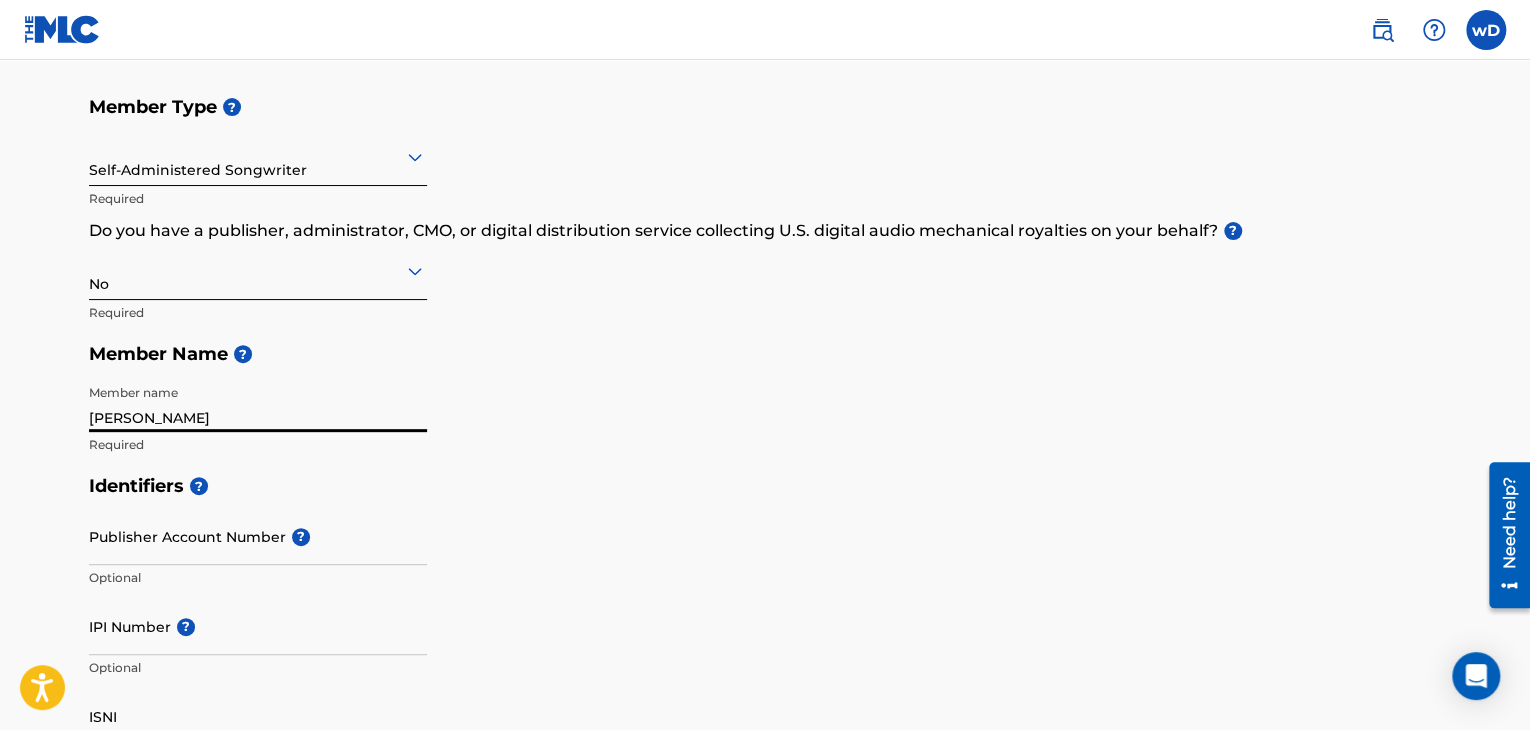 type on "[PERSON_NAME]" 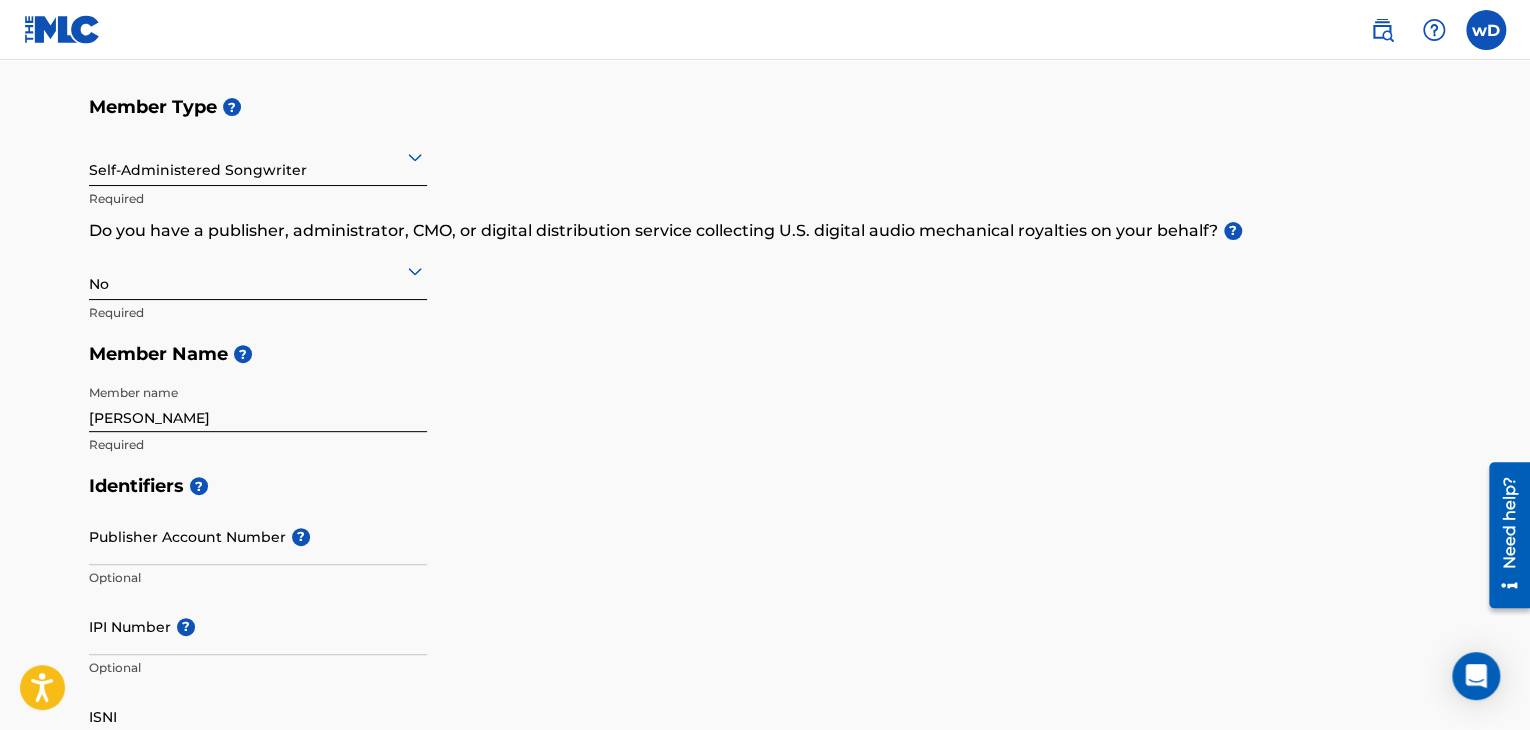 click on "Identifiers ? Publisher Account Number ? Optional IPI Number ? Optional ISNI Optional" at bounding box center [765, 621] 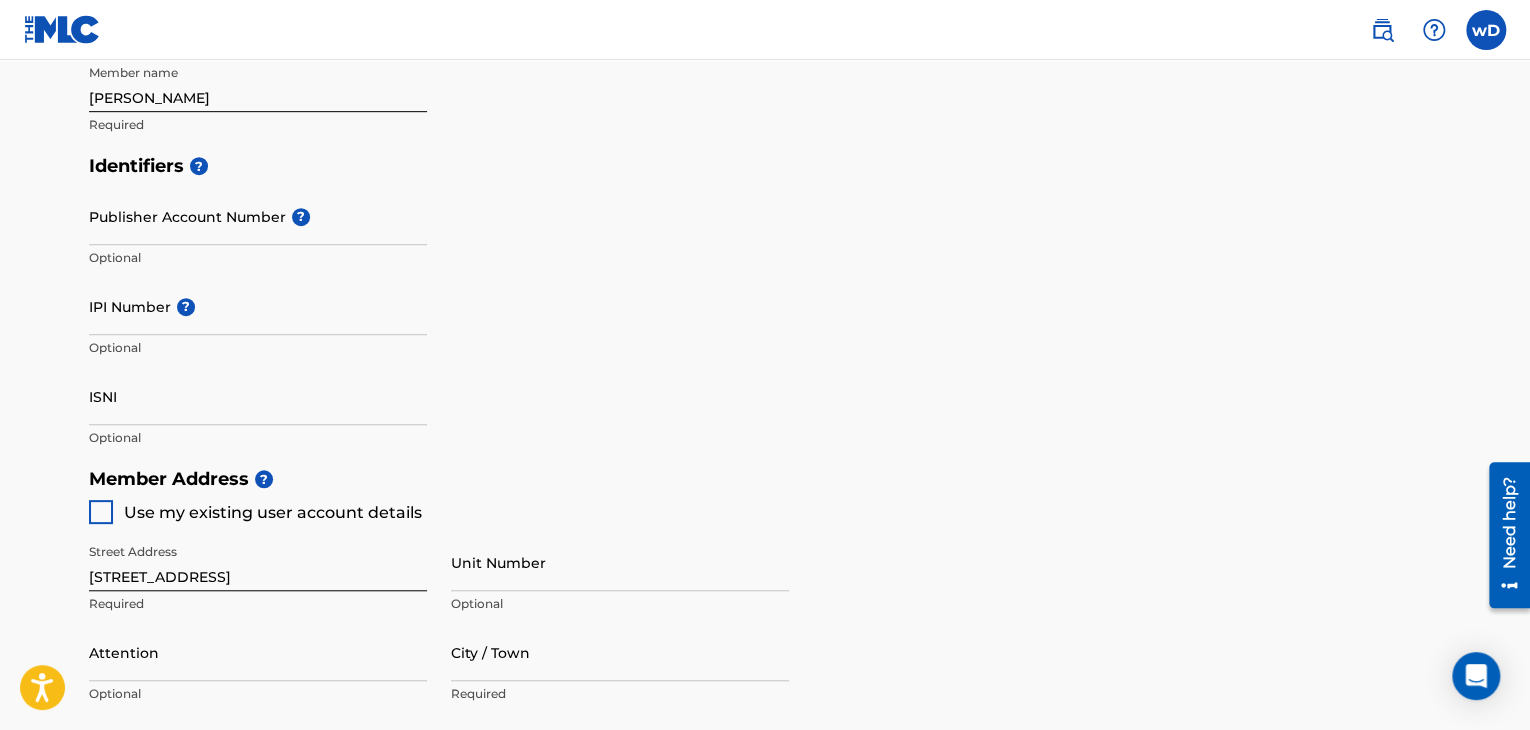 scroll, scrollTop: 560, scrollLeft: 0, axis: vertical 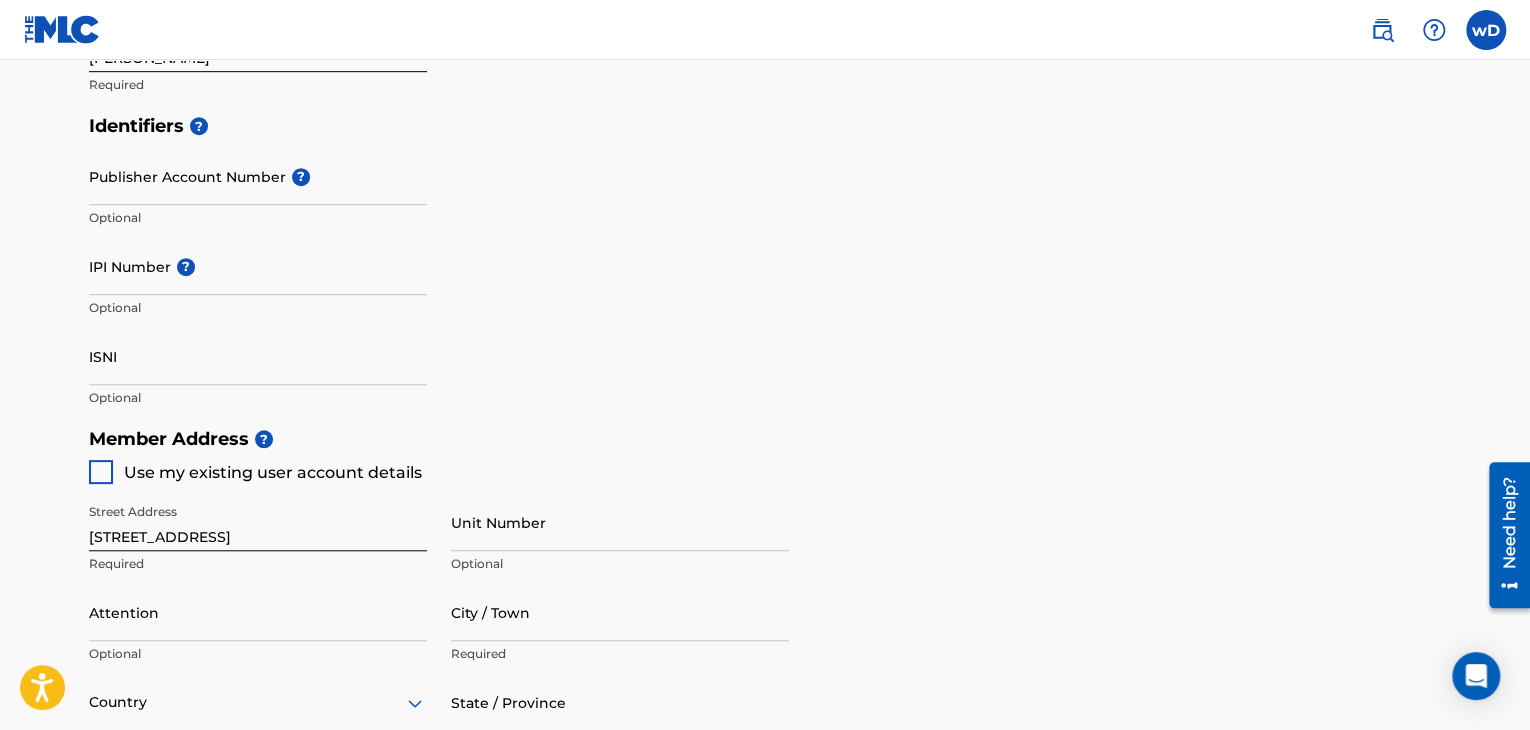 click on "Identifiers ? Publisher Account Number ? Optional IPI Number ? Optional ISNI Optional" at bounding box center [765, 261] 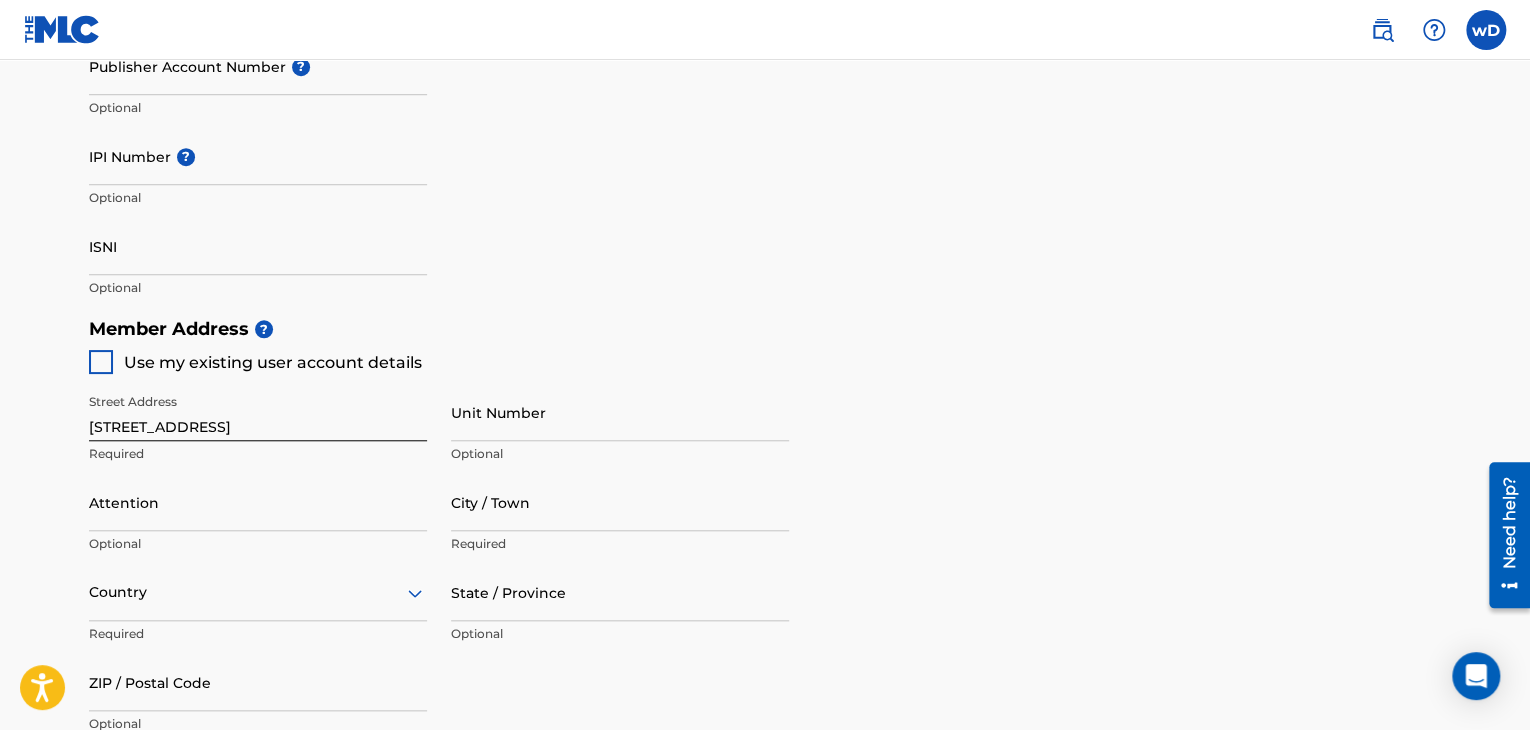 scroll, scrollTop: 840, scrollLeft: 0, axis: vertical 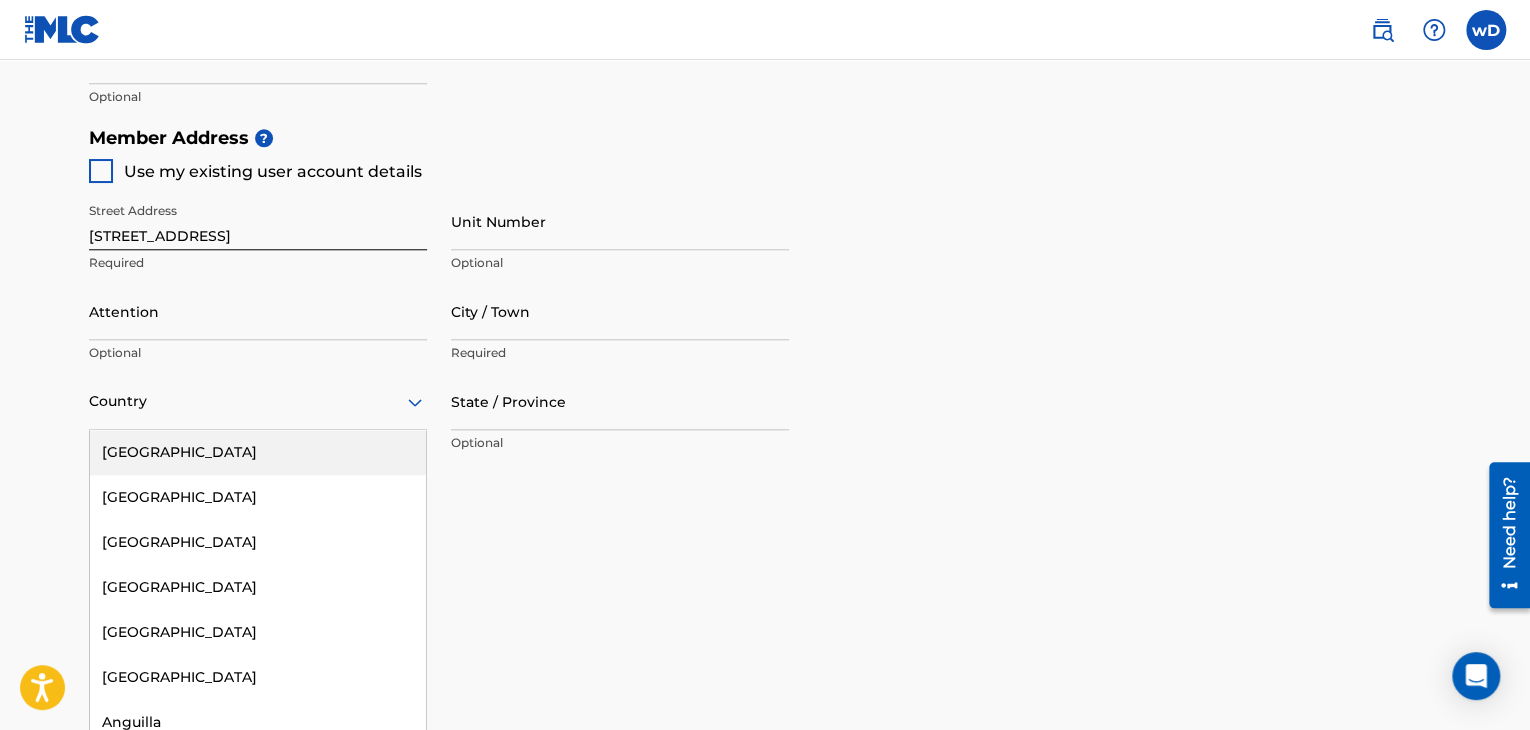 click on "223 results available. Use Up and Down to choose options, press Enter to select the currently focused option, press Escape to exit the menu, press Tab to select the option and exit the menu. Country [GEOGRAPHIC_DATA] [GEOGRAPHIC_DATA] [GEOGRAPHIC_DATA] [GEOGRAPHIC_DATA] [GEOGRAPHIC_DATA] [GEOGRAPHIC_DATA] [GEOGRAPHIC_DATA] [GEOGRAPHIC_DATA] [GEOGRAPHIC_DATA] [GEOGRAPHIC_DATA] [GEOGRAPHIC_DATA] [GEOGRAPHIC_DATA] [GEOGRAPHIC_DATA] [GEOGRAPHIC_DATA] [GEOGRAPHIC_DATA] [GEOGRAPHIC_DATA] [GEOGRAPHIC_DATA] [GEOGRAPHIC_DATA] [GEOGRAPHIC_DATA] [GEOGRAPHIC_DATA] [GEOGRAPHIC_DATA] [GEOGRAPHIC_DATA] [GEOGRAPHIC_DATA] [GEOGRAPHIC_DATA] [GEOGRAPHIC_DATA] [GEOGRAPHIC_DATA] [GEOGRAPHIC_DATA] [GEOGRAPHIC_DATA] [GEOGRAPHIC_DATA] [GEOGRAPHIC_DATA] [GEOGRAPHIC_DATA] [GEOGRAPHIC_DATA] [GEOGRAPHIC_DATA] [GEOGRAPHIC_DATA] [GEOGRAPHIC_DATA] [GEOGRAPHIC_DATA] [GEOGRAPHIC_DATA] [GEOGRAPHIC_DATA] [GEOGRAPHIC_DATA] [GEOGRAPHIC_DATA] [GEOGRAPHIC_DATA] [GEOGRAPHIC_DATA] [GEOGRAPHIC_DATA] [GEOGRAPHIC_DATA] [GEOGRAPHIC_DATA] [GEOGRAPHIC_DATA], [GEOGRAPHIC_DATA] [GEOGRAPHIC_DATA] [GEOGRAPHIC_DATA] [GEOGRAPHIC_DATA] [GEOGRAPHIC_DATA] [GEOGRAPHIC_DATA] [GEOGRAPHIC_DATA] [GEOGRAPHIC_DATA] [GEOGRAPHIC_DATA] [GEOGRAPHIC_DATA] [GEOGRAPHIC_DATA] [GEOGRAPHIC_DATA] [GEOGRAPHIC_DATA] [GEOGRAPHIC_DATA] [GEOGRAPHIC_DATA] [GEOGRAPHIC_DATA] [GEOGRAPHIC_DATA] [GEOGRAPHIC_DATA] [GEOGRAPHIC_DATA] ([GEOGRAPHIC_DATA]) [GEOGRAPHIC_DATA] [GEOGRAPHIC_DATA] [GEOGRAPHIC_DATA] [GEOGRAPHIC_DATA] [GEOGRAPHIC_DATA] [GEOGRAPHIC_DATA] [GEOGRAPHIC_DATA] [GEOGRAPHIC_DATA] [US_STATE] [GEOGRAPHIC_DATA] [GEOGRAPHIC_DATA] [GEOGRAPHIC_DATA] [GEOGRAPHIC_DATA] [GEOGRAPHIC_DATA] [GEOGRAPHIC_DATA] [GEOGRAPHIC_DATA]" at bounding box center [258, 401] 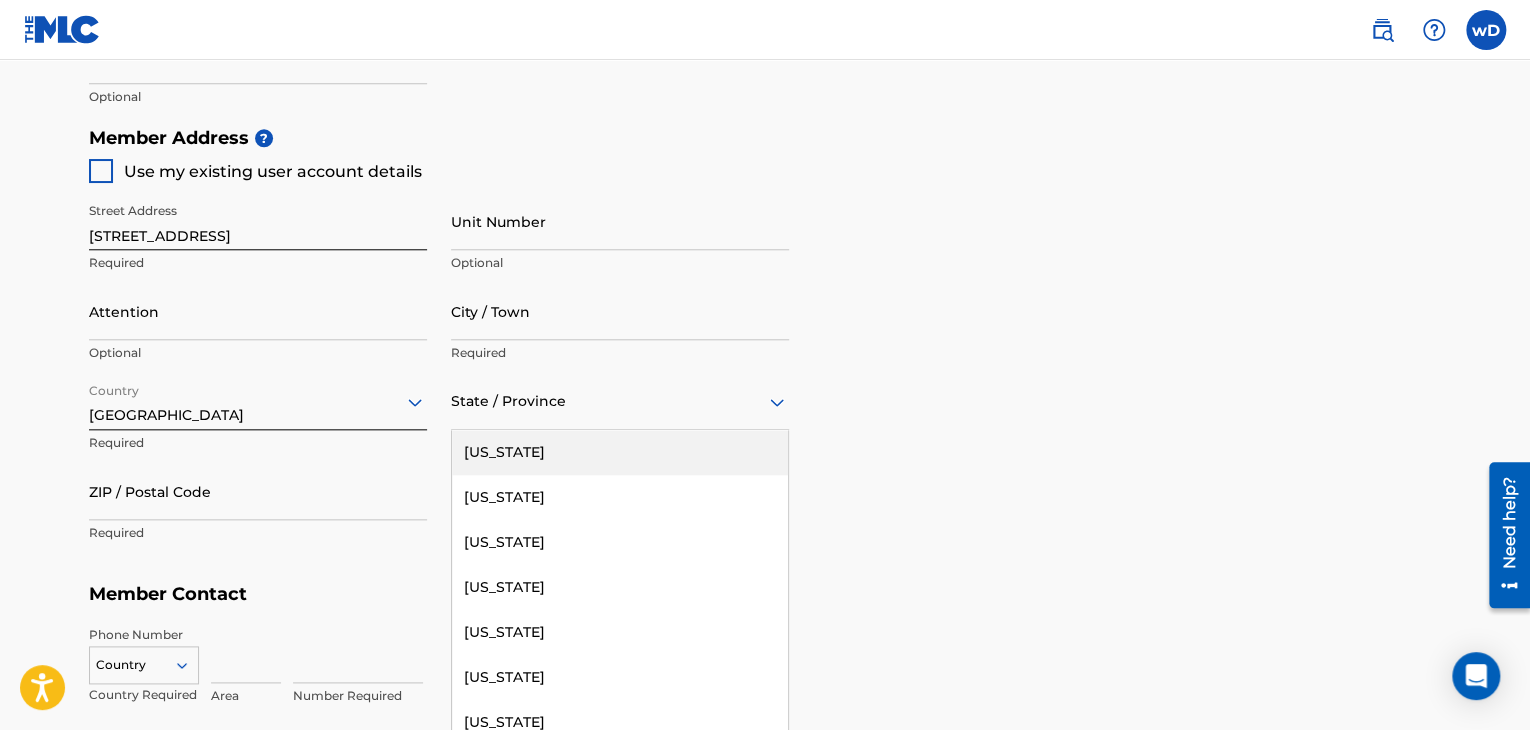 click at bounding box center (620, 401) 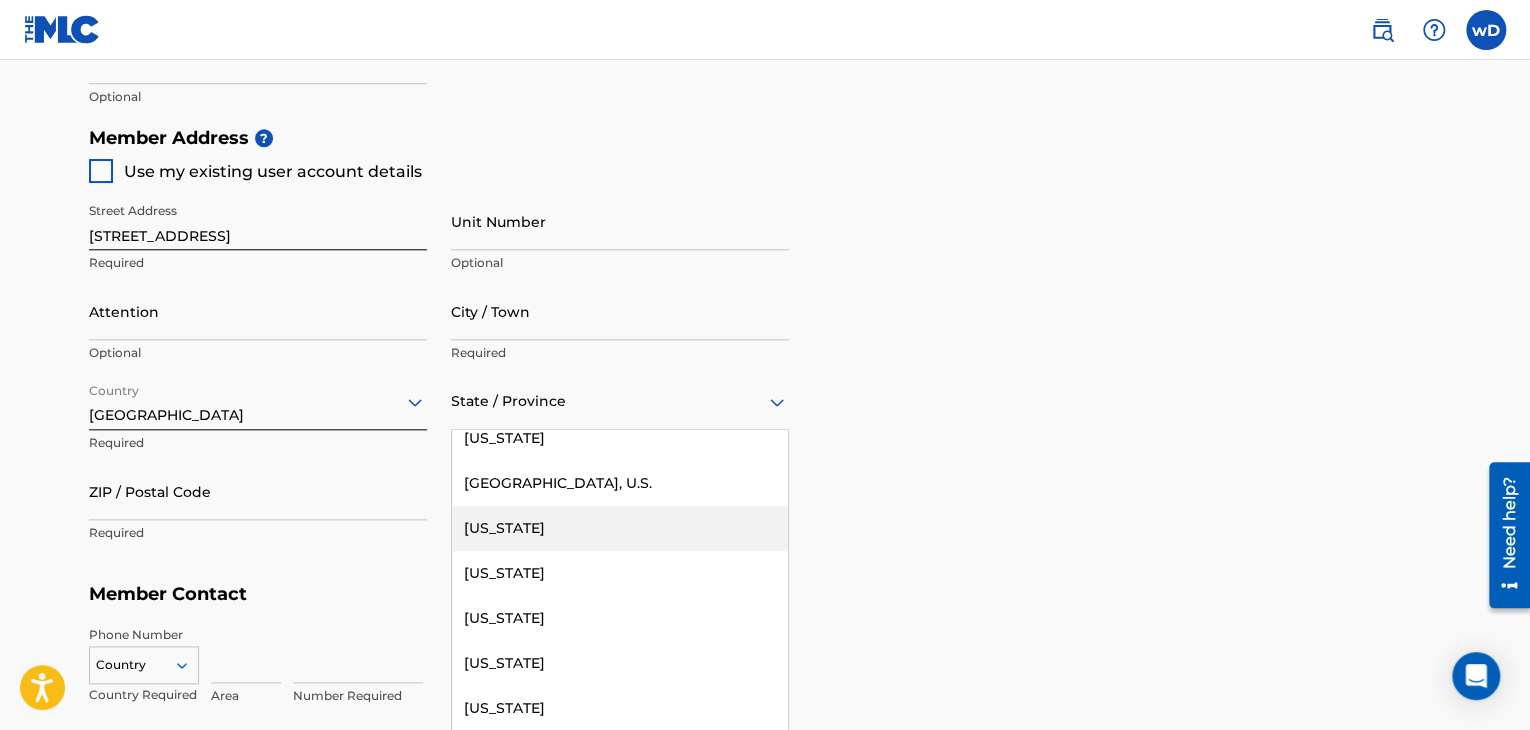 scroll, scrollTop: 2100, scrollLeft: 0, axis: vertical 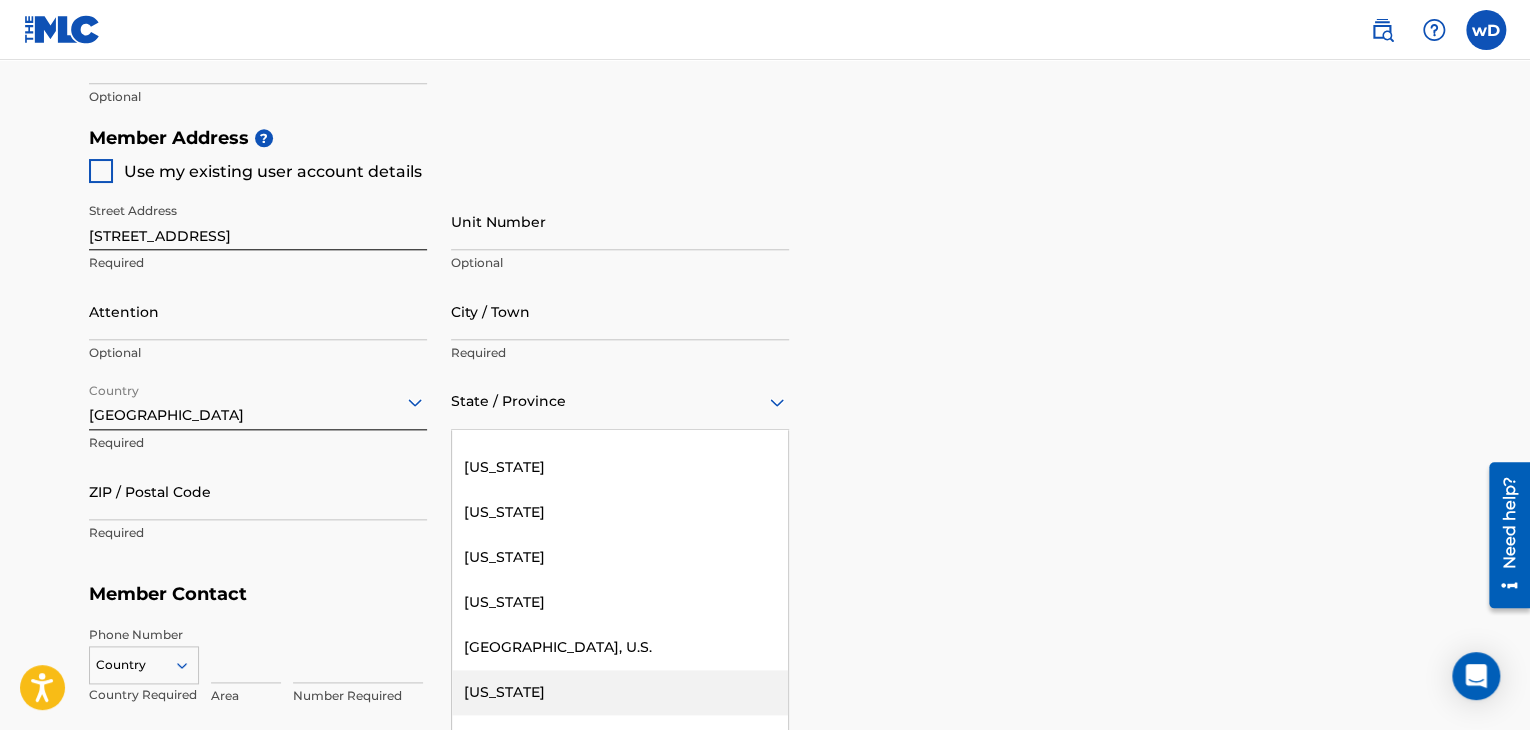 click on "[US_STATE]" at bounding box center [620, 692] 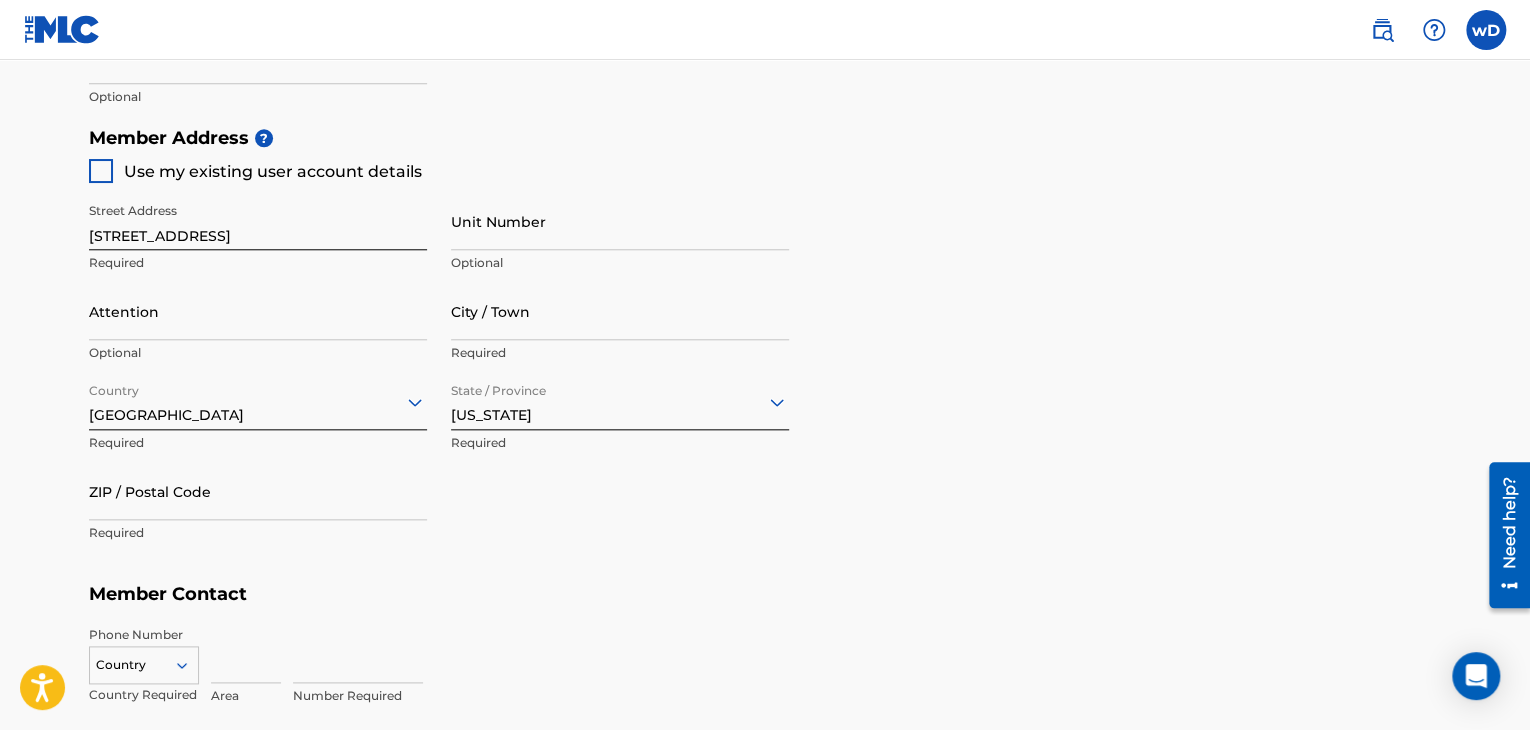 click on "City / Town" at bounding box center [620, 311] 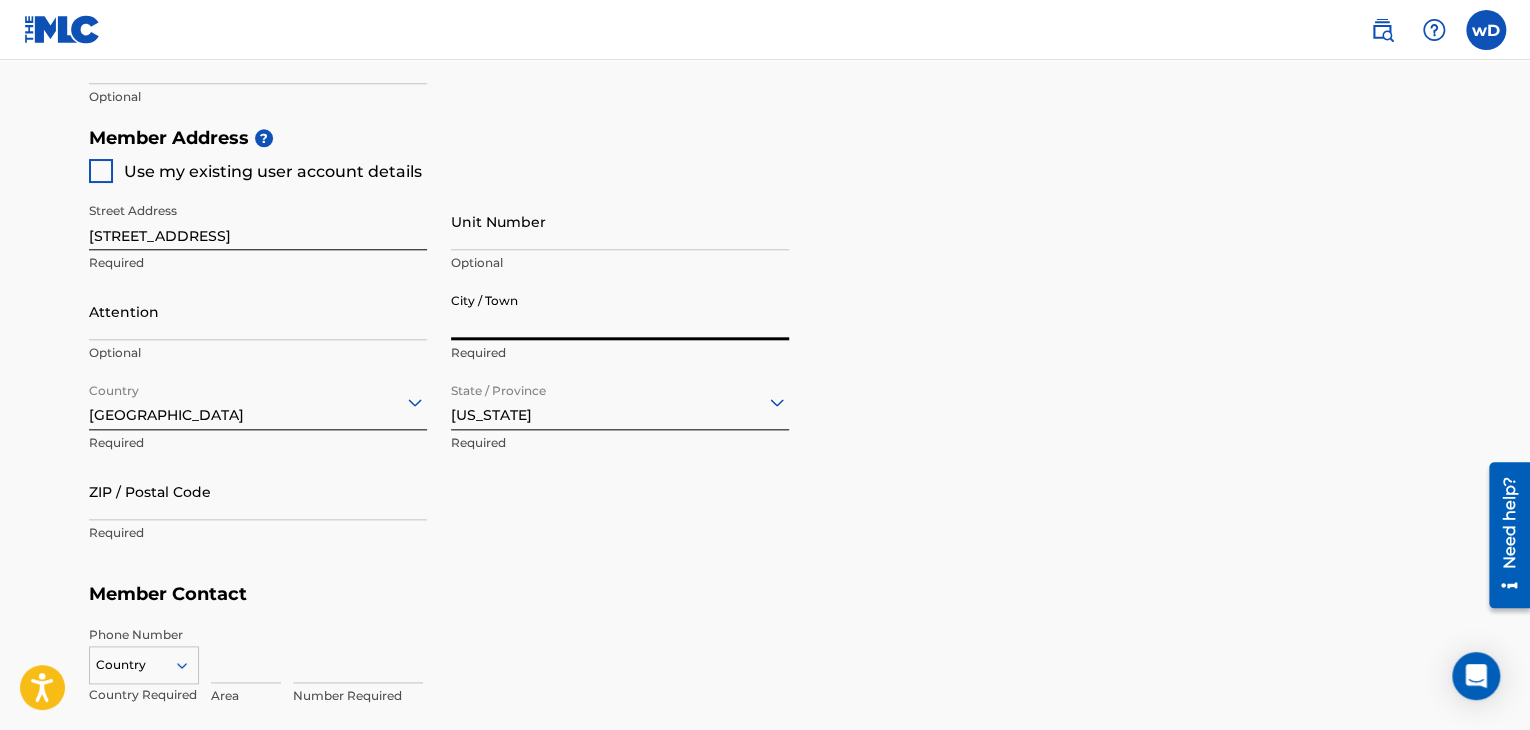 type on "hampton" 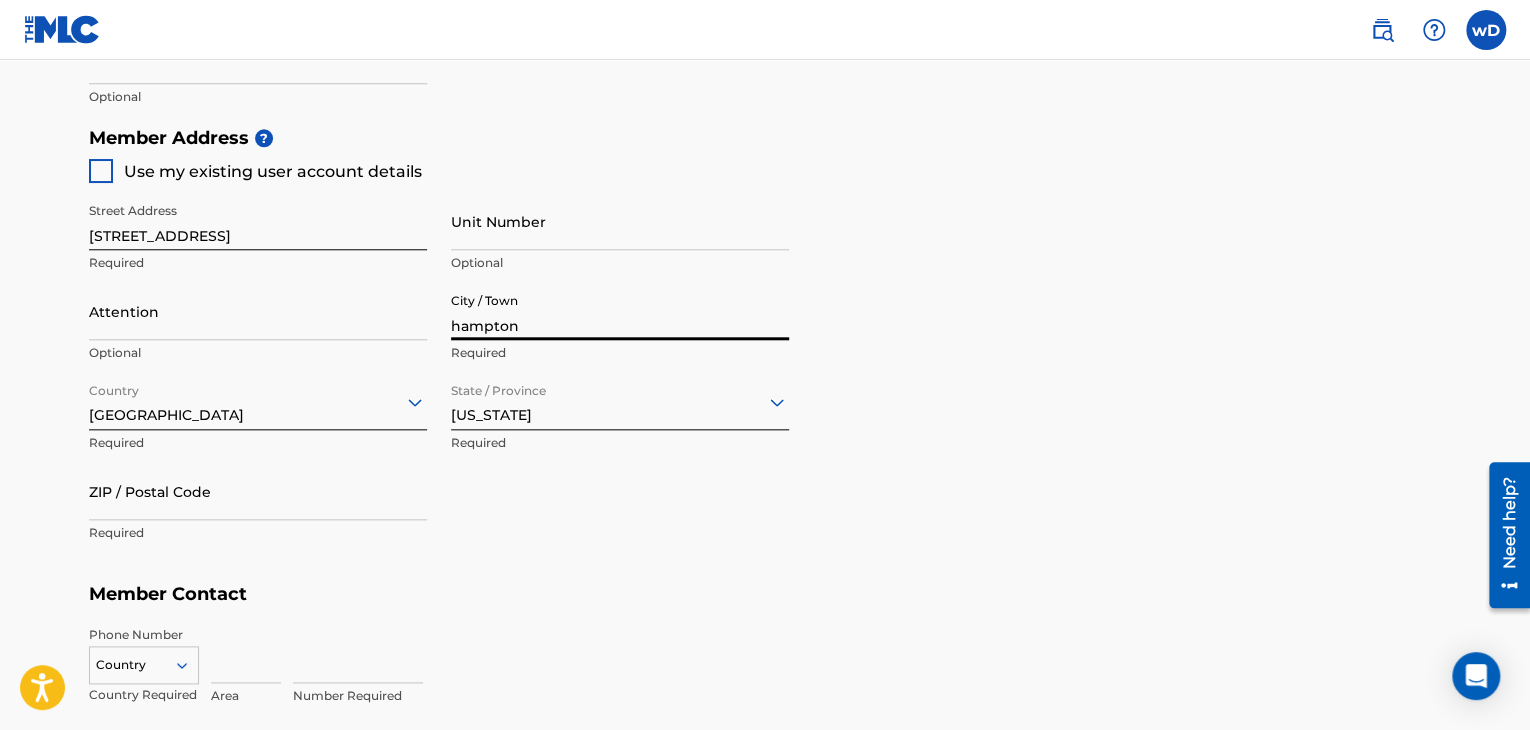 type on "[PERSON_NAME]" 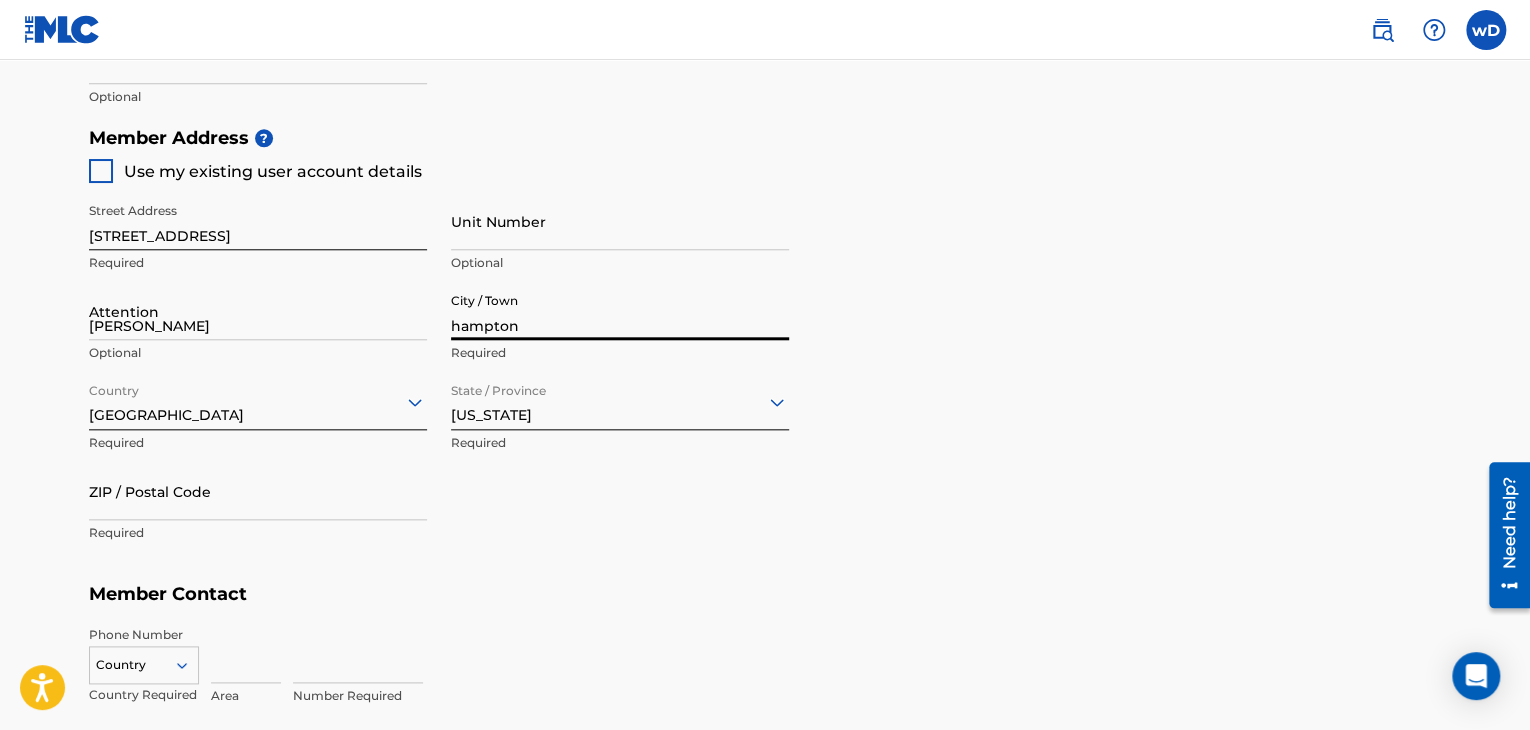 type on "[GEOGRAPHIC_DATA]" 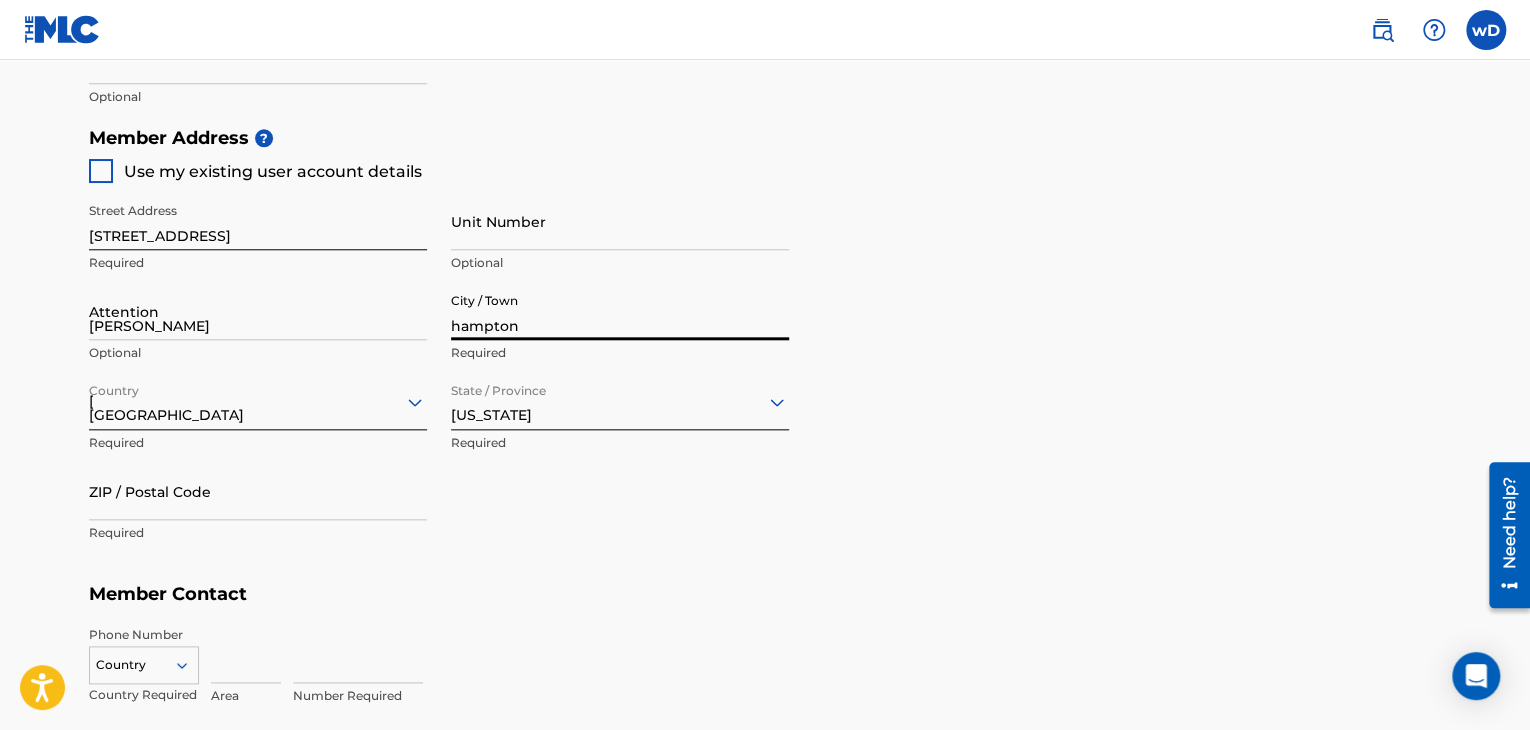 type on "[US_STATE]" 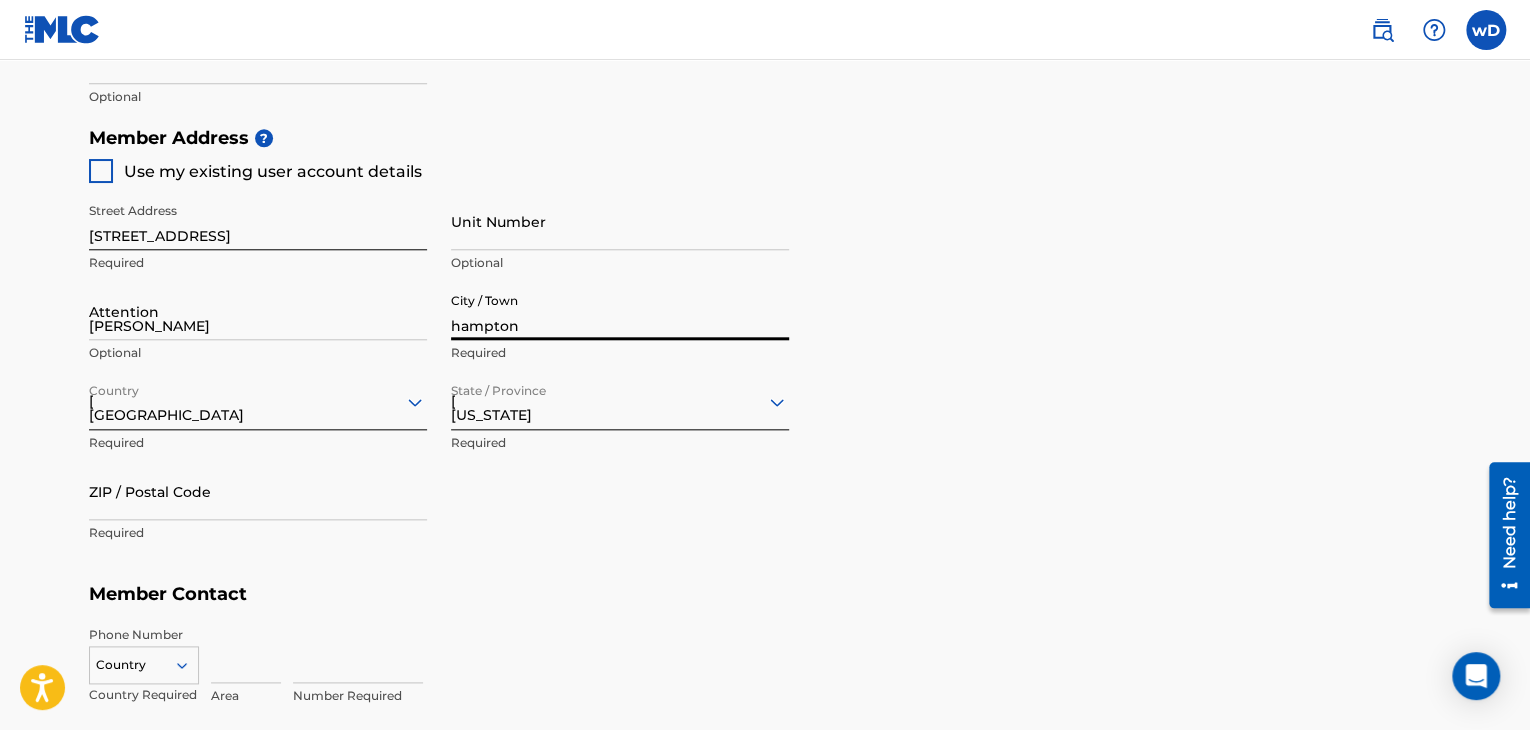 type on "23661" 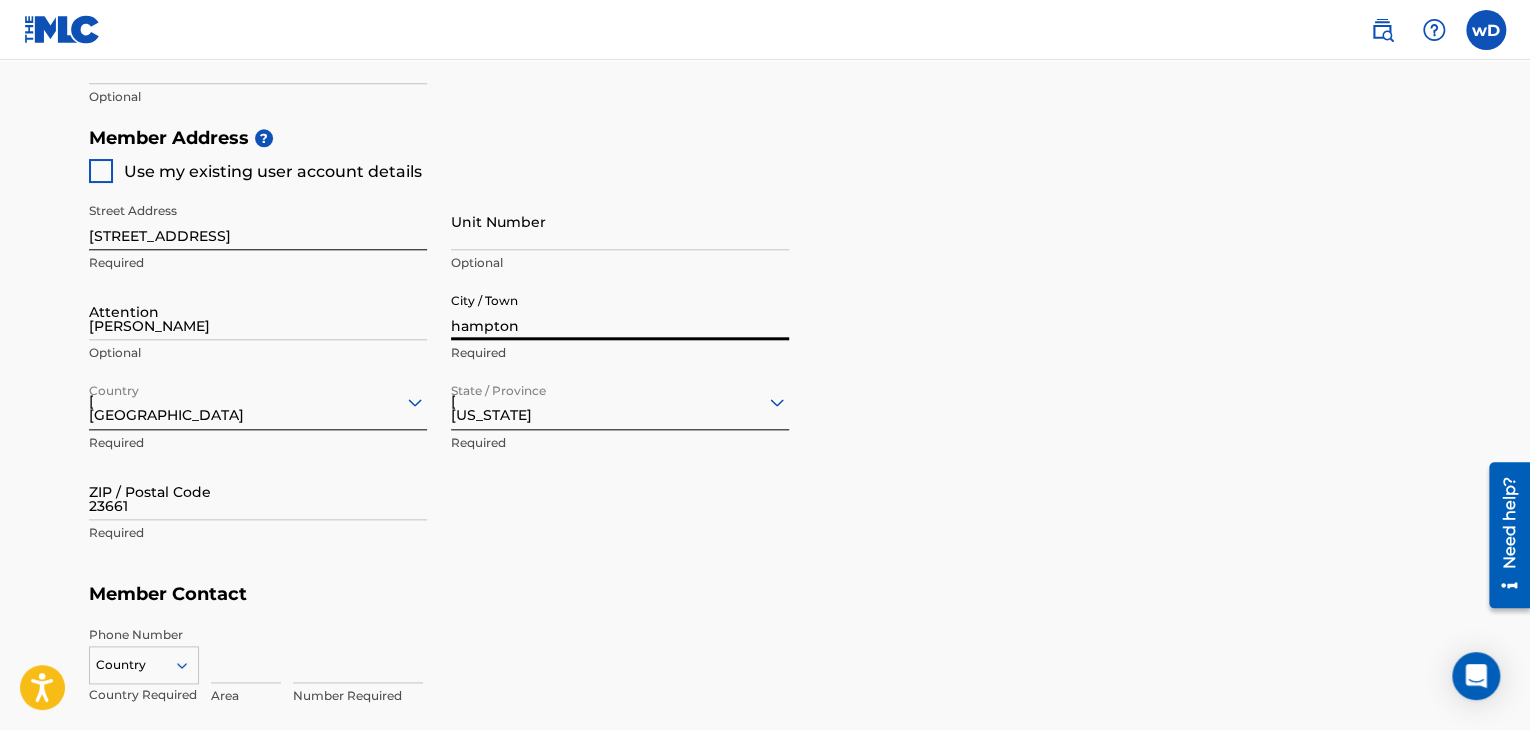 type on "757" 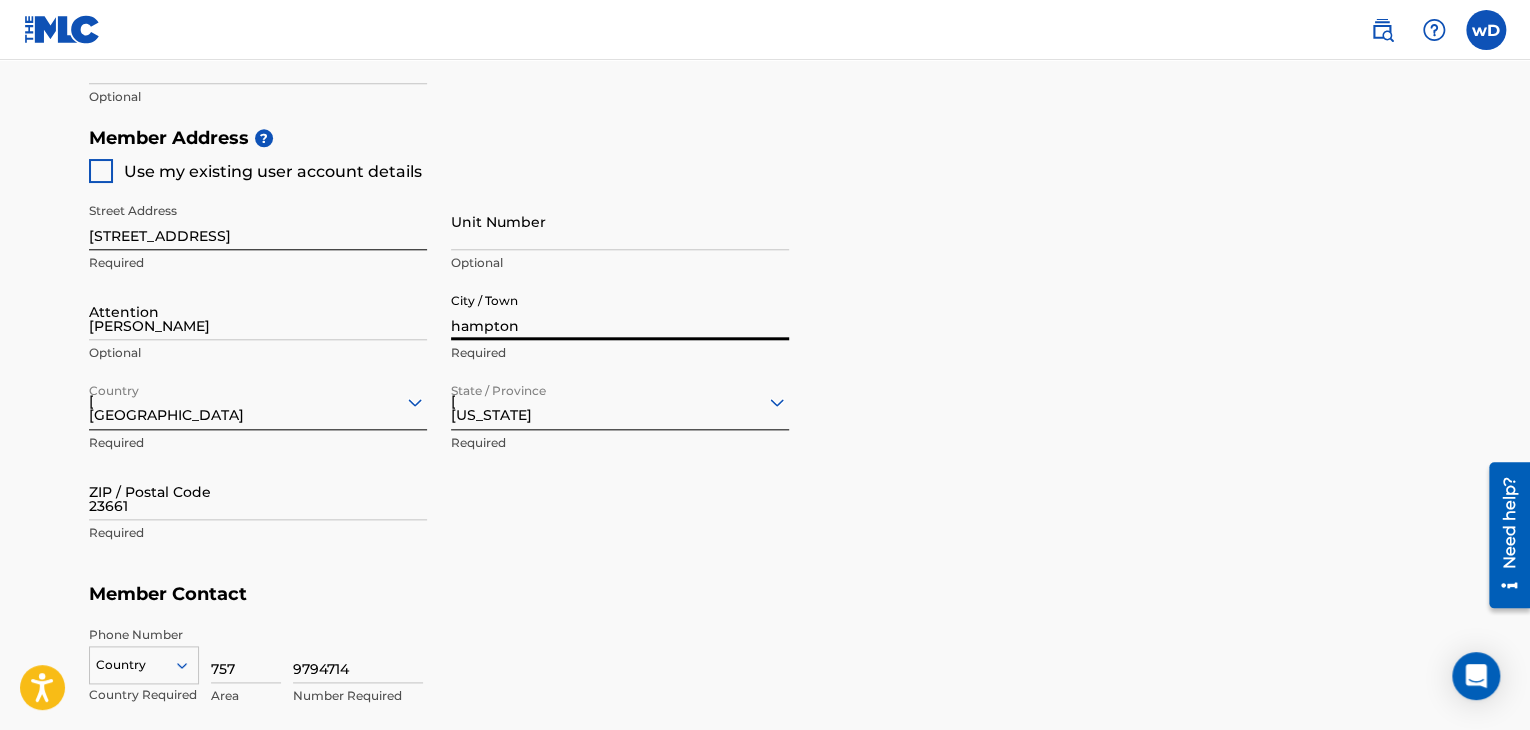 type on "[EMAIL_ADDRESS][DOMAIN_NAME]" 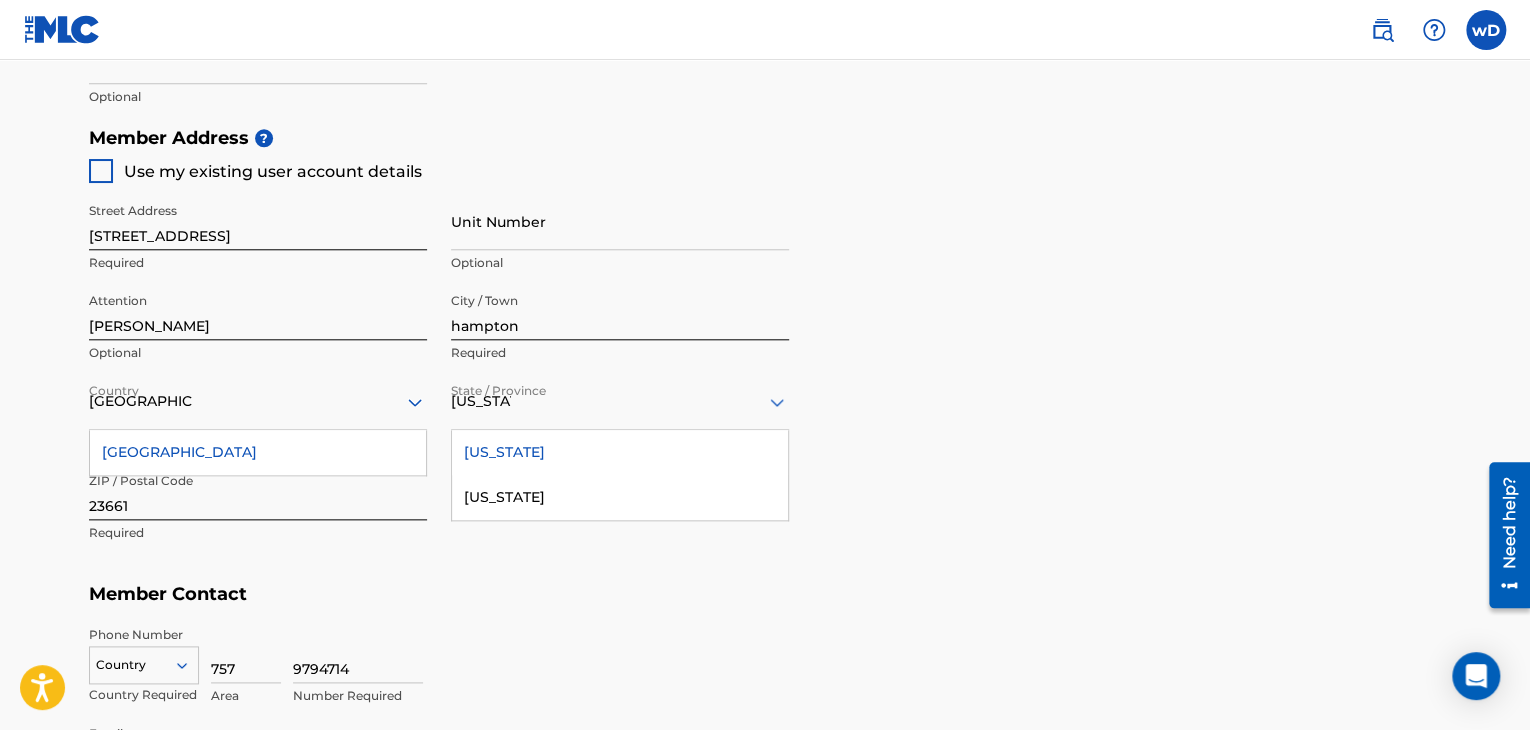 click on "[US_STATE]" at bounding box center (620, 452) 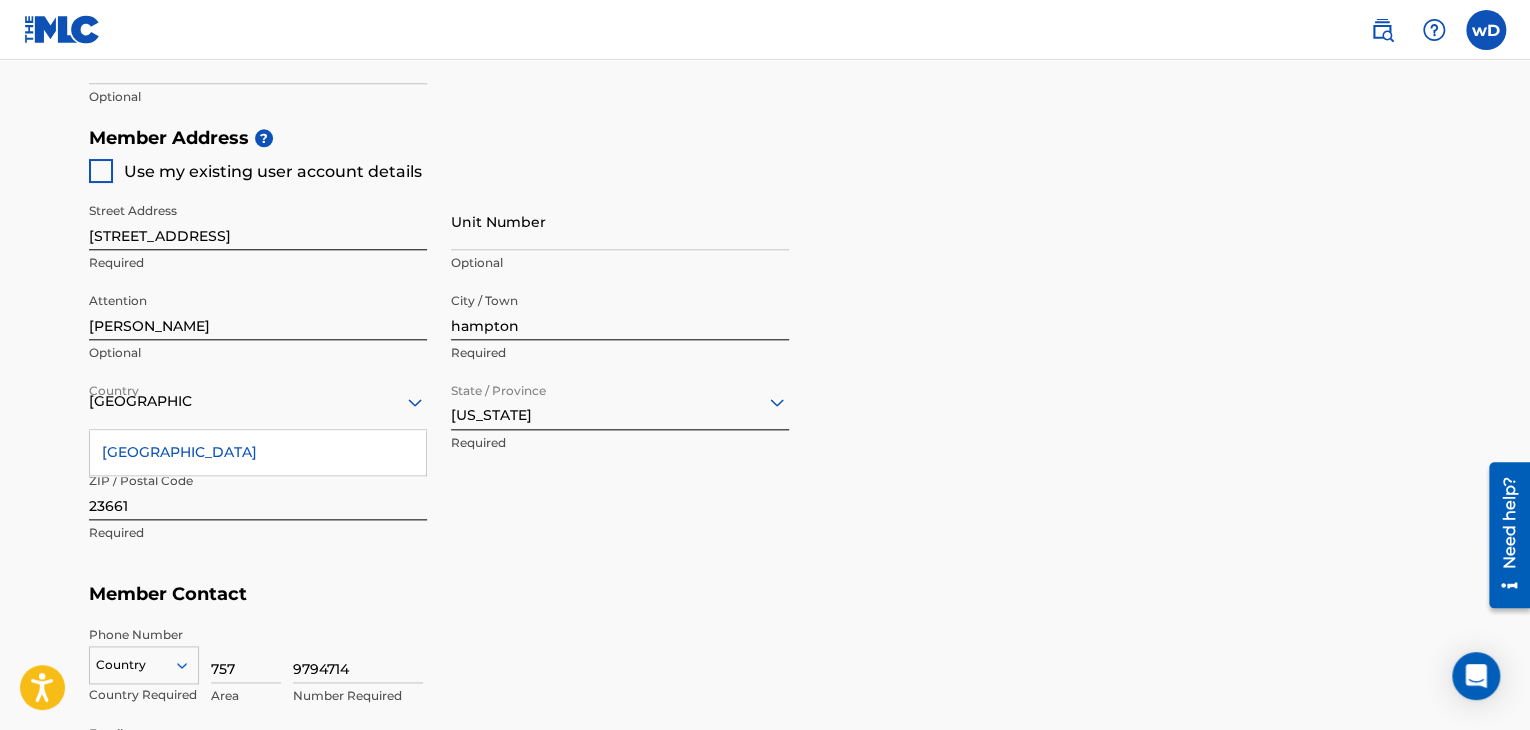 click on "[GEOGRAPHIC_DATA]" at bounding box center (258, 452) 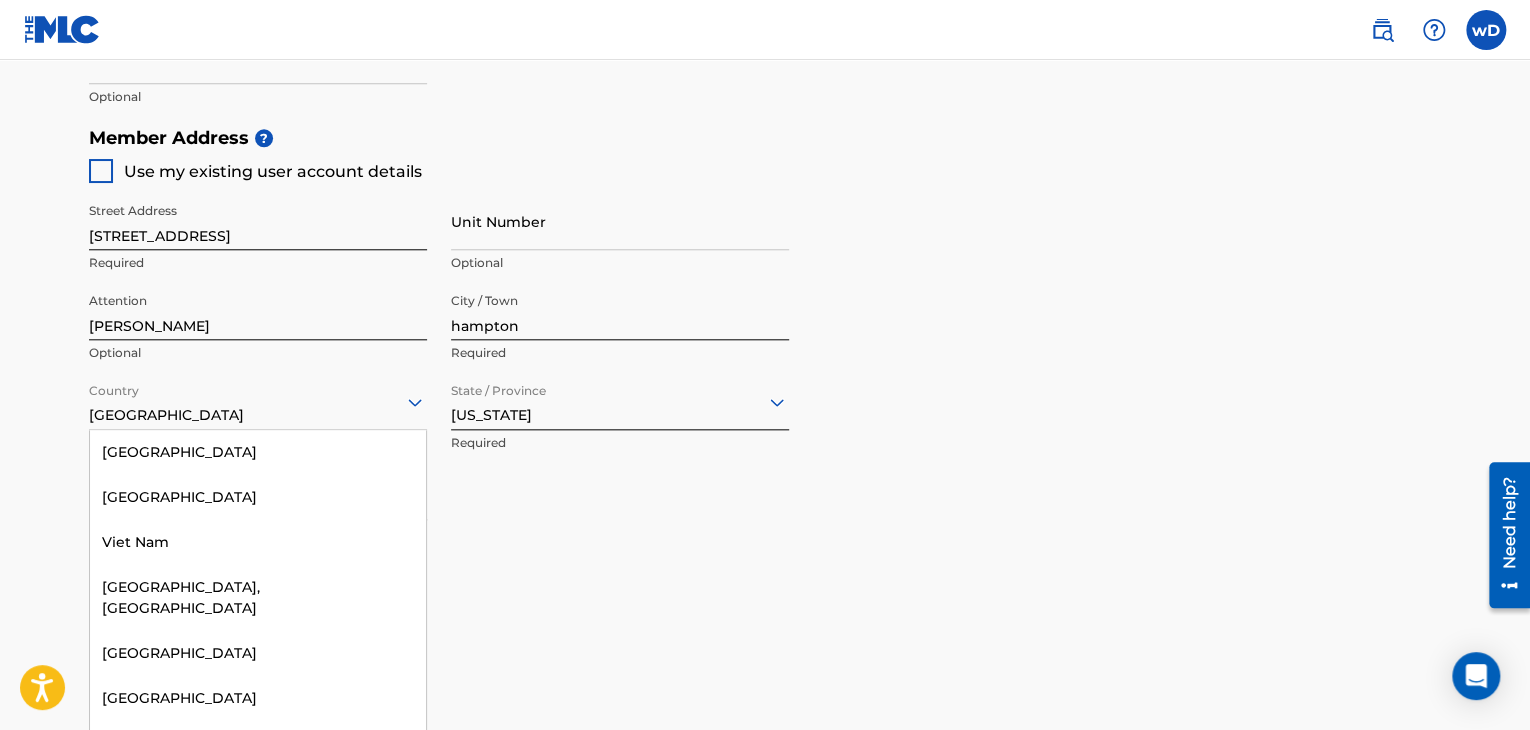 scroll, scrollTop: 0, scrollLeft: 0, axis: both 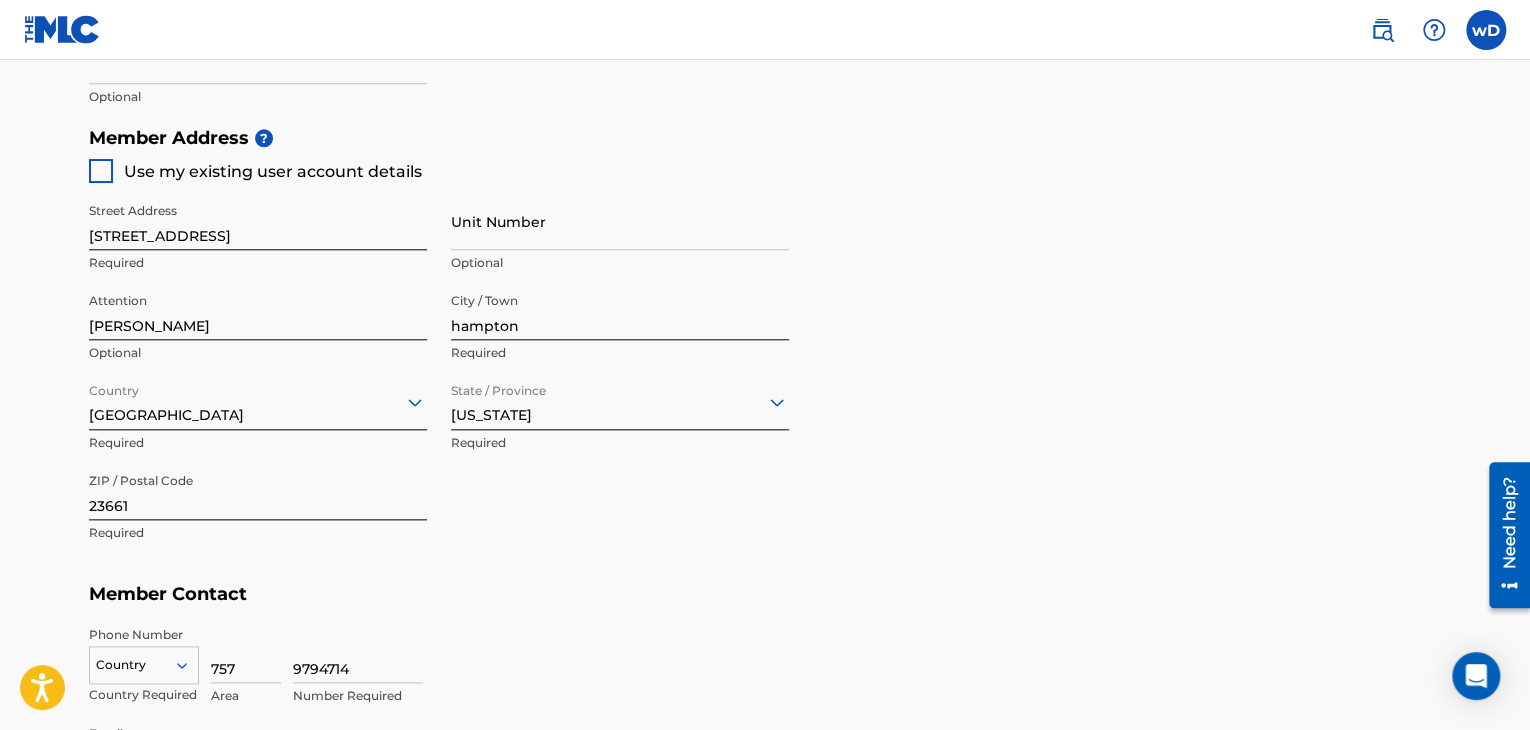 click on "Street Address [STREET_ADDRESS] Required Unit Number Optional Attention [PERSON_NAME] Optional City / Town [GEOGRAPHIC_DATA] Required Country option [GEOGRAPHIC_DATA], selected. [GEOGRAPHIC_DATA] Required State / Province [US_STATE] Required ZIP / Postal Code 23661 Required" at bounding box center [439, 373] 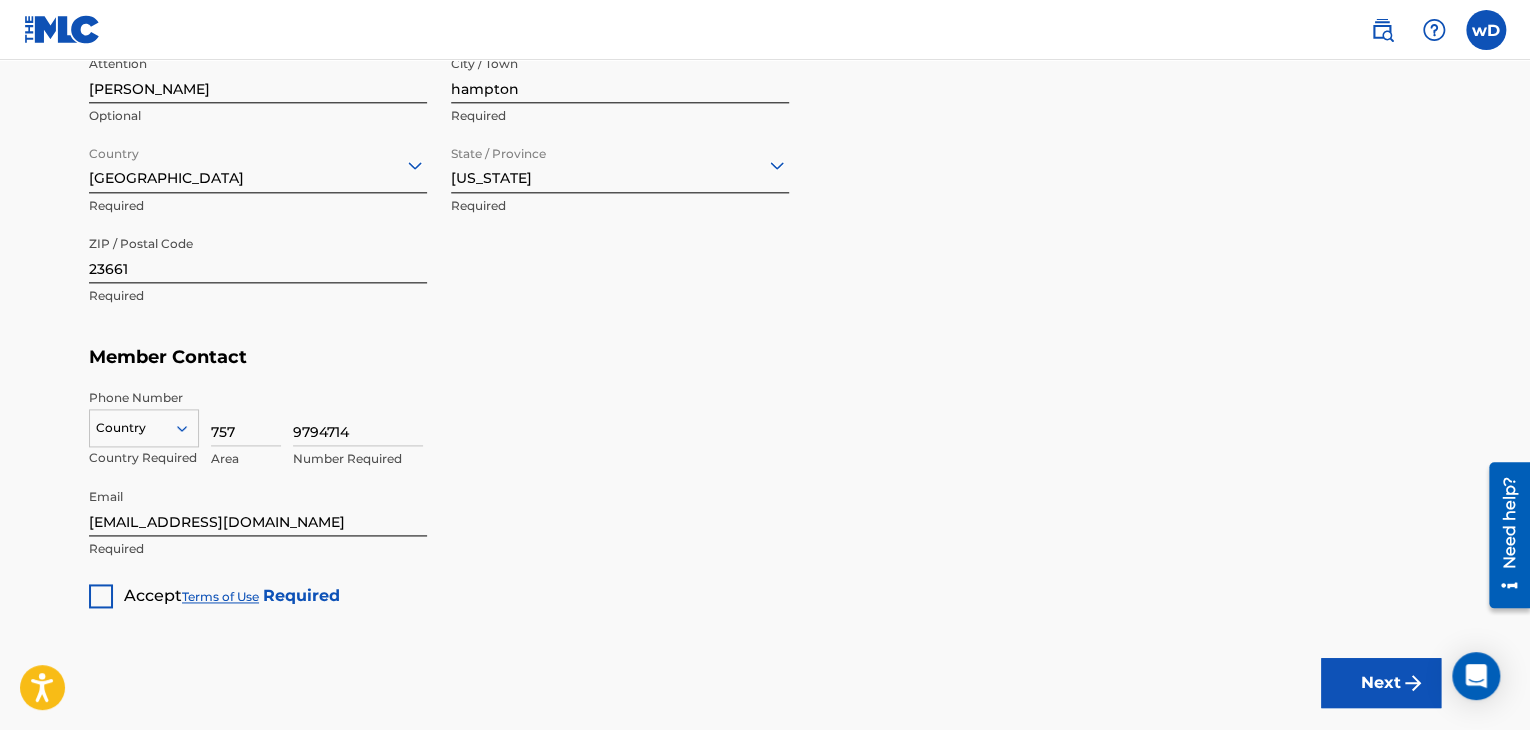 scroll, scrollTop: 1221, scrollLeft: 0, axis: vertical 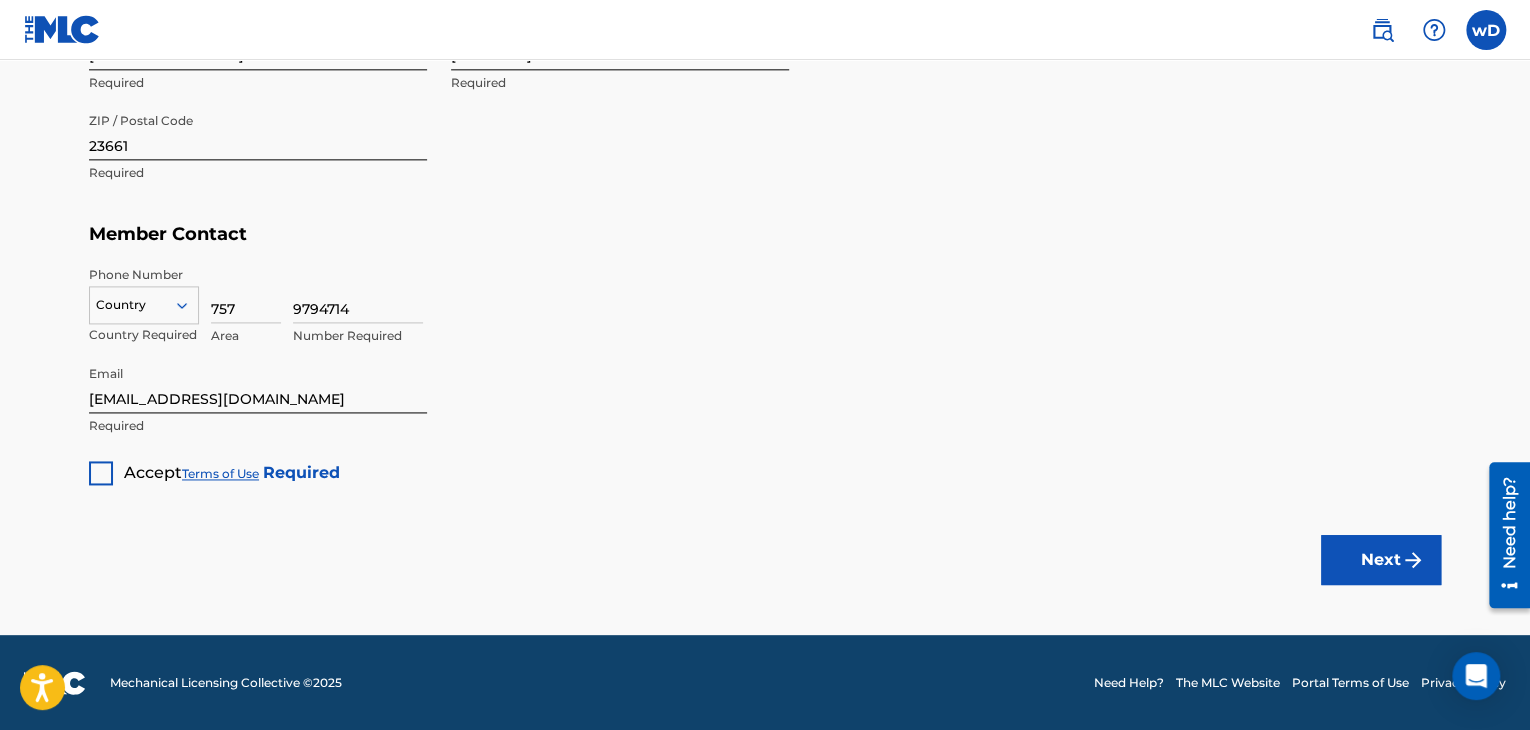 click on "Create a Member If you are a self-administered songwriter without a publisher through your PRO or legal publishing entity, we encourage you to create a publishing name. This helps to differentiate your publisher from your songwriter name within work registrations through The MLC Portal. Examples of a publishing name: [[PERSON_NAME]] Songs[[PERSON_NAME]] Publishing Member Type ? Self-Administered Songwriter Required Do you have a publisher, administrator, CMO, or digital distribution service collecting U.S. digital audio mechanical royalties on your behalf? ? No Required Member Name ? Member name [PERSON_NAME] Required Identifiers ? Publisher Account Number ? Optional IPI Number ? Optional ISNI Optional Member Address ? Use my existing user account details Street Address [STREET_ADDRESS] Required Unit Number Optional Attention [PERSON_NAME] Optional City / Town [GEOGRAPHIC_DATA] Required Country [GEOGRAPHIC_DATA] Required State / Province [US_STATE] Required ZIP / Postal Code 23661 Required Member Contact Phone Number" at bounding box center (765, -313) 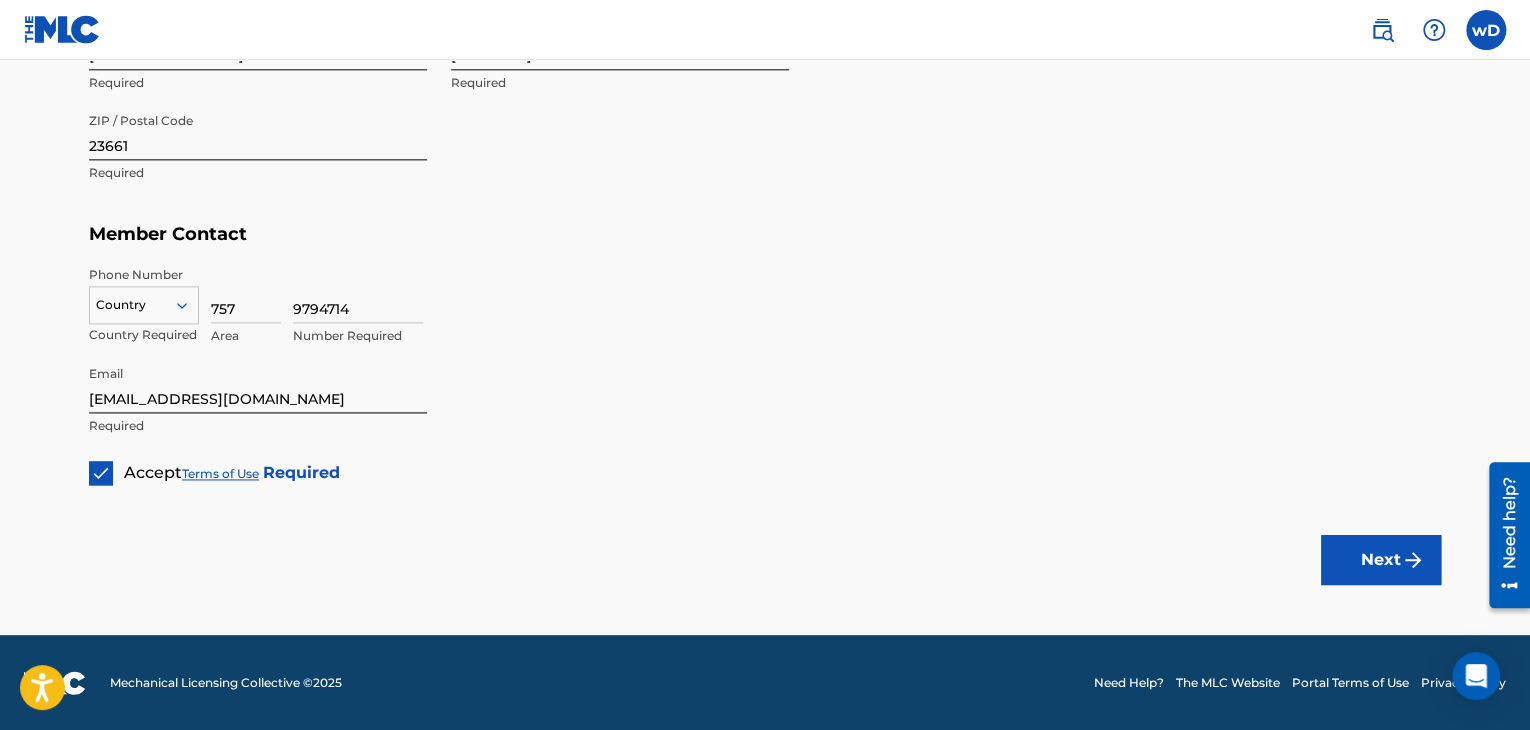 click on "9794714 Number Required" at bounding box center (867, 311) 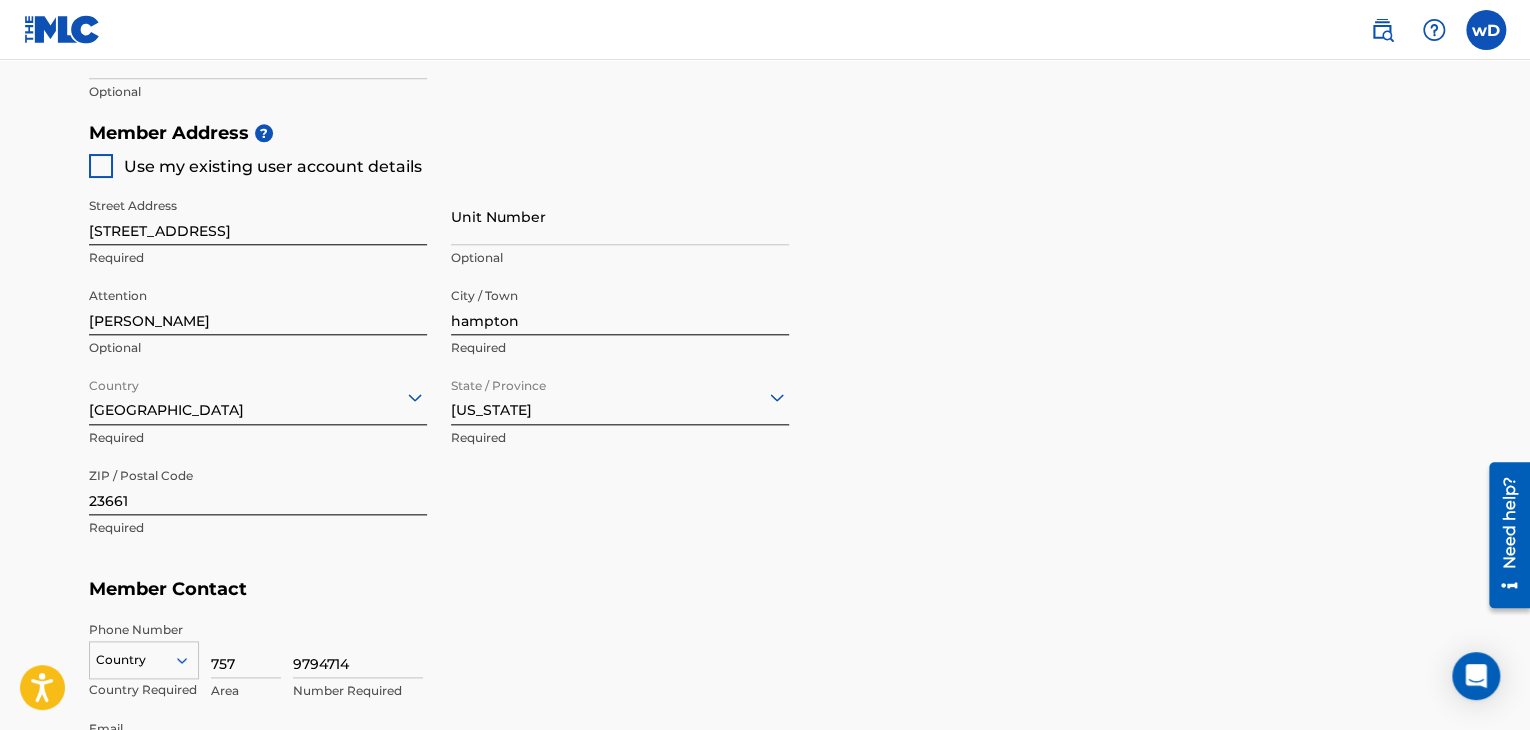 scroll, scrollTop: 861, scrollLeft: 0, axis: vertical 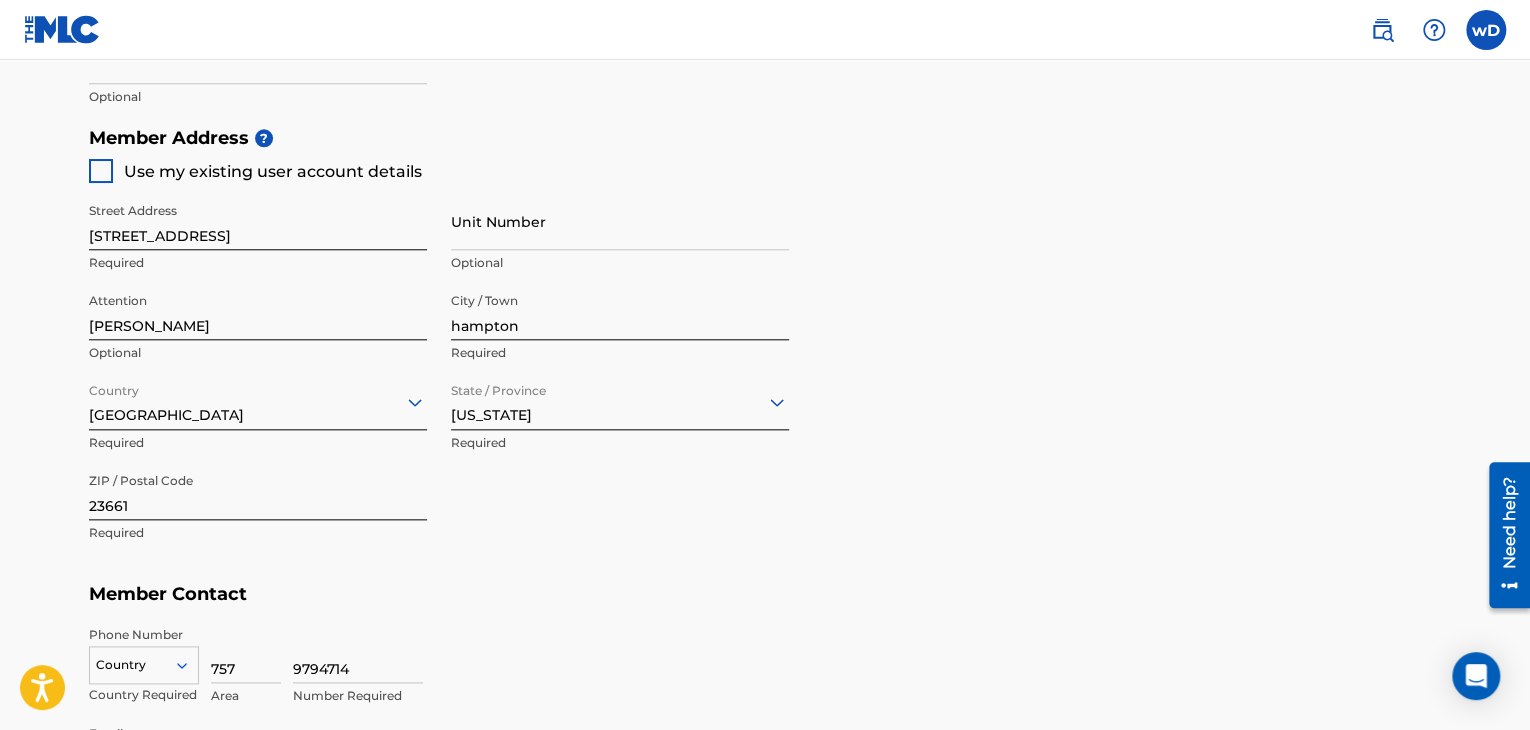 click on "Country Country Required" at bounding box center [144, 671] 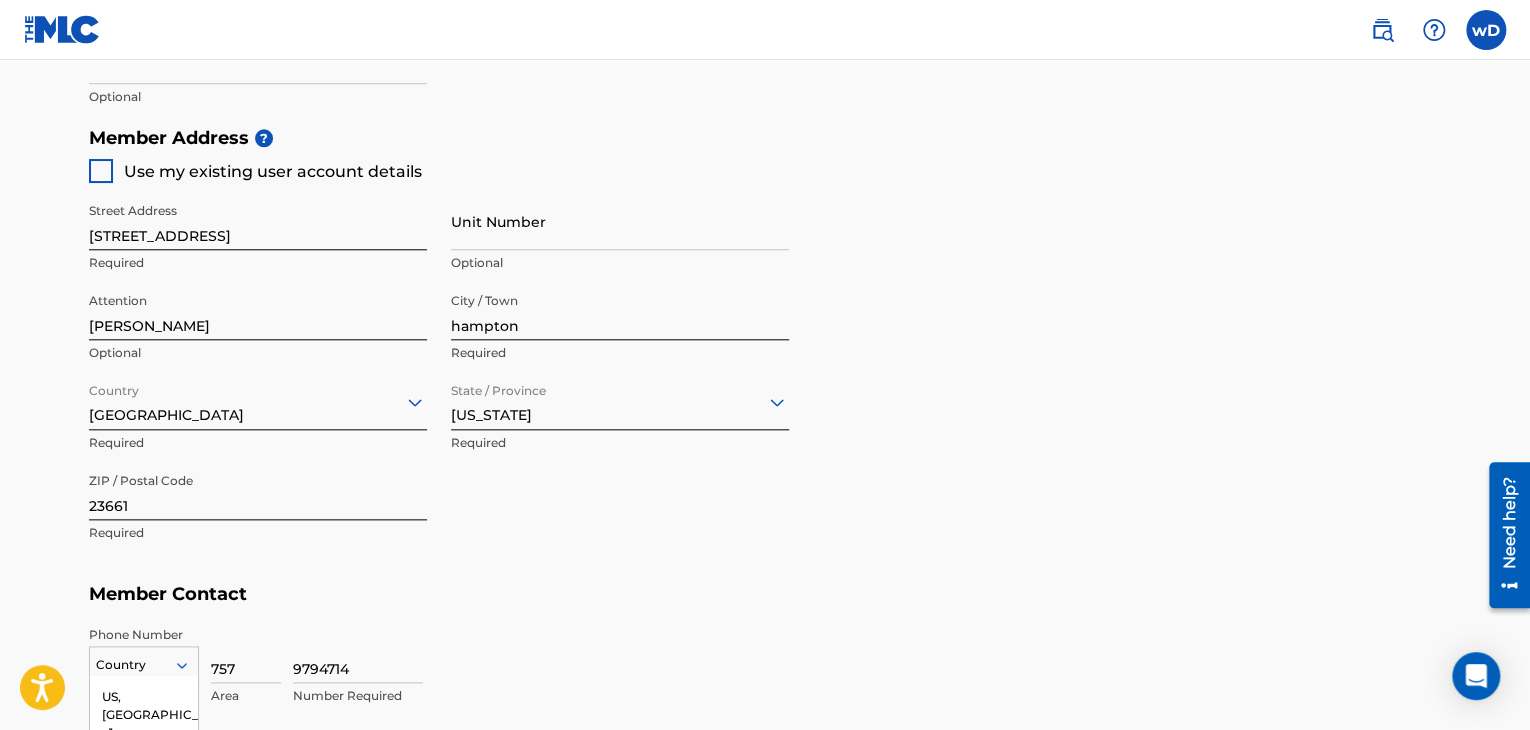 click on "216 results available. Use Up and Down to choose options, press Enter to select the currently focused option, press Escape to exit the menu, press Tab to select the option and exit the menu. Country [GEOGRAPHIC_DATA], [GEOGRAPHIC_DATA] +1 AF +93 AL +355 DZ +213 AD +376 AO +244 AI +1264 AG +1268 AR +54 AM +374 AW +297 AU +61 AT +43 AZ +994 BS +1242 BH +973 BD +880 BB +1246 BY +375 BE +32 BZ +501 BJ +229 BM +1441 BT +975 BO +591 BA +387 BW +267 BR +55 BN +673 BG +359 BF +226 BI +257 KH +855 CM +237 CV +238 KY +1345 CF +236 TD +235 CL +56 CN +86 CO +57 KM +269 CG, CD +242 CK +682 CR +506 CI +225 HR +385 CU +53 CY +357 CZ +420 DK +45 DJ +253 DM +1767 DO +1809 EC +593 EG +20 SV +503 GQ +240 ER +291 EE +372 ET +251 FK +500 FO +298 FJ +679 FI +358 FR +33 GF +594 PF +689 GA +241 GM +220 GE +995 DE +49 GH +233 GI +350 GR +30 GL +299 GD +1473 GP +590 GT +502 GN +224 GW +245 GY +592 HT +509 VA, IT +39 HN +504 HK +852 HU +36 IS +354 IN +91 ID +62 IR +98 IQ +964 IE +353 IL +972 JM +1876 JP +81 JO +962 KZ +7 KE +254 KI +686 KP +850 KR +82 KW +965" at bounding box center [144, 661] 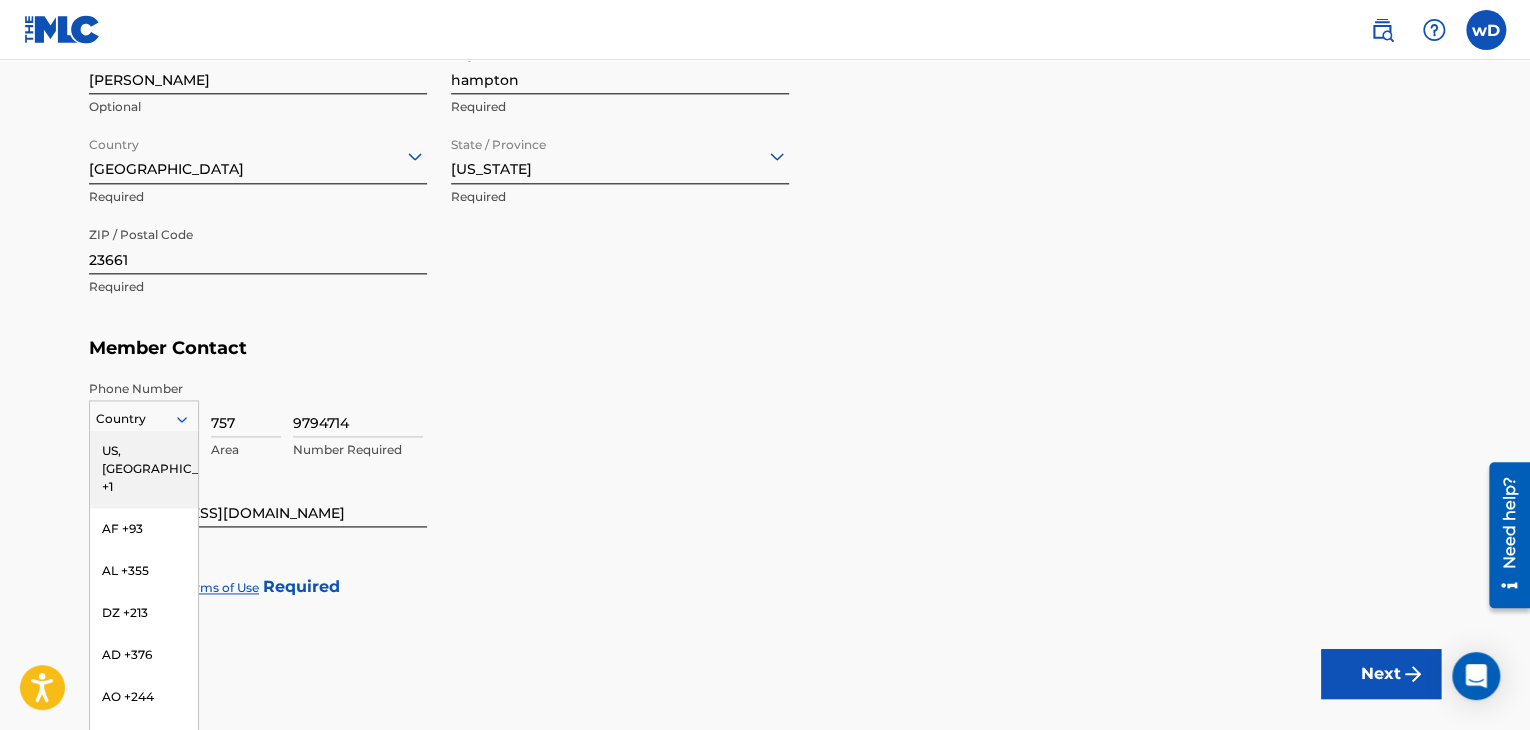 click on "US, [GEOGRAPHIC_DATA] +1" at bounding box center [144, 469] 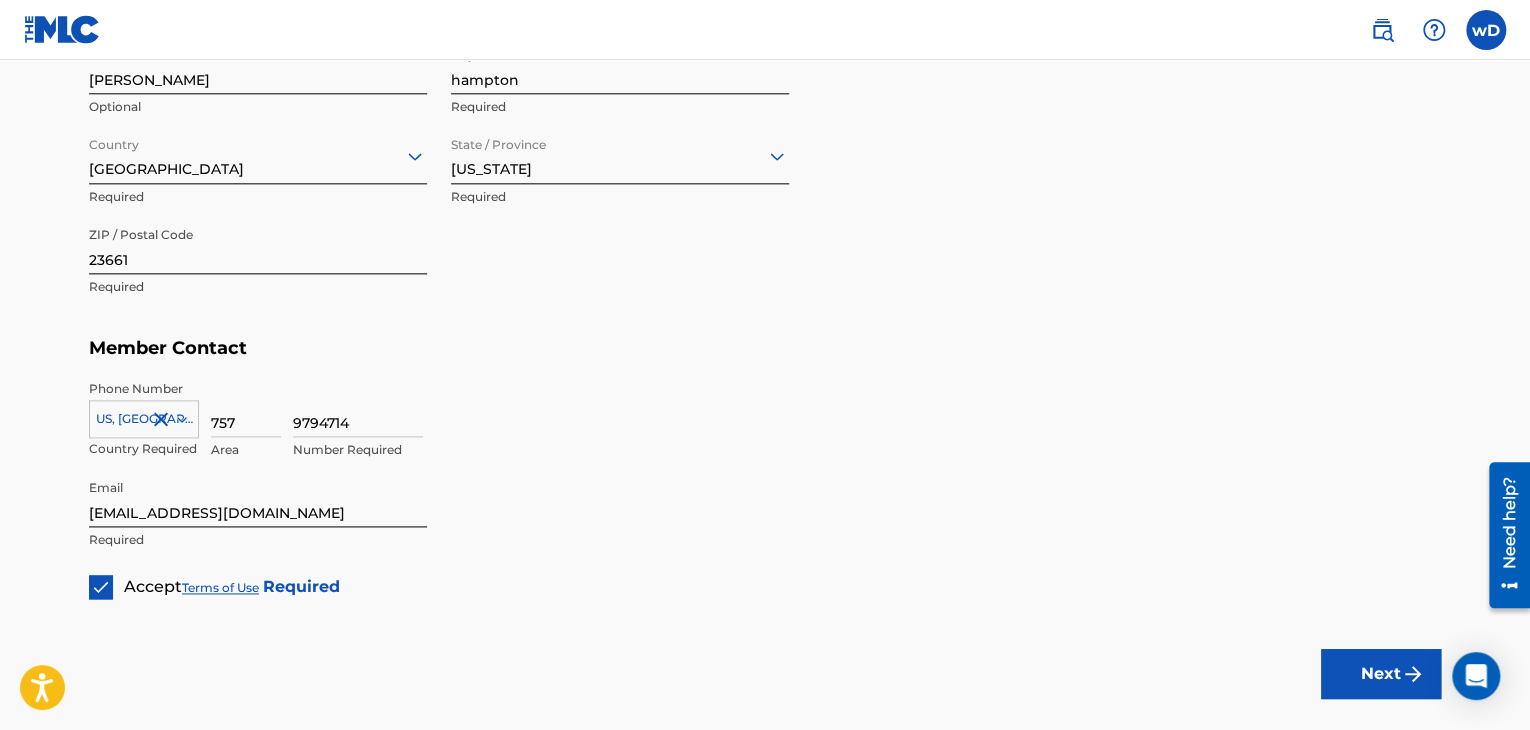 click on "Member Type ? Self-Administered Songwriter Required Do you have a publisher, administrator, CMO, or digital distribution service collecting U.S. digital audio mechanical royalties on your behalf? ? No Required Member Name ? Member name [PERSON_NAME] Required Identifiers ? Publisher Account Number ? Optional IPI Number ? Optional ISNI Optional Member Address ? Use my existing user account details Street Address [STREET_ADDRESS] Required Unit Number Optional Attention [PERSON_NAME] Optional City / Town [GEOGRAPHIC_DATA] Required Country [GEOGRAPHIC_DATA] Required State / Province [US_STATE] Required ZIP / Postal Code 23661 Required Member Contact Phone Number [GEOGRAPHIC_DATA] +1 Country Required 757 Area 9794714 Number Required Email [EMAIL_ADDRESS][DOMAIN_NAME] Required Accept  Terms of Use   Required Next" at bounding box center [765, -111] 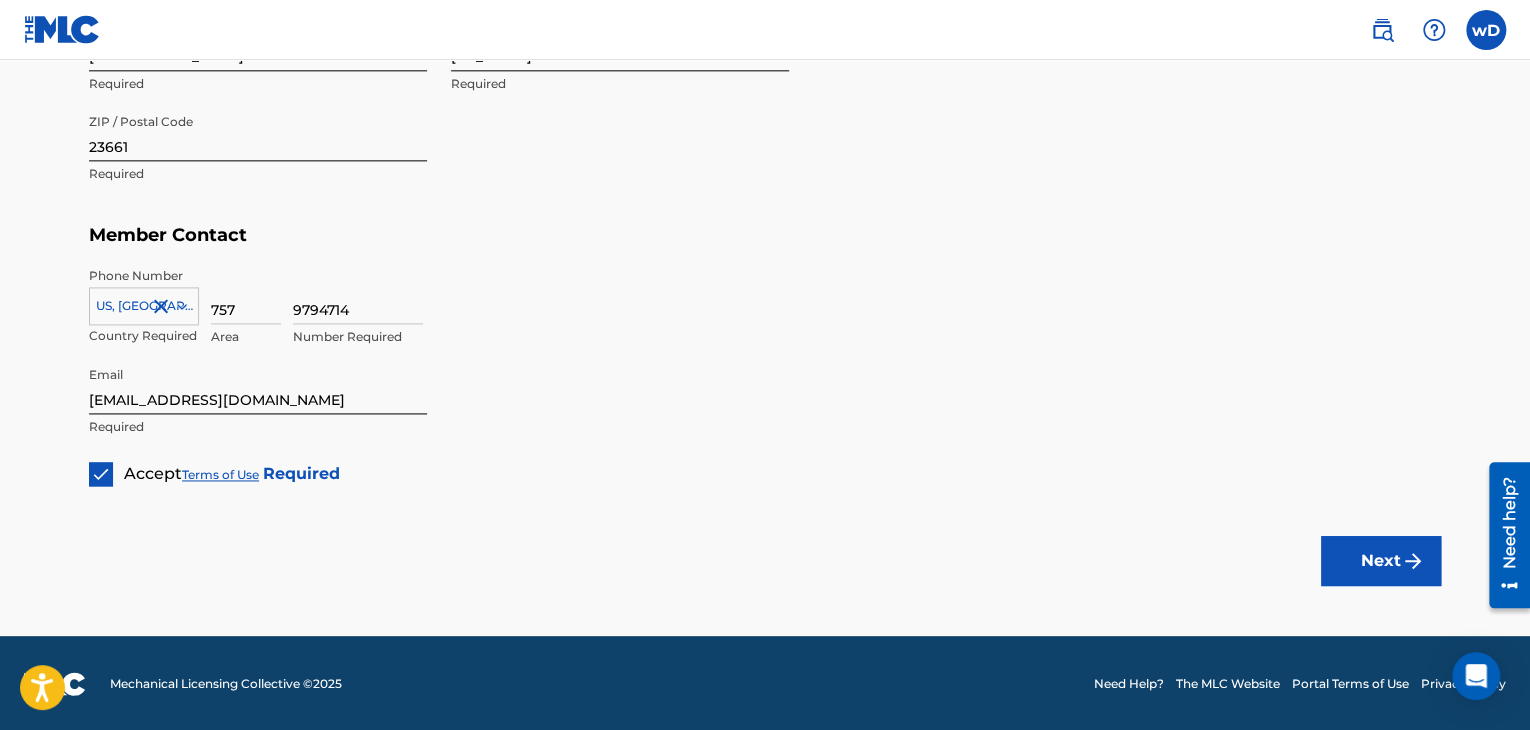 scroll, scrollTop: 1221, scrollLeft: 0, axis: vertical 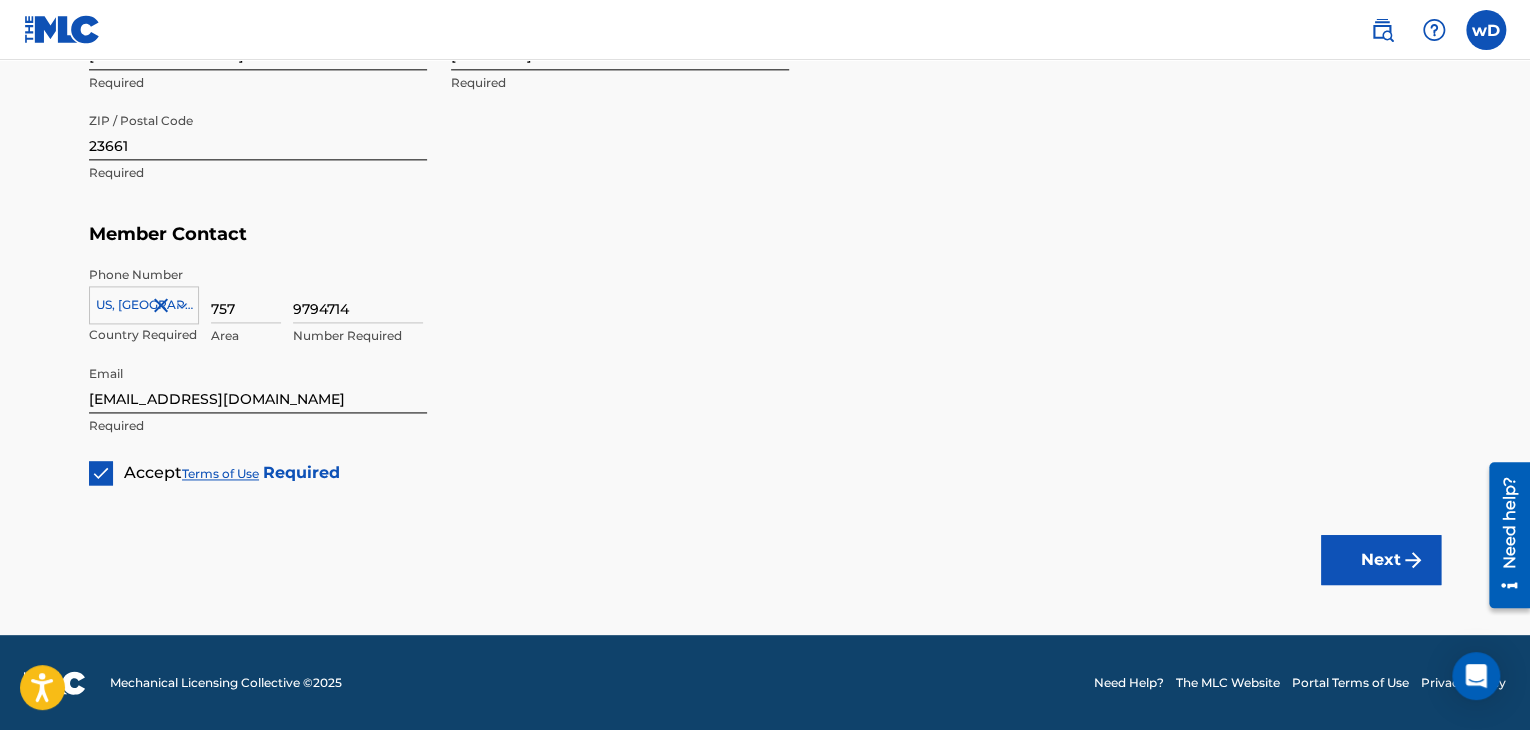 click on "Next" at bounding box center (1381, 560) 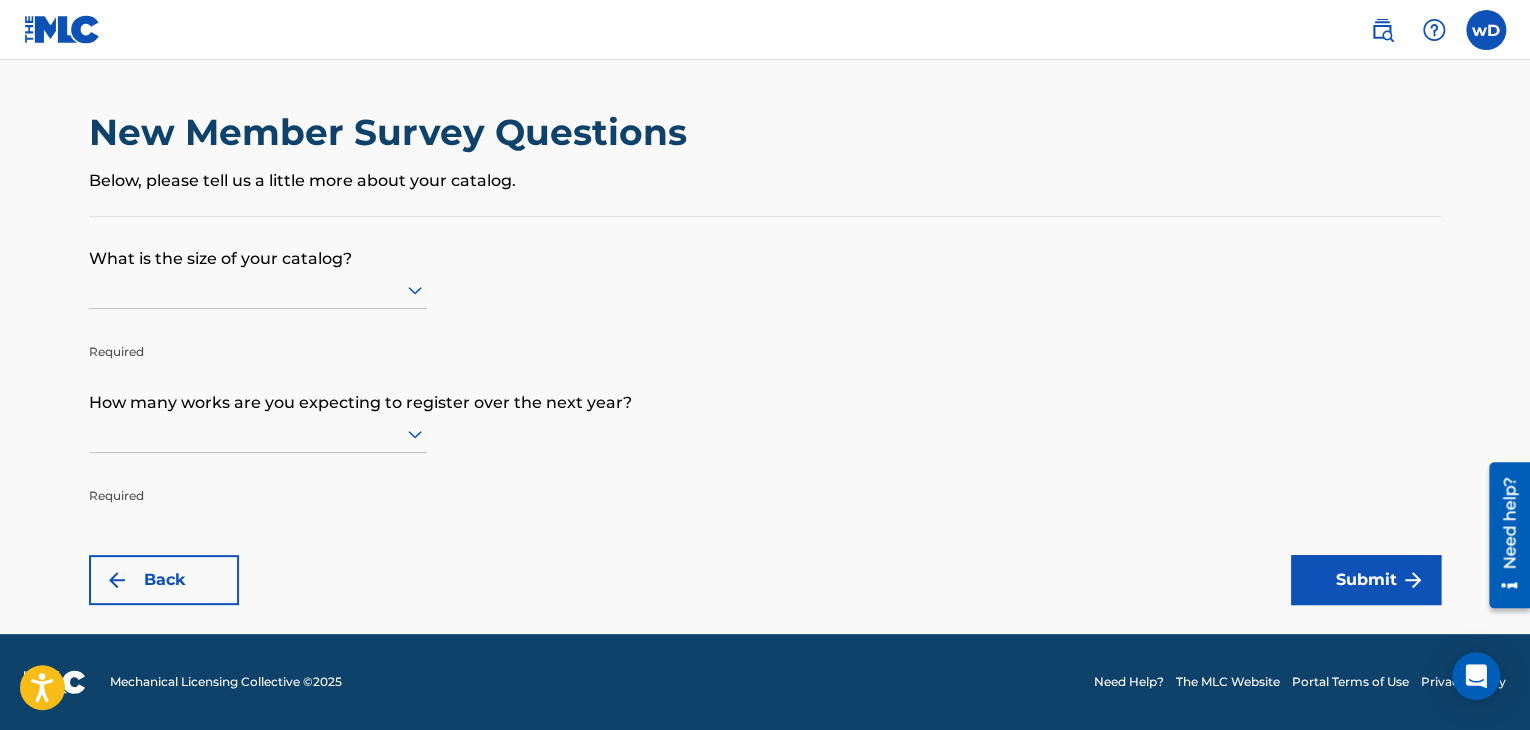 click at bounding box center (258, 289) 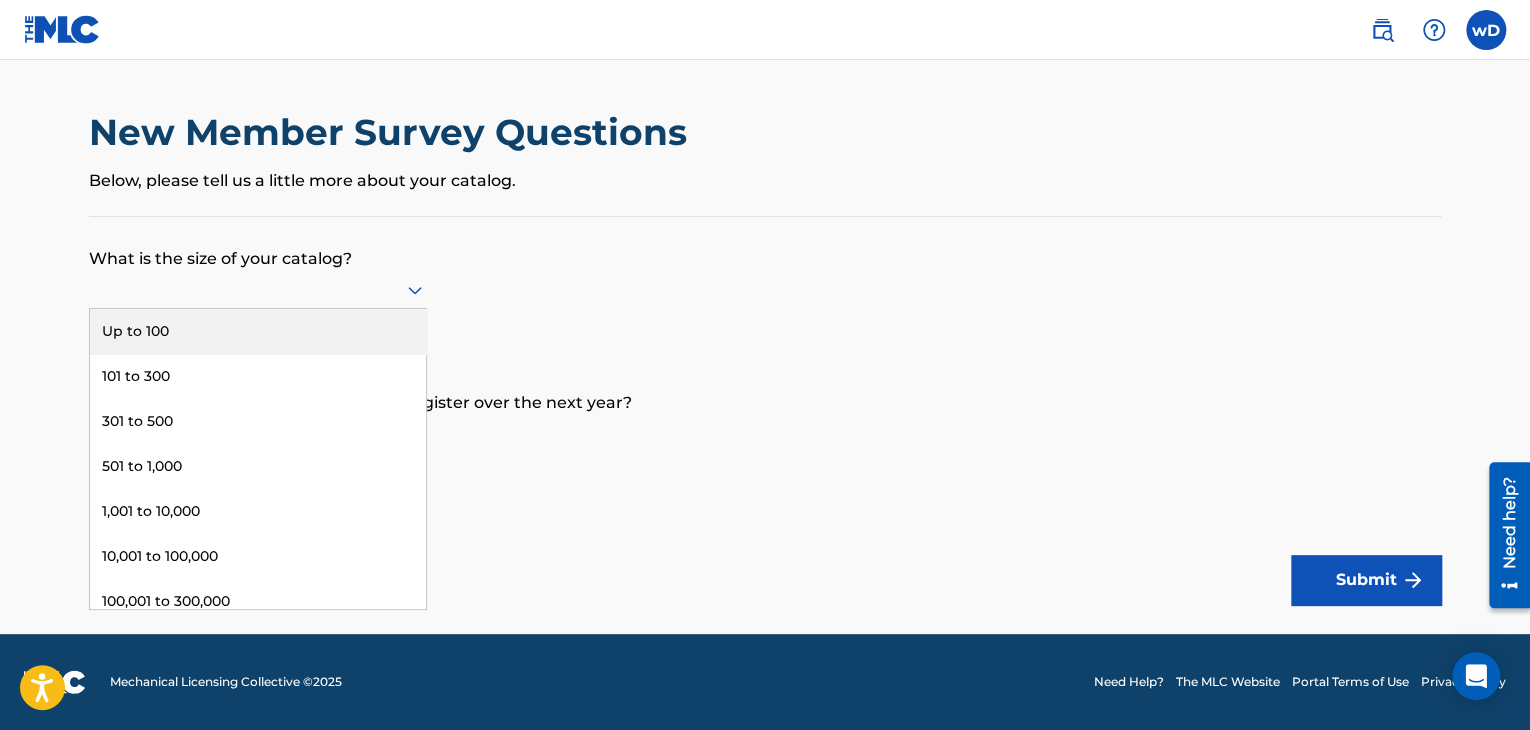 click on "Up to 100" at bounding box center (258, 331) 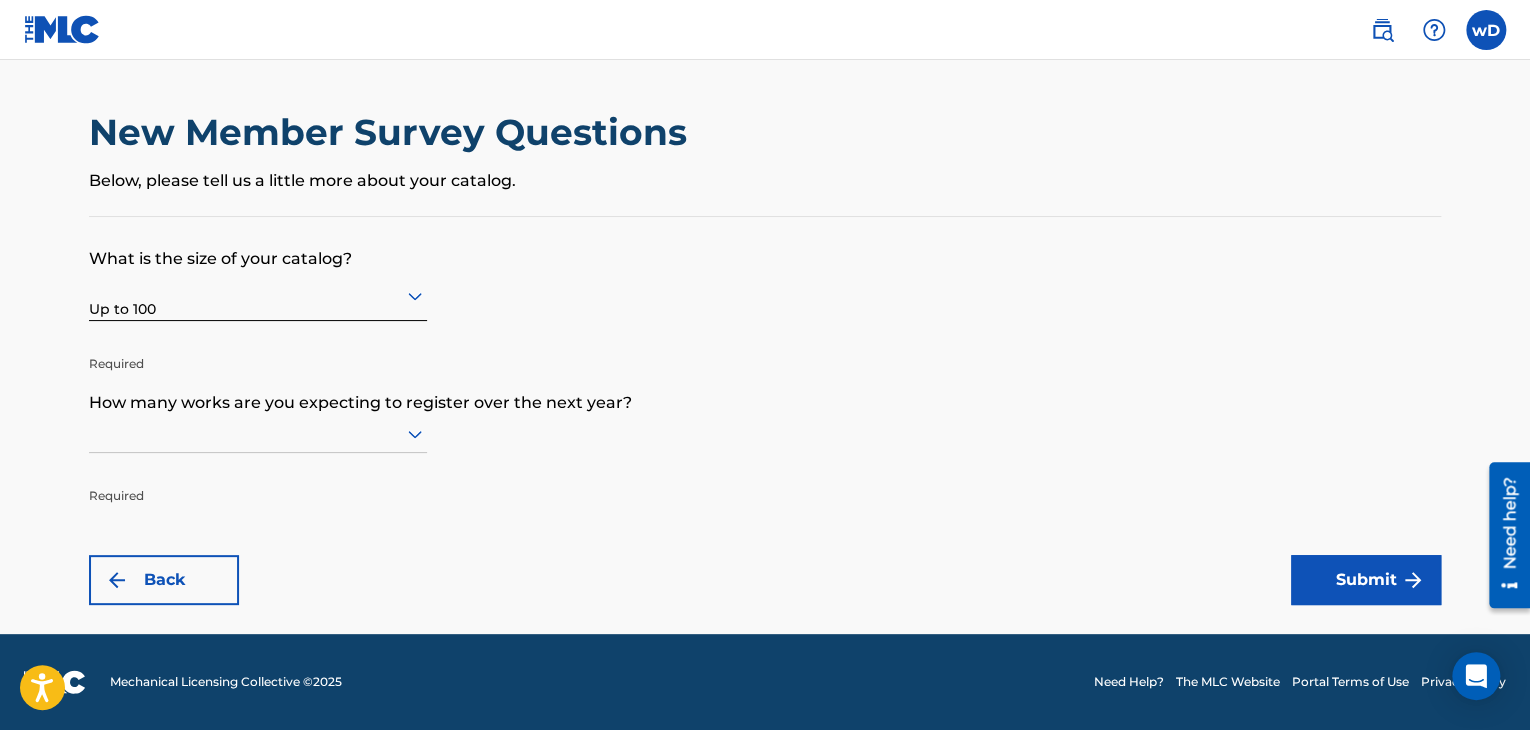 scroll, scrollTop: 0, scrollLeft: 0, axis: both 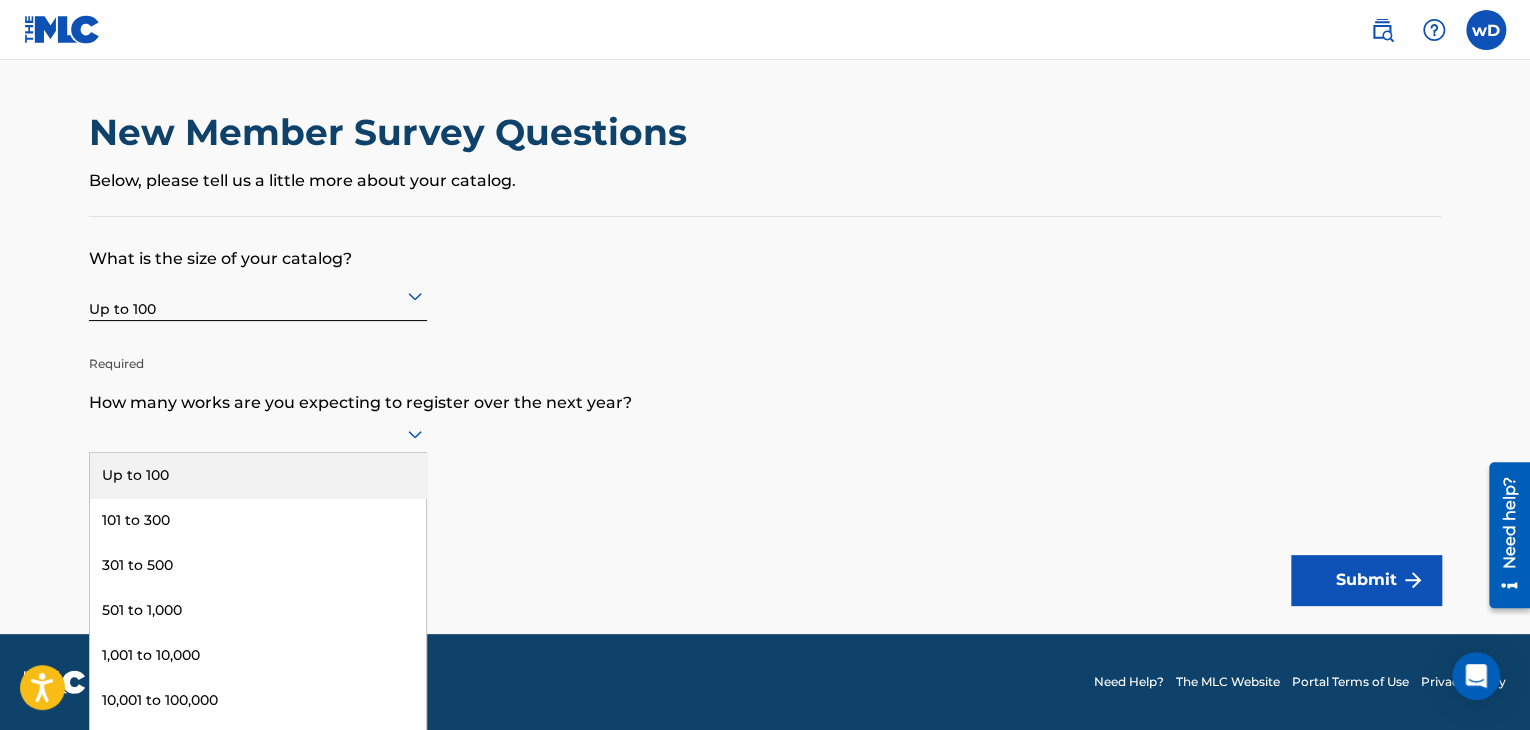 click on "Up to 100" at bounding box center (258, 475) 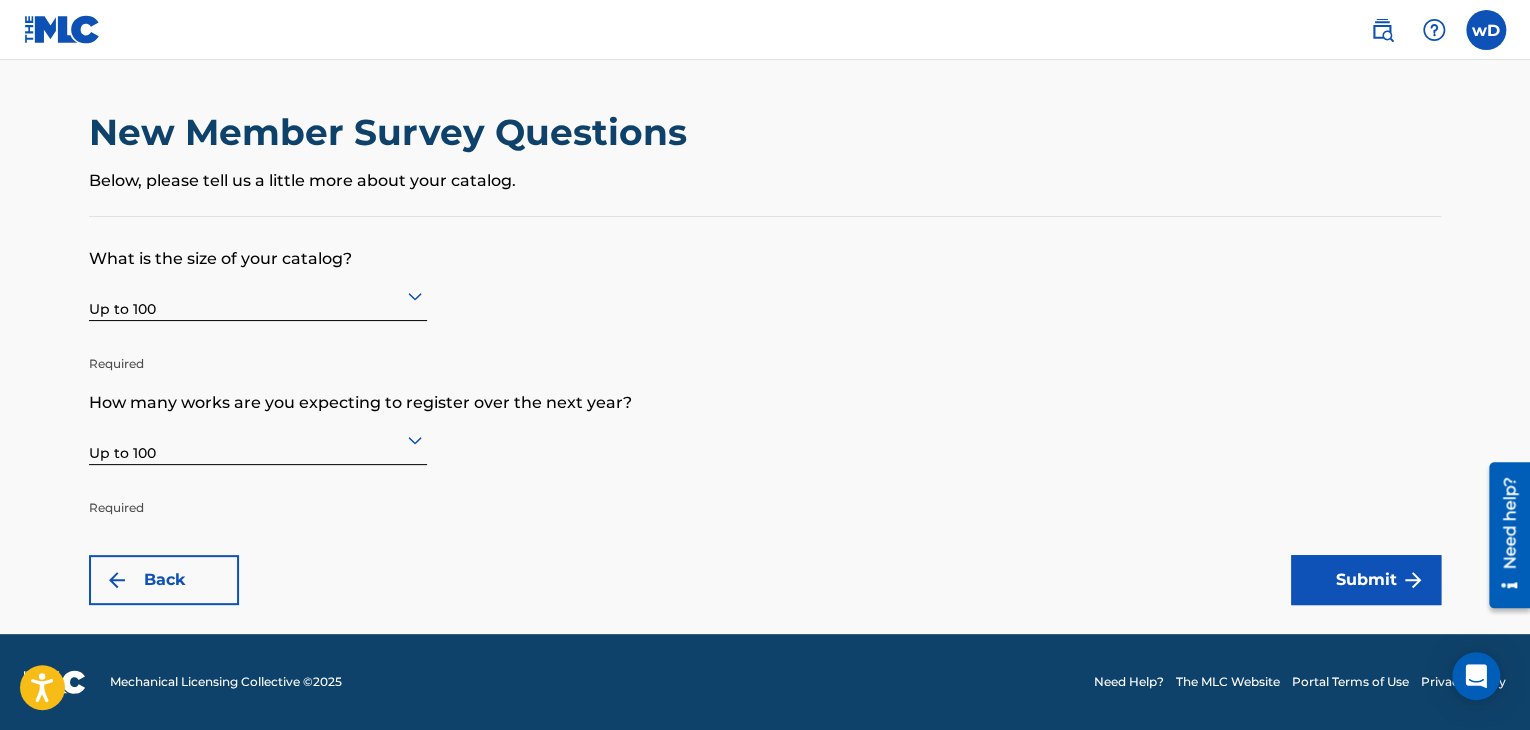 click on "Submit" at bounding box center (1366, 580) 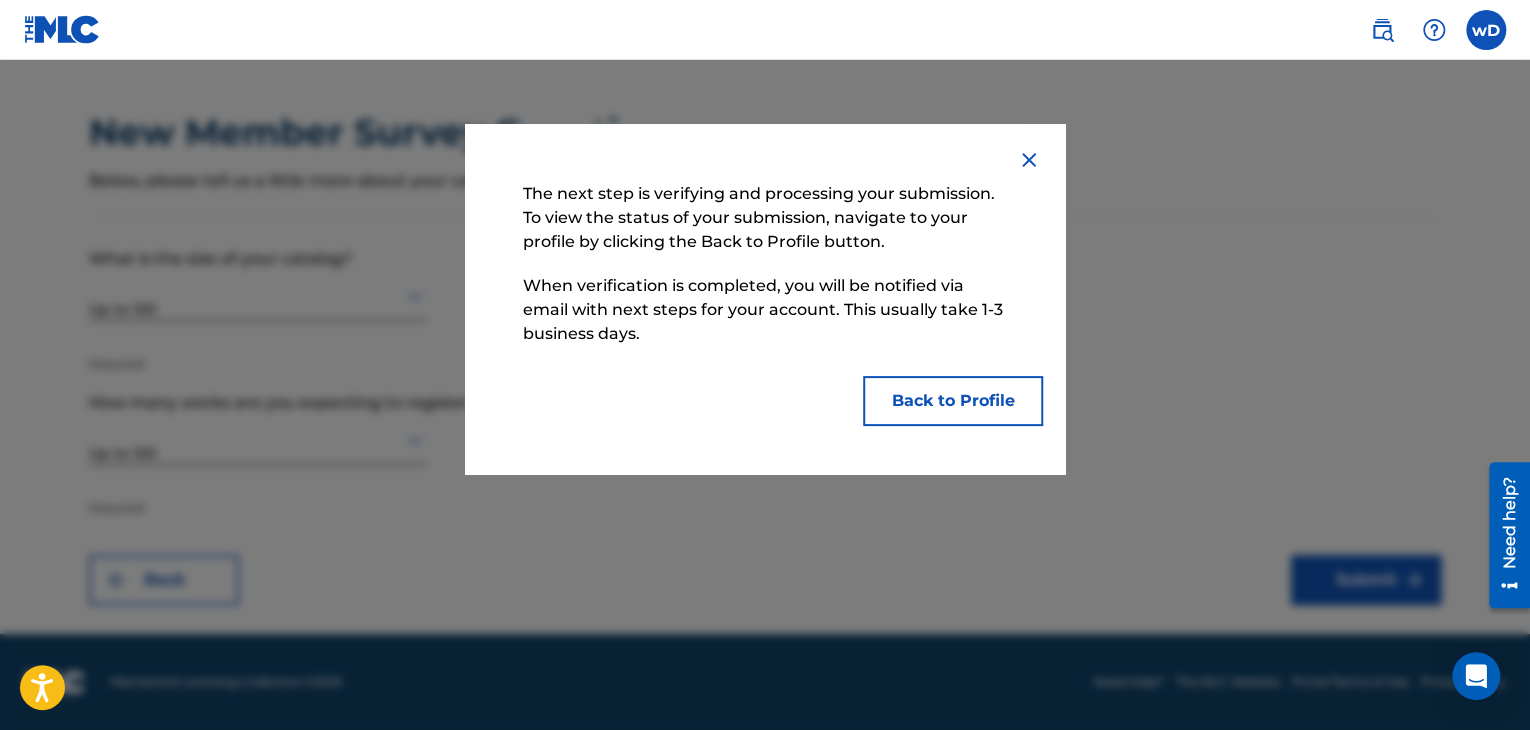 click on "Back to Profile" at bounding box center [953, 401] 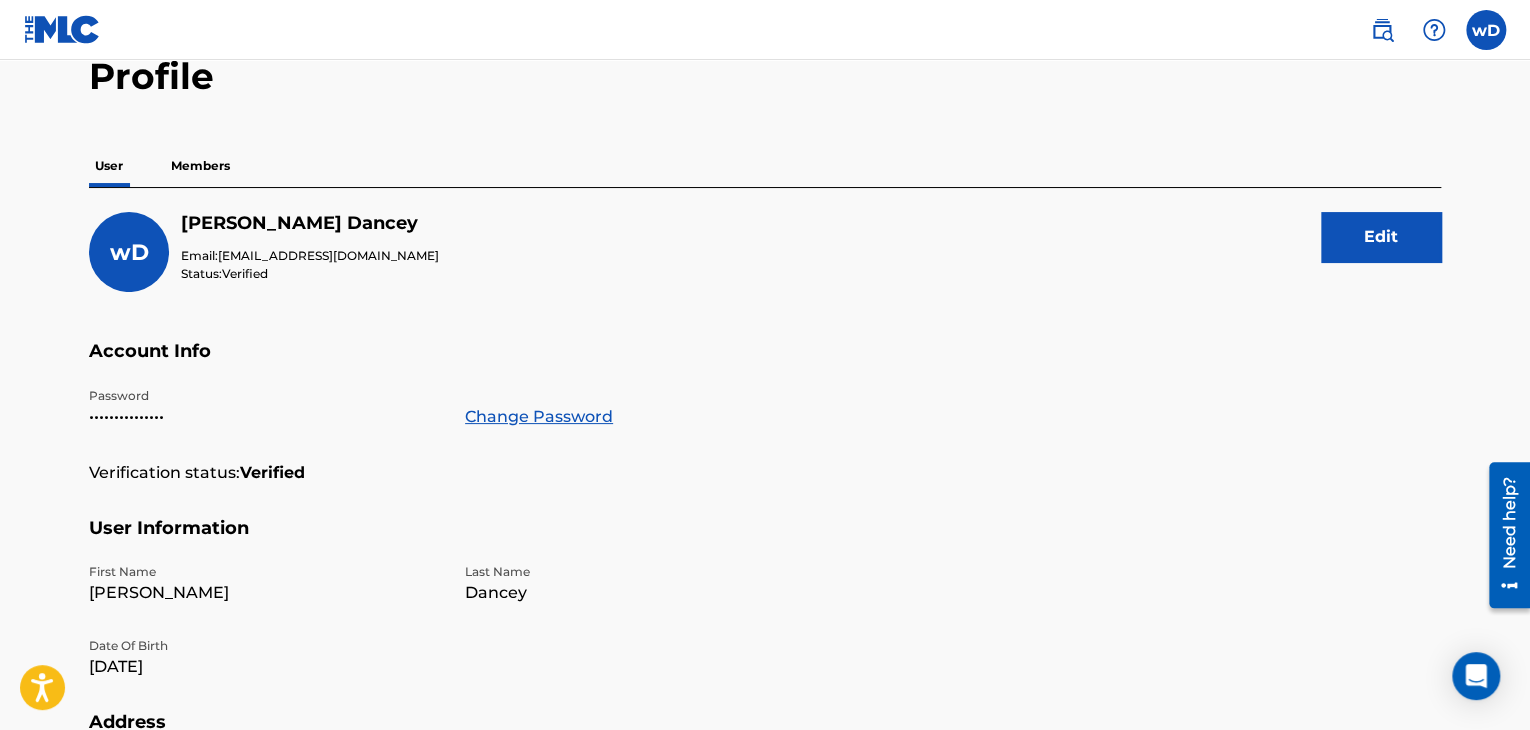 scroll, scrollTop: 112, scrollLeft: 0, axis: vertical 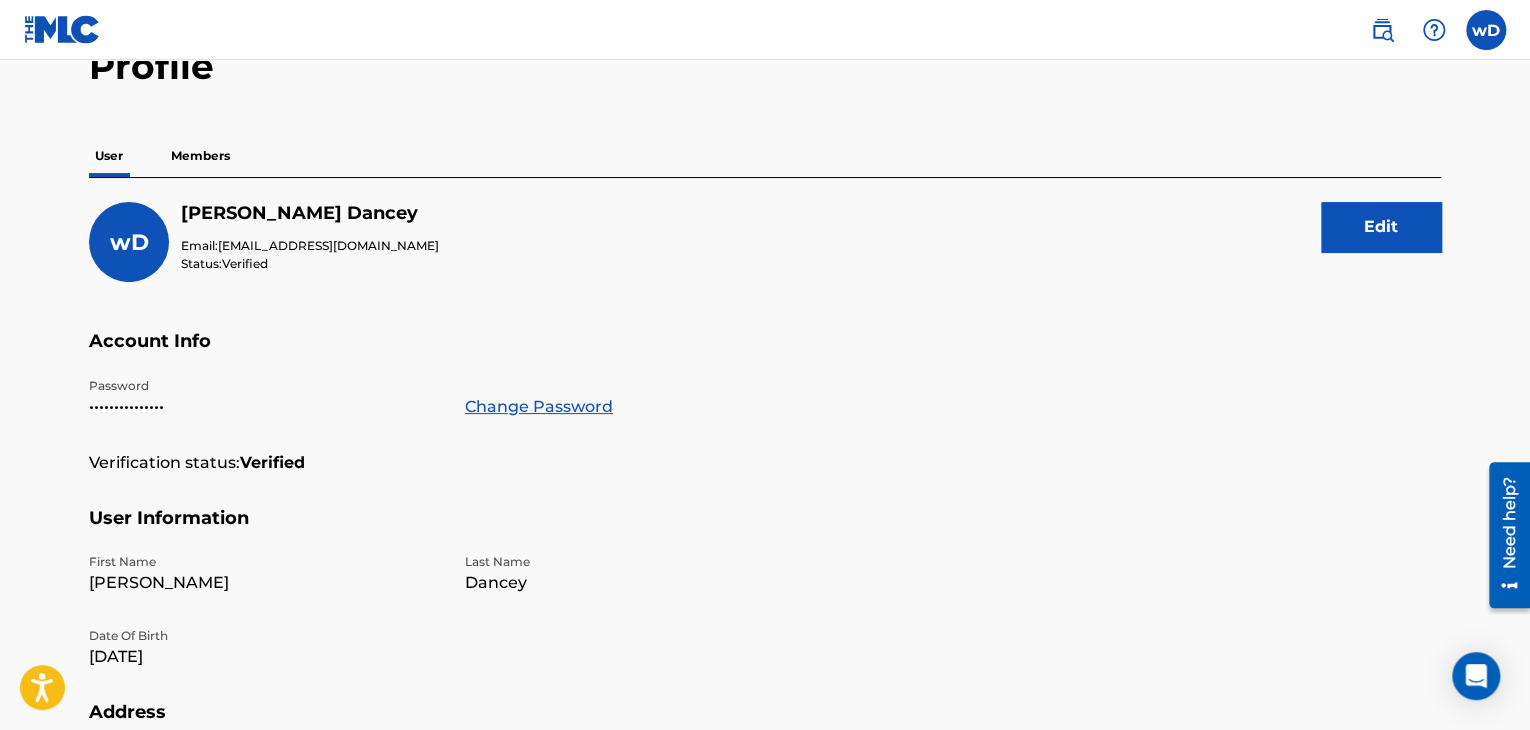 click on "Members" at bounding box center (200, 156) 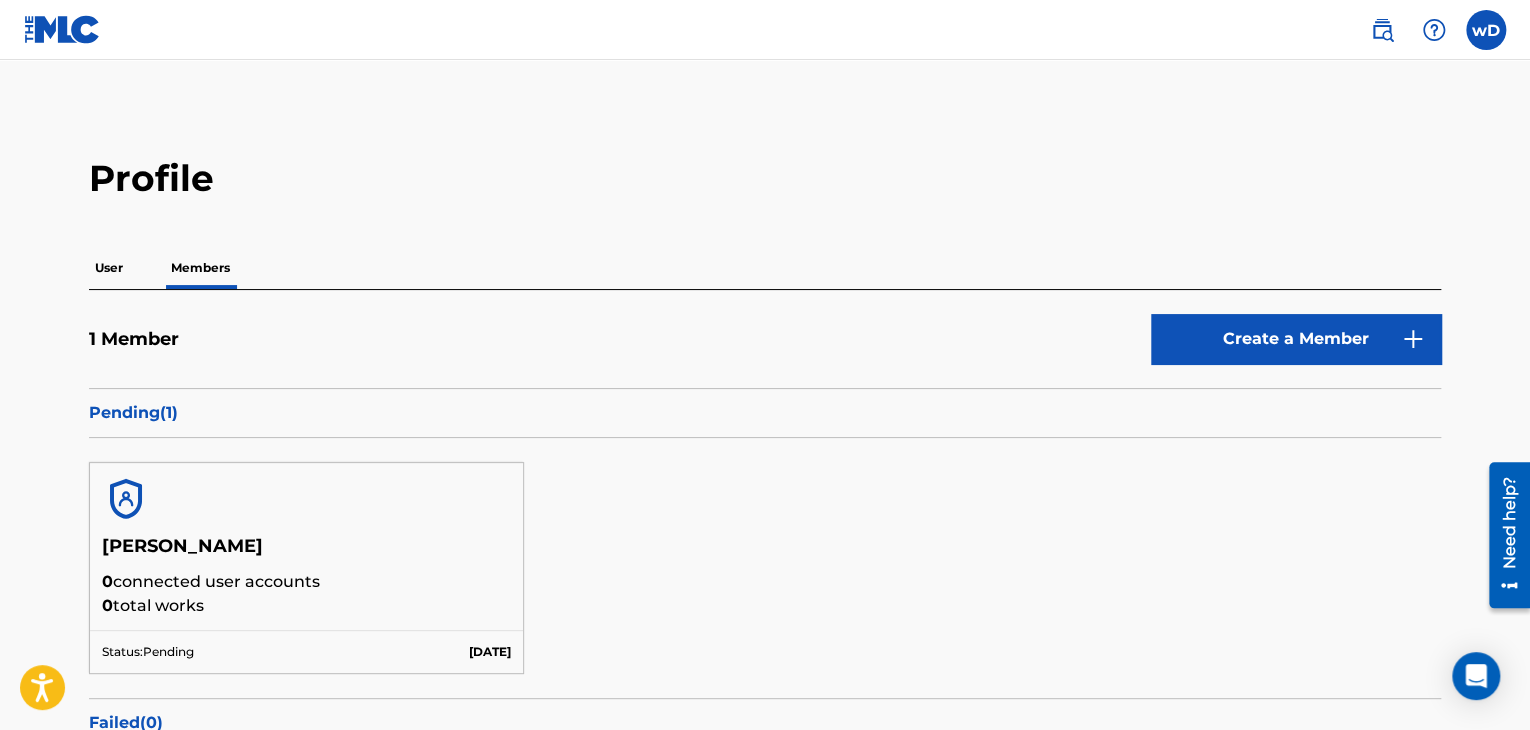 scroll, scrollTop: 0, scrollLeft: 0, axis: both 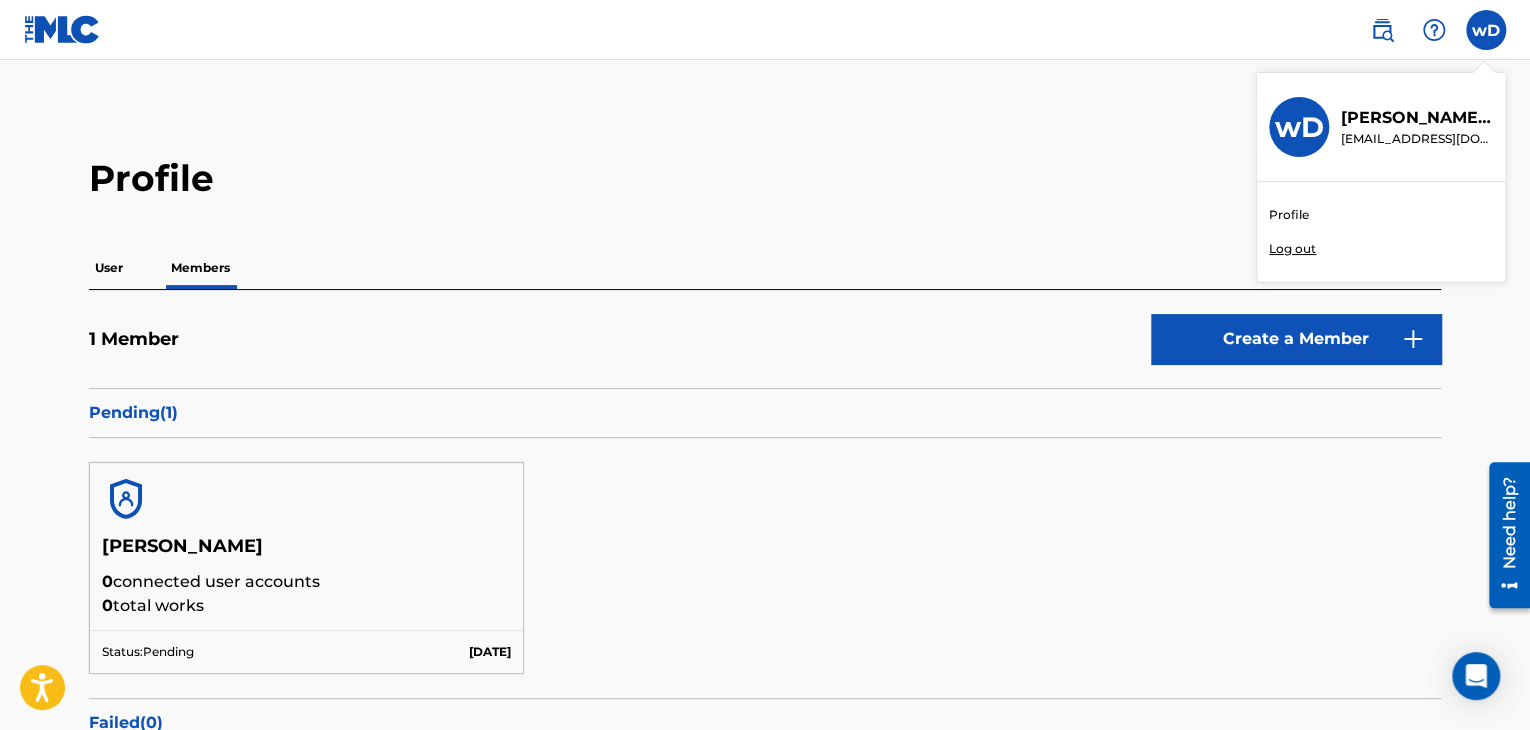 click on "Profile" at bounding box center (1289, 215) 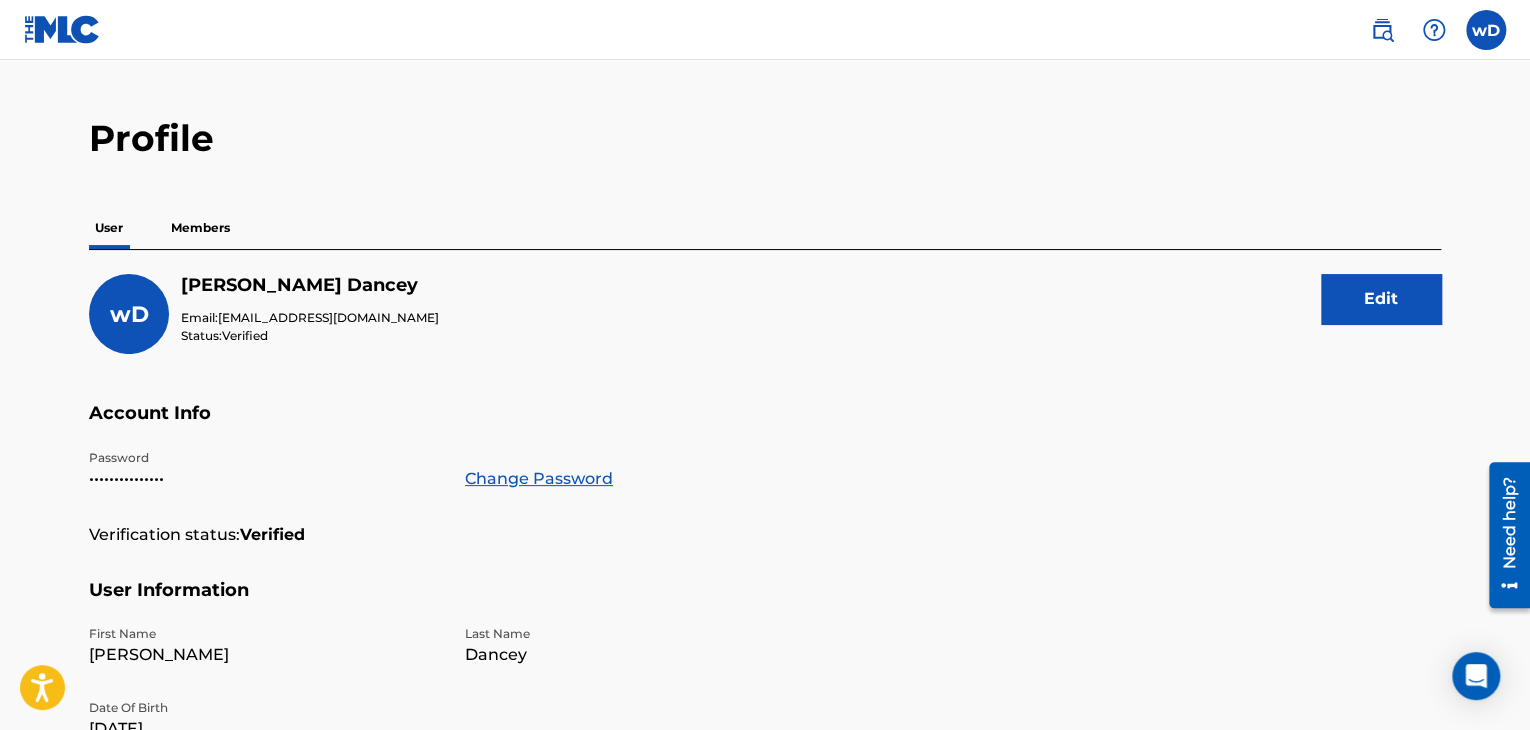 scroll, scrollTop: 0, scrollLeft: 0, axis: both 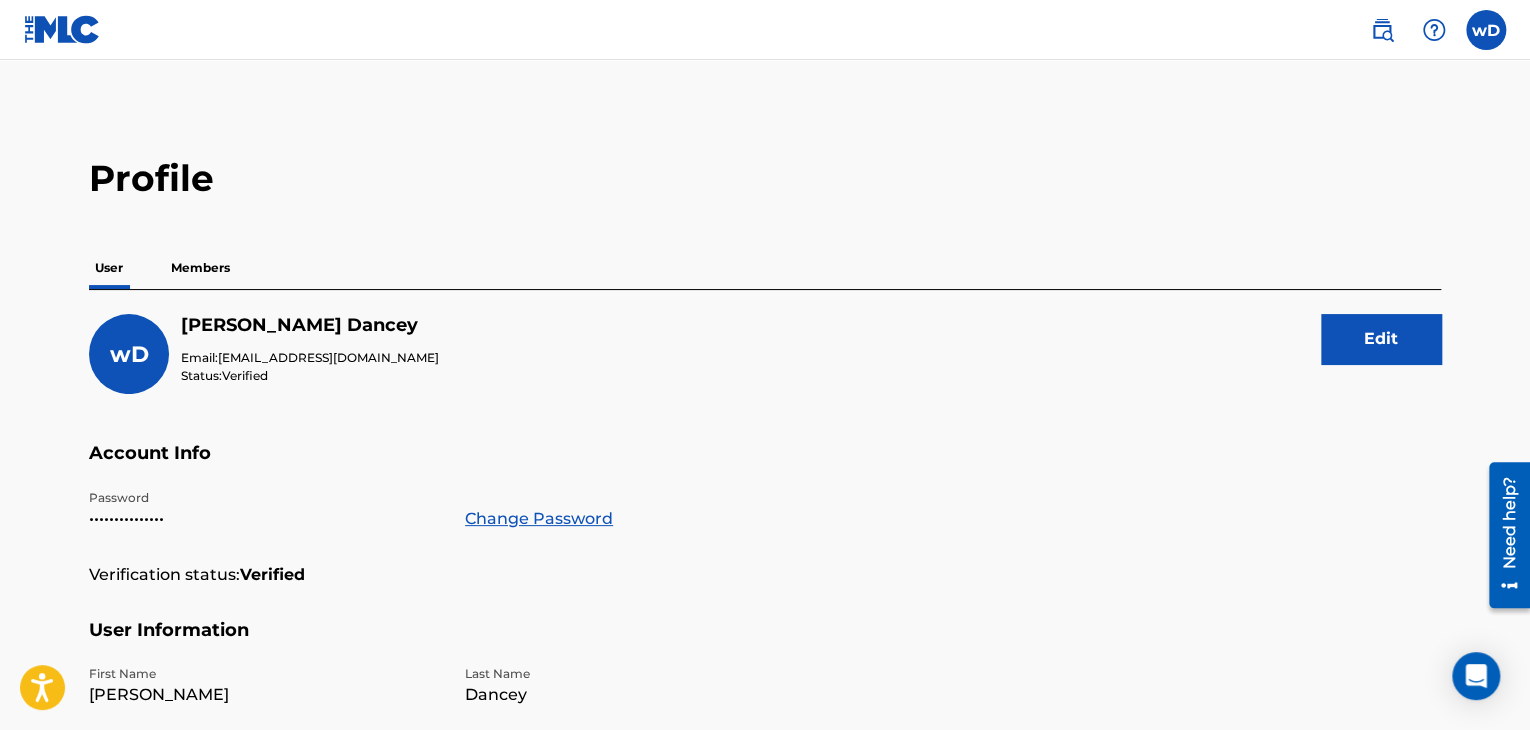 click at bounding box center [62, 29] 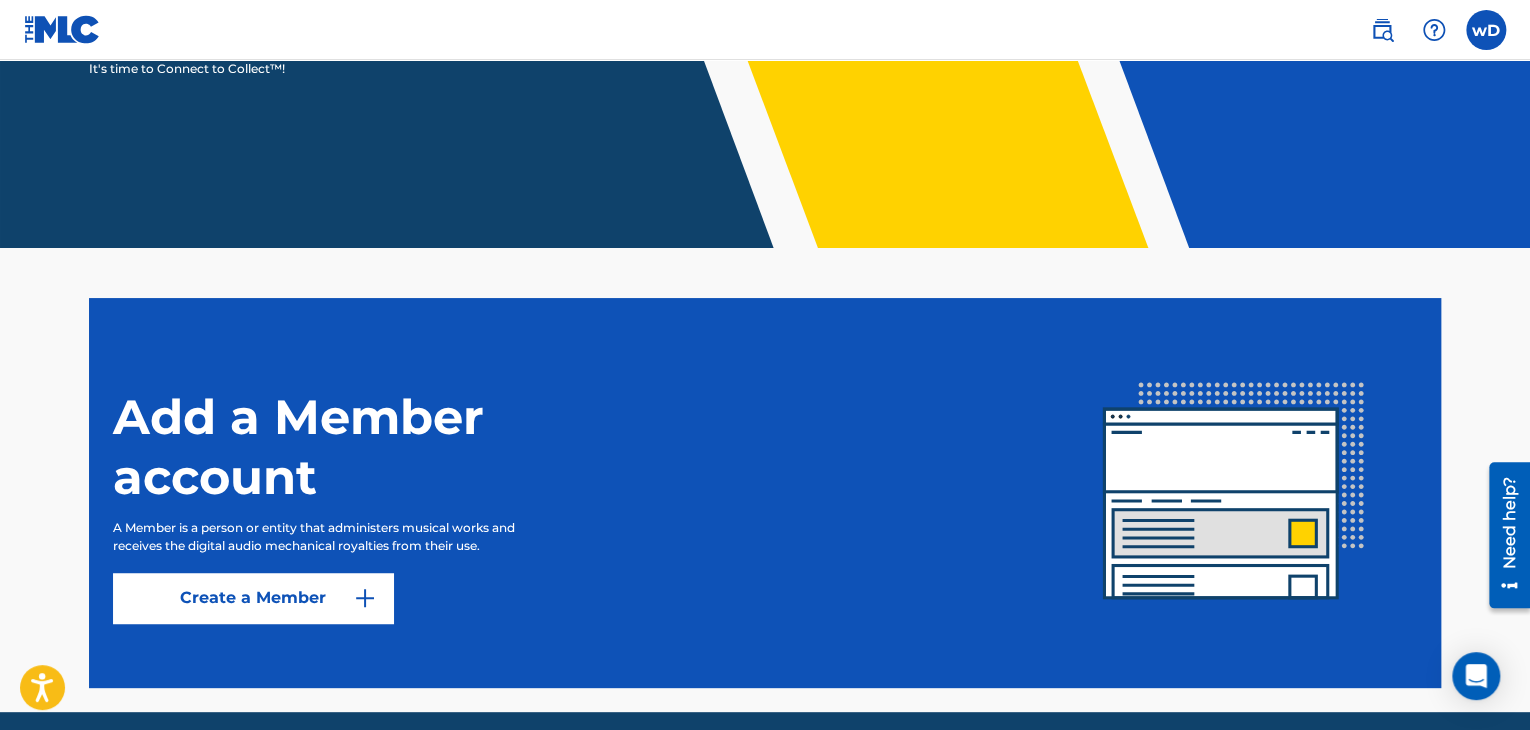 scroll, scrollTop: 416, scrollLeft: 0, axis: vertical 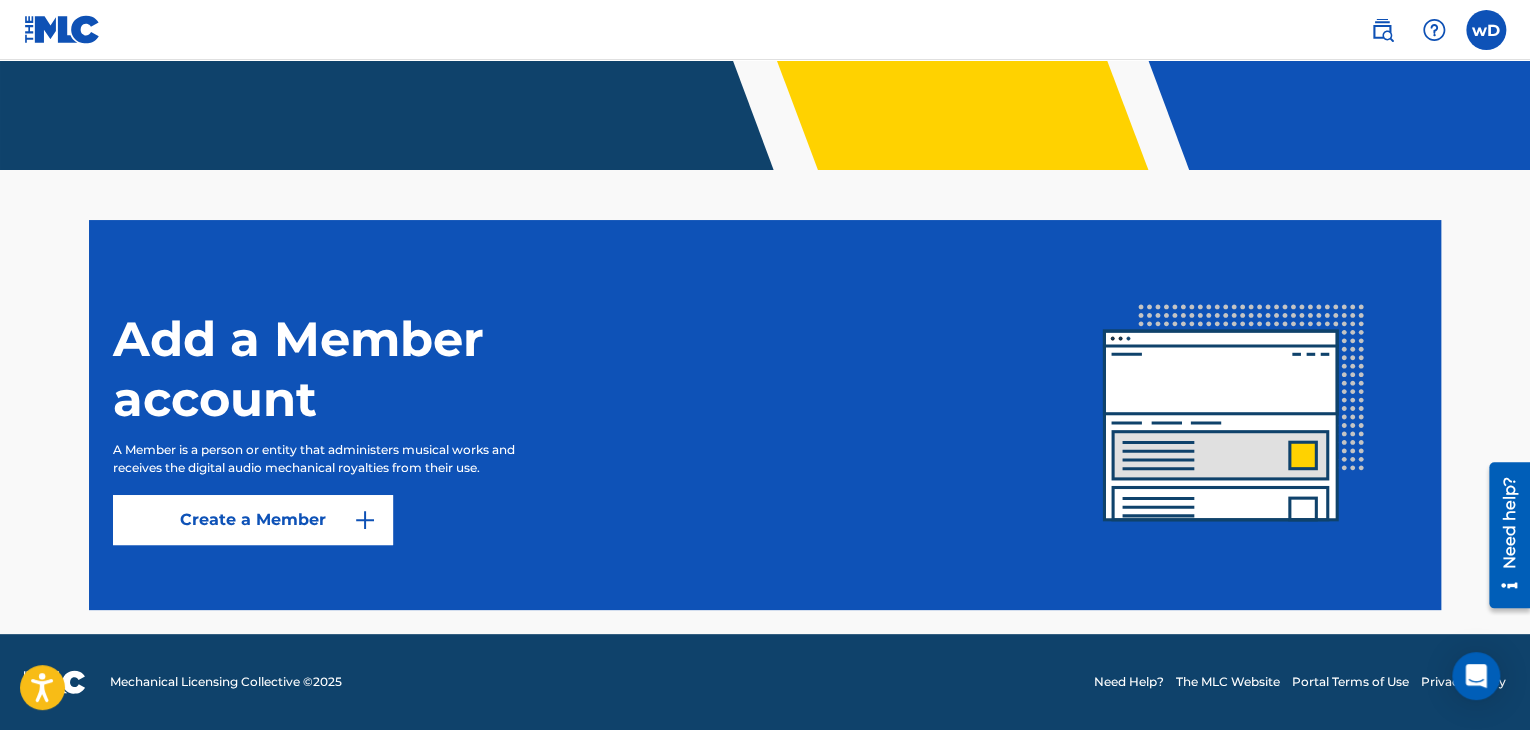 click at bounding box center (1486, 30) 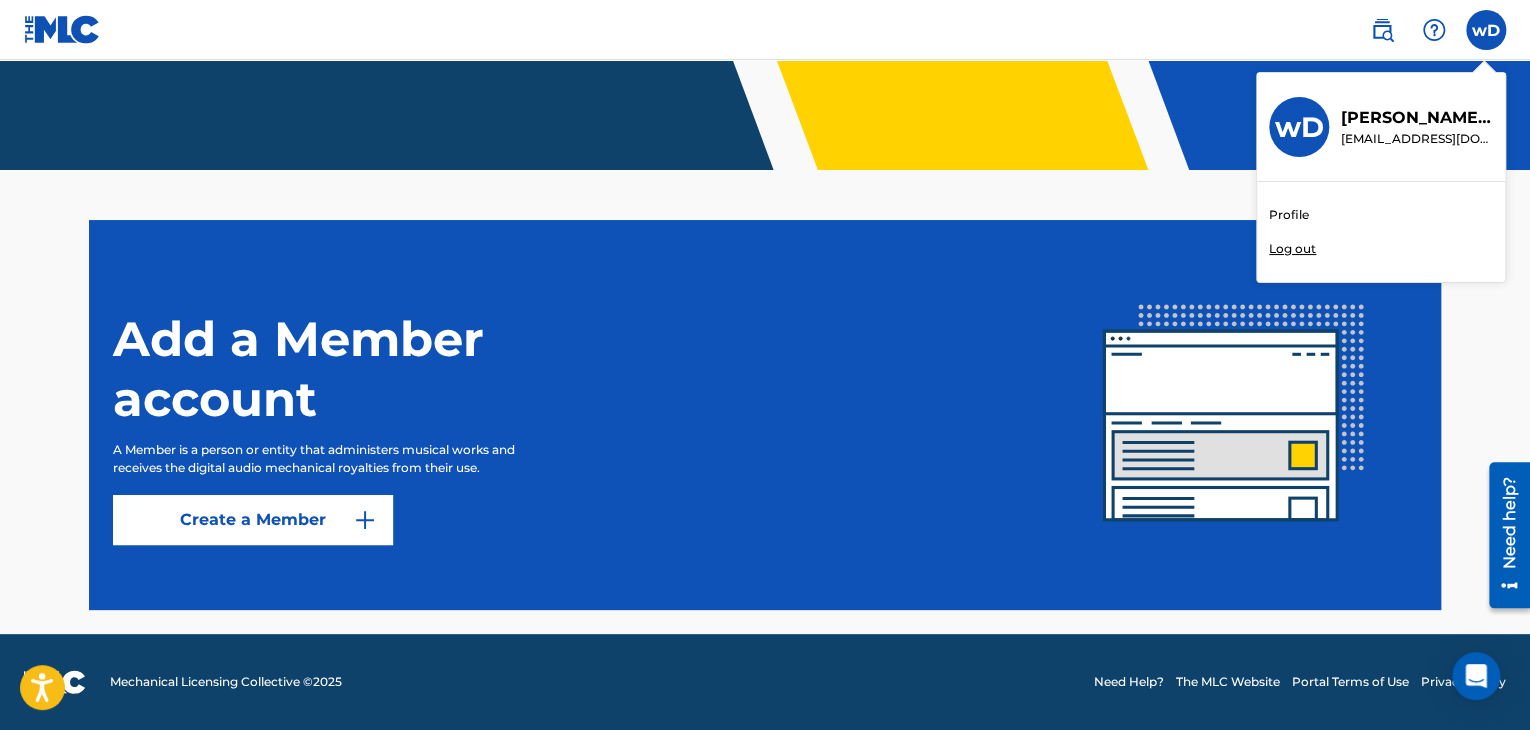 click on "Profile" at bounding box center (1289, 215) 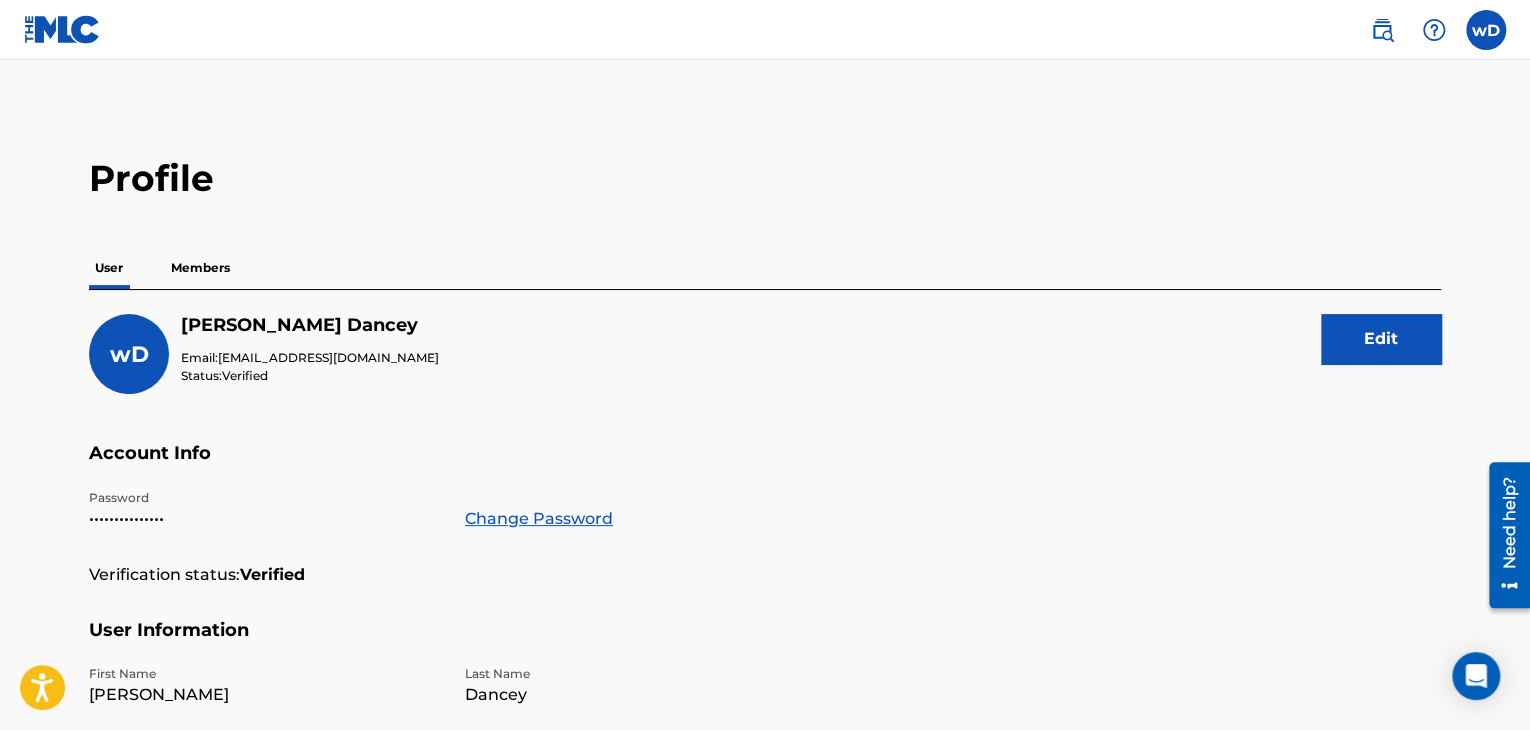 click on "Profile User Members wD [PERSON_NAME] Email:  [EMAIL_ADDRESS][DOMAIN_NAME] Status:  Verified Edit Account Info Password ••••••••••••••• Change Password Verification status:   Verified User Information First Name [PERSON_NAME] Last Name [PERSON_NAME] Date Of Birth [DEMOGRAPHIC_DATA] Address Street Address [STREET_ADDRESS][US_STATE] ZIP / Postal Code 23661 Contact Information Phone Number [PHONE_NUMBER] Email Address [EMAIL_ADDRESS][DOMAIN_NAME]" at bounding box center [765, 679] 